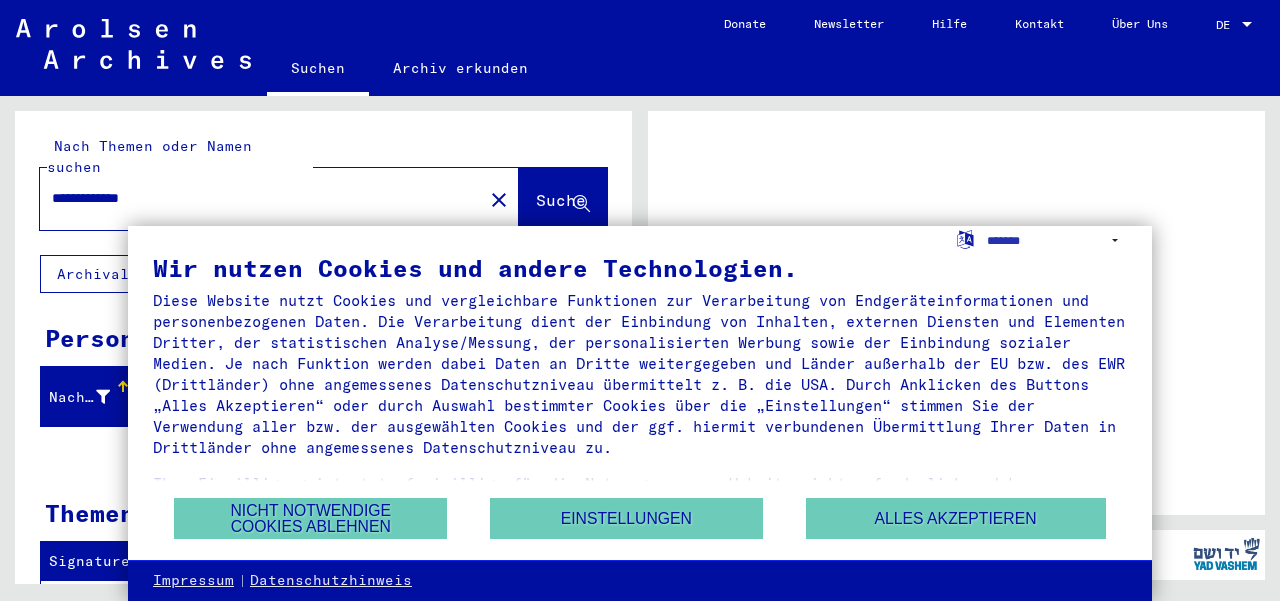 scroll, scrollTop: 0, scrollLeft: 0, axis: both 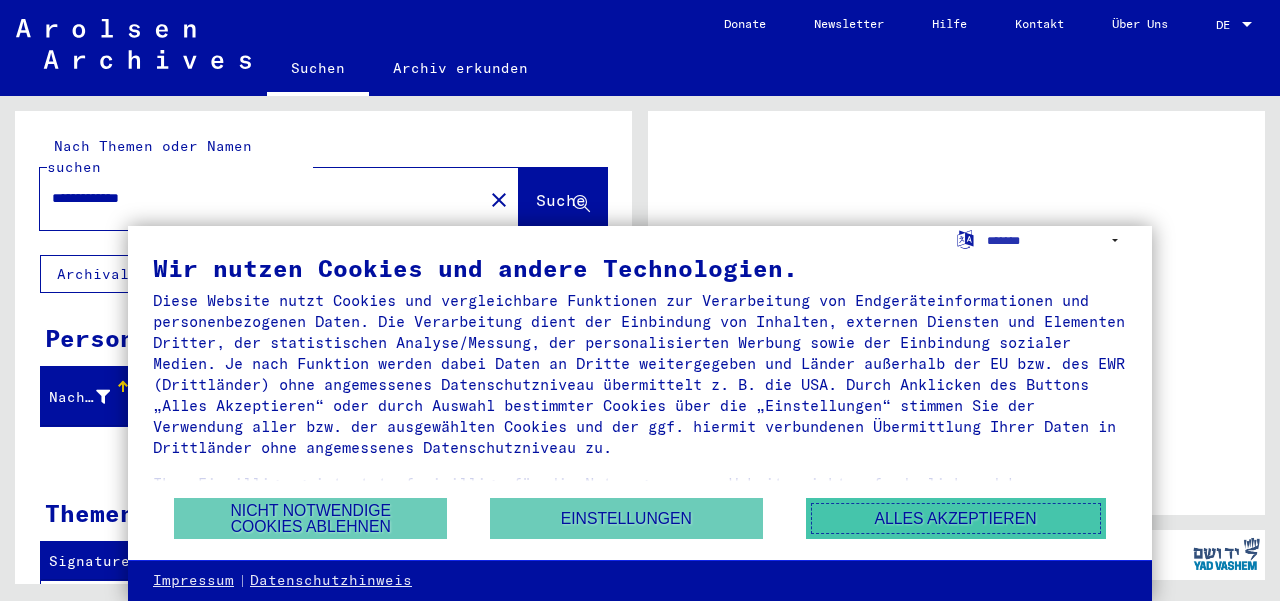 click on "Alles akzeptieren" at bounding box center (956, 518) 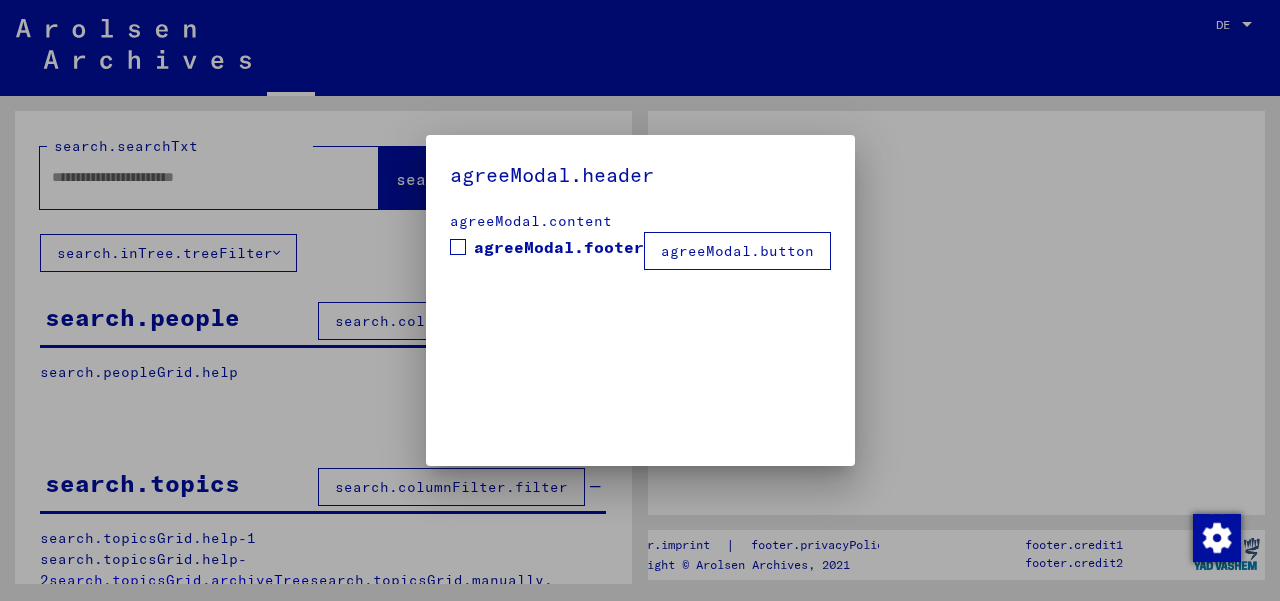 type on "**********" 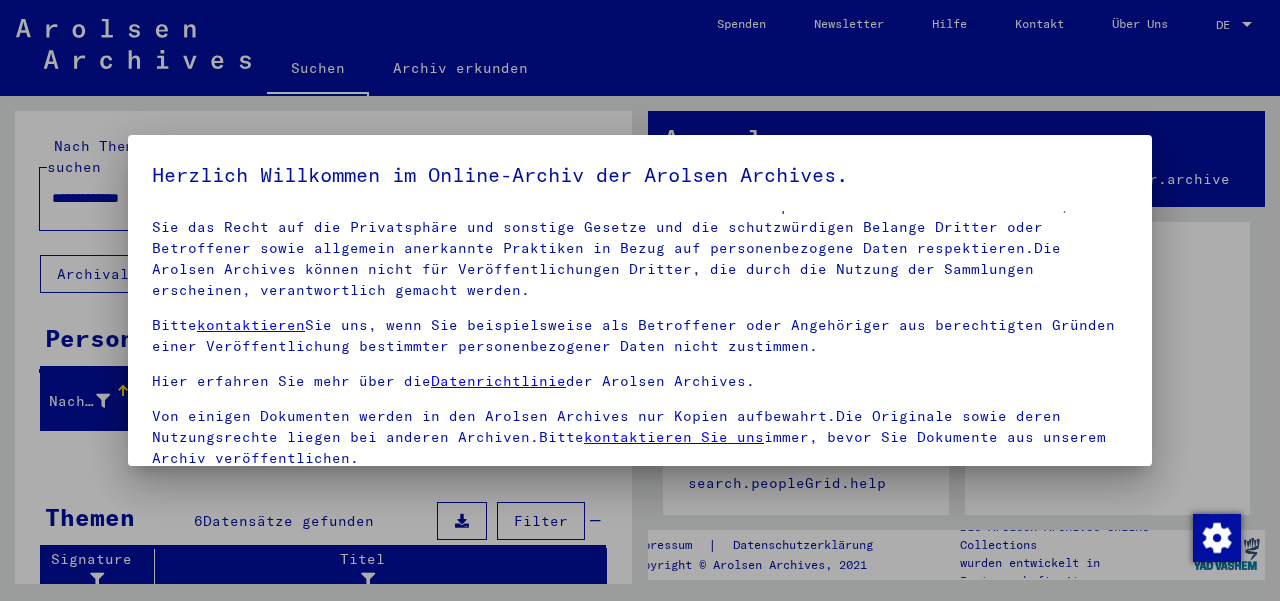 scroll, scrollTop: 131, scrollLeft: 0, axis: vertical 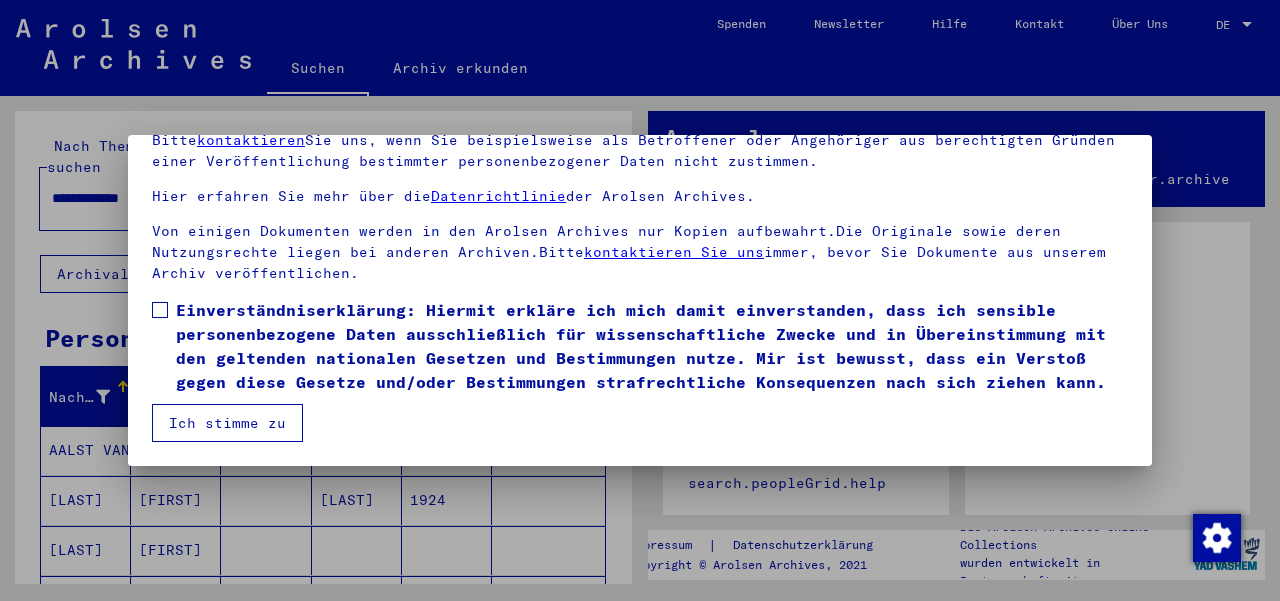 click at bounding box center (160, 310) 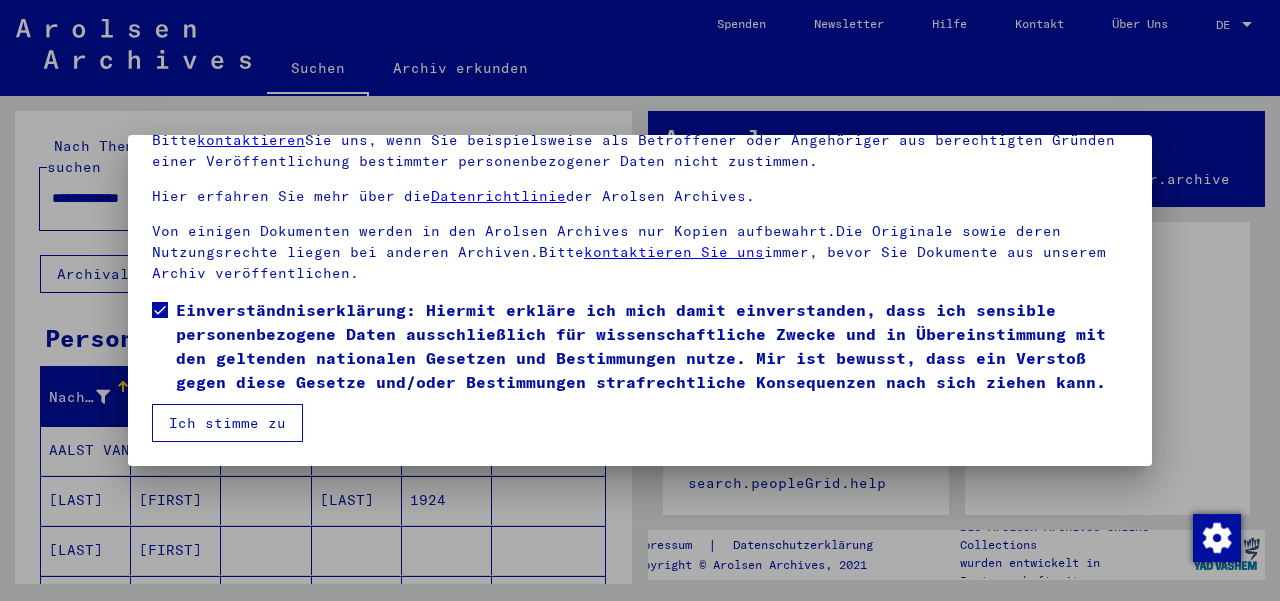 click on "Ich stimme zu" at bounding box center [227, 423] 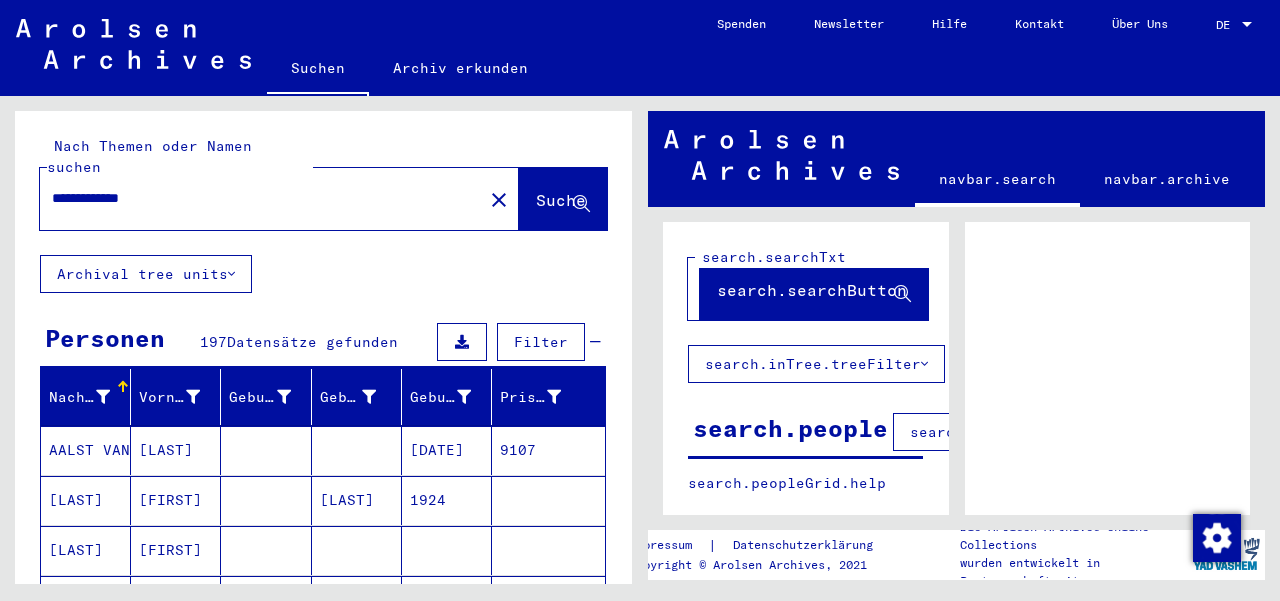 click 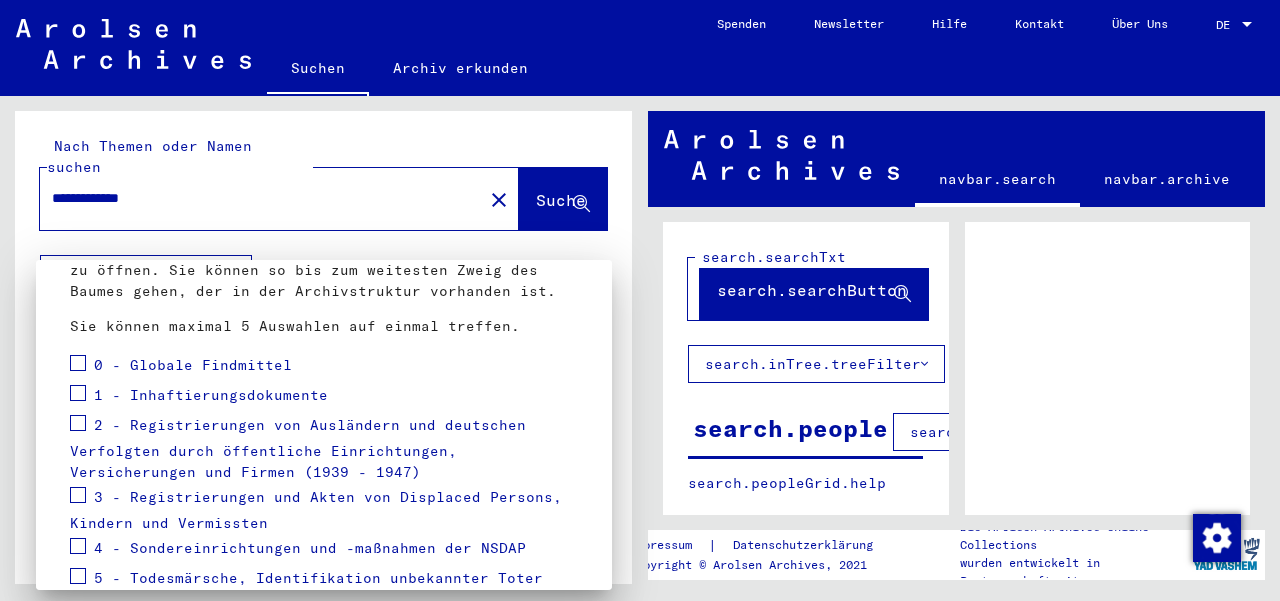 scroll, scrollTop: 384, scrollLeft: 0, axis: vertical 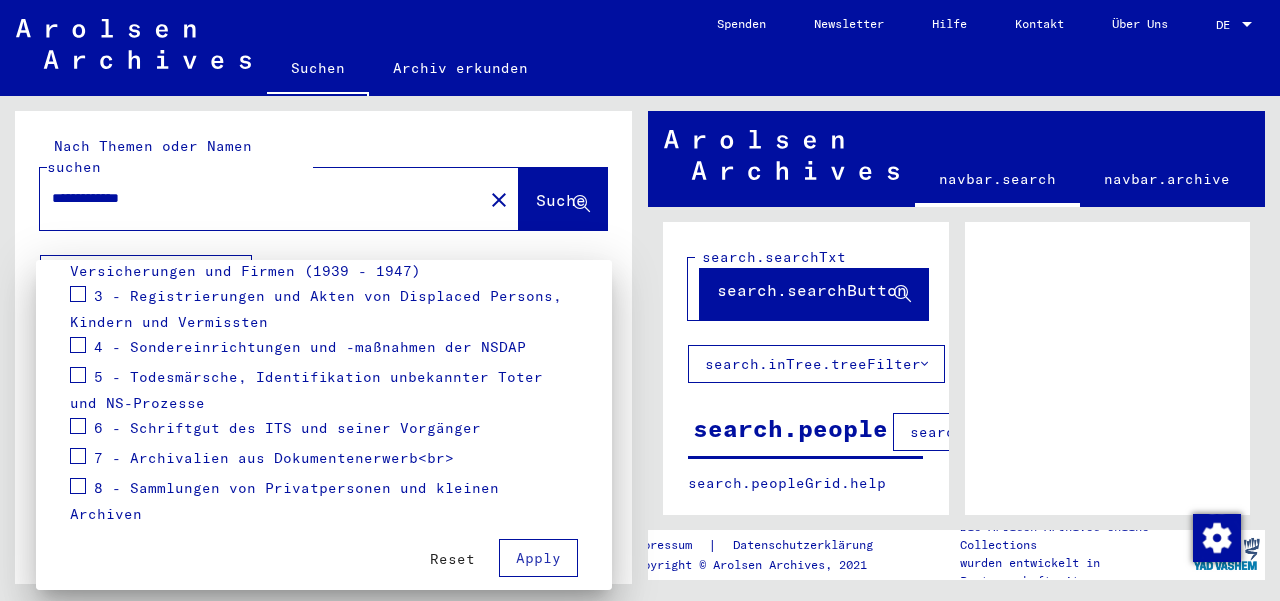click on "Reset" at bounding box center (452, 559) 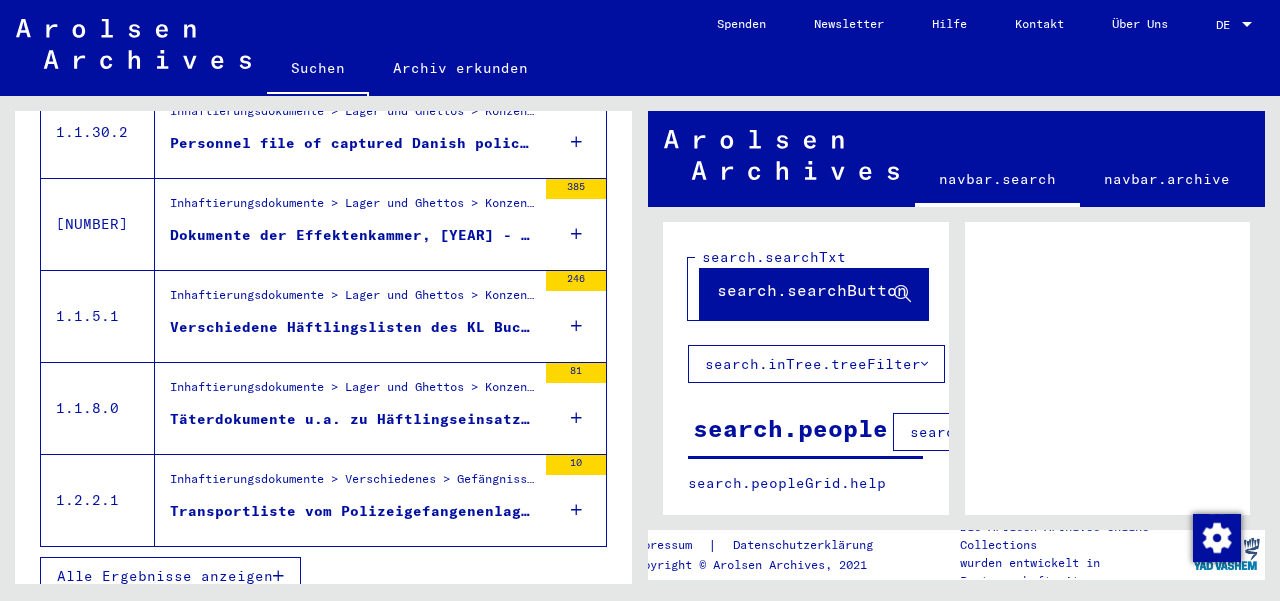 scroll, scrollTop: 810, scrollLeft: 0, axis: vertical 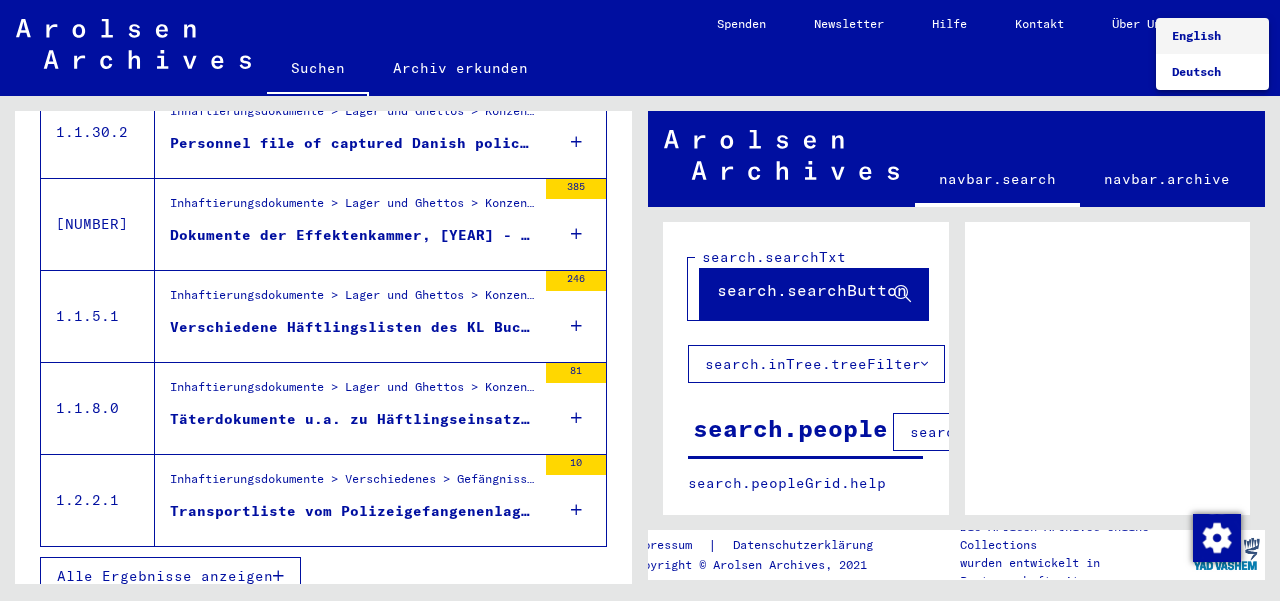 click on "English" at bounding box center [1196, 35] 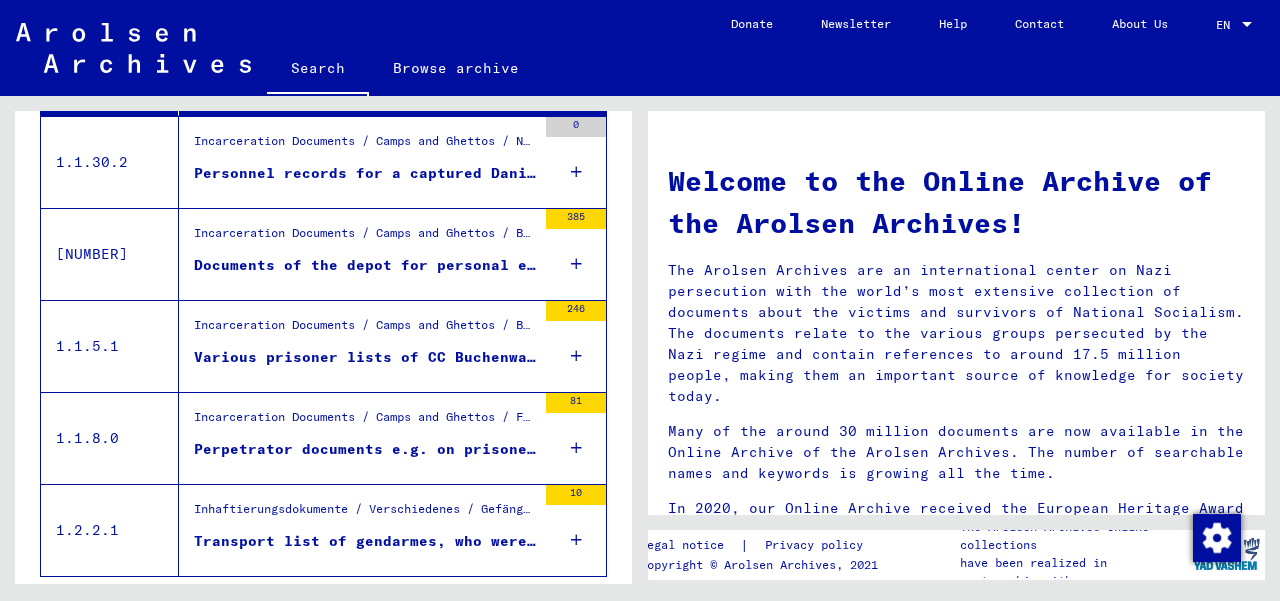 scroll, scrollTop: 748, scrollLeft: 0, axis: vertical 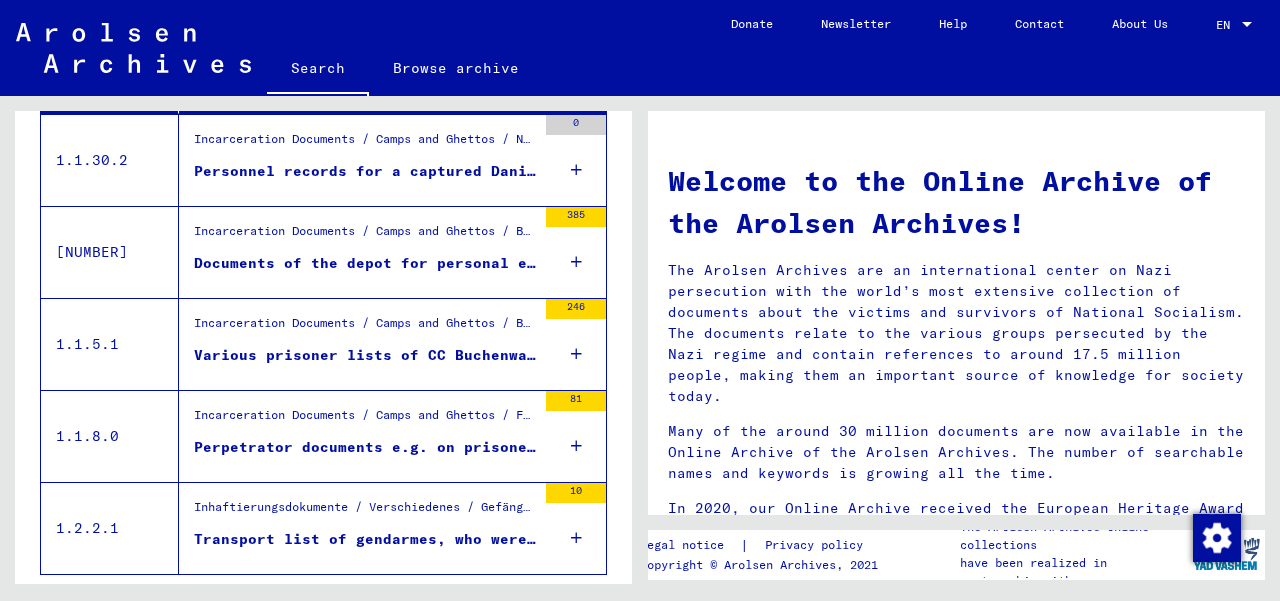 click on "Personnel records for a captured Danish police official" at bounding box center [365, 171] 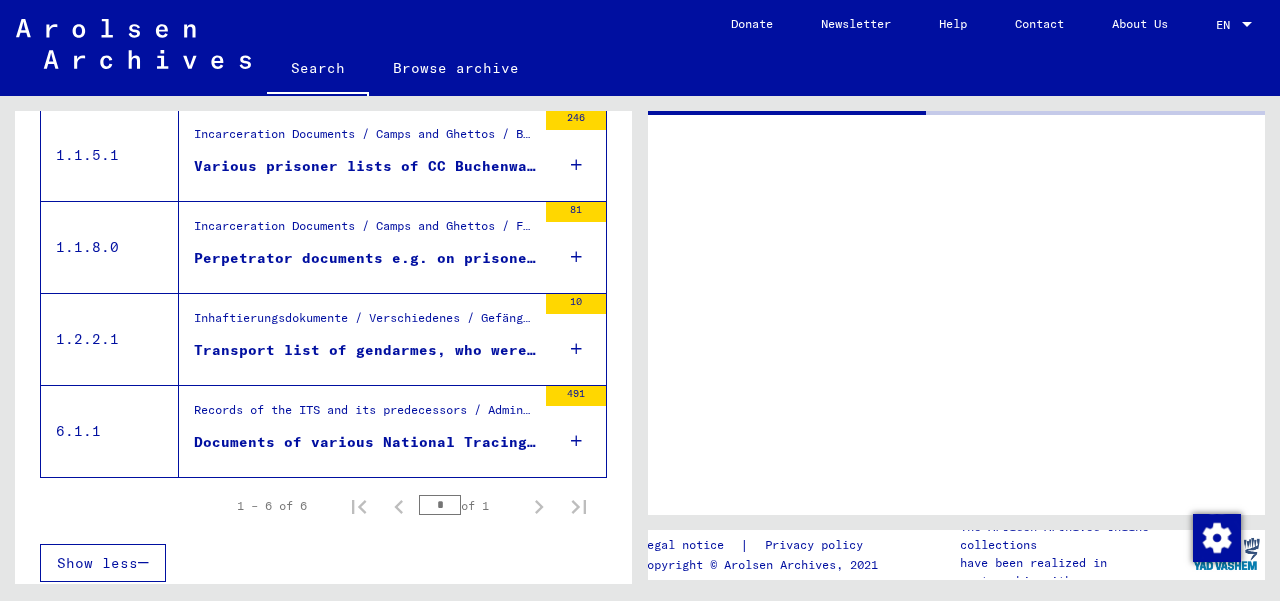 scroll, scrollTop: 387, scrollLeft: 0, axis: vertical 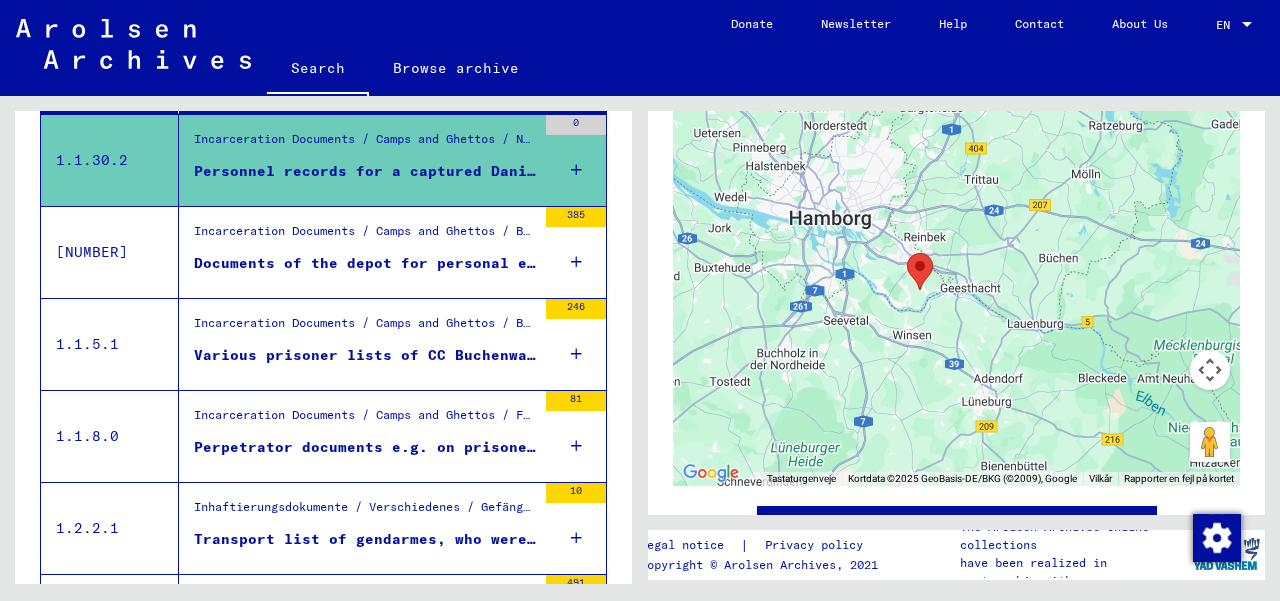 click at bounding box center [548, 242] 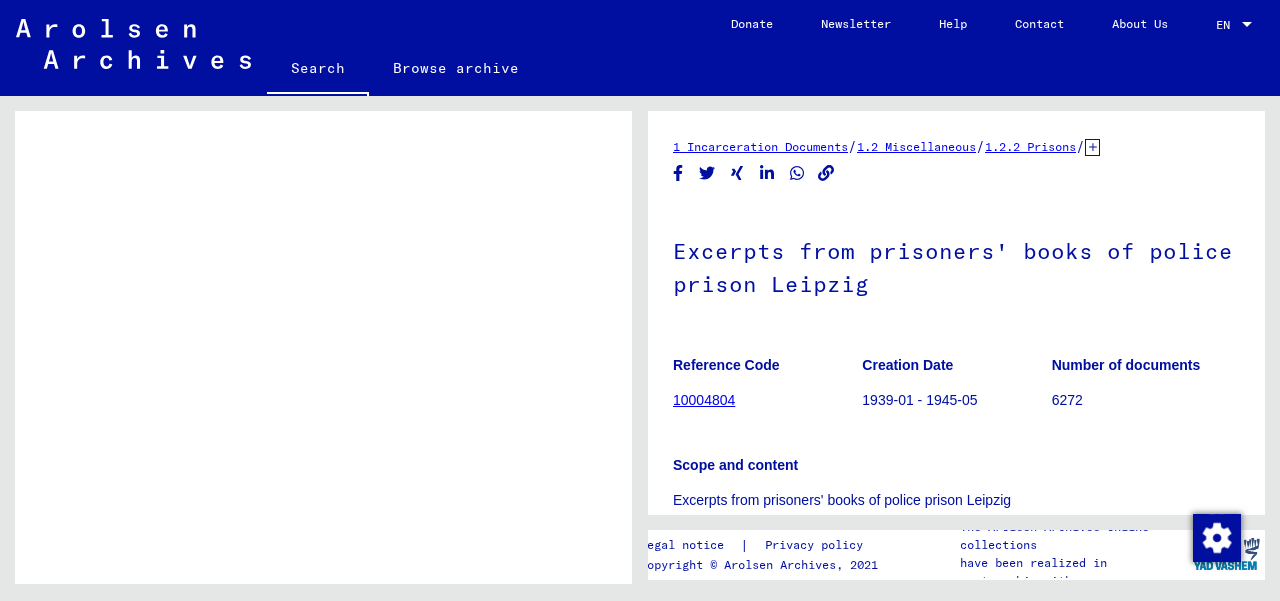 scroll, scrollTop: 0, scrollLeft: 0, axis: both 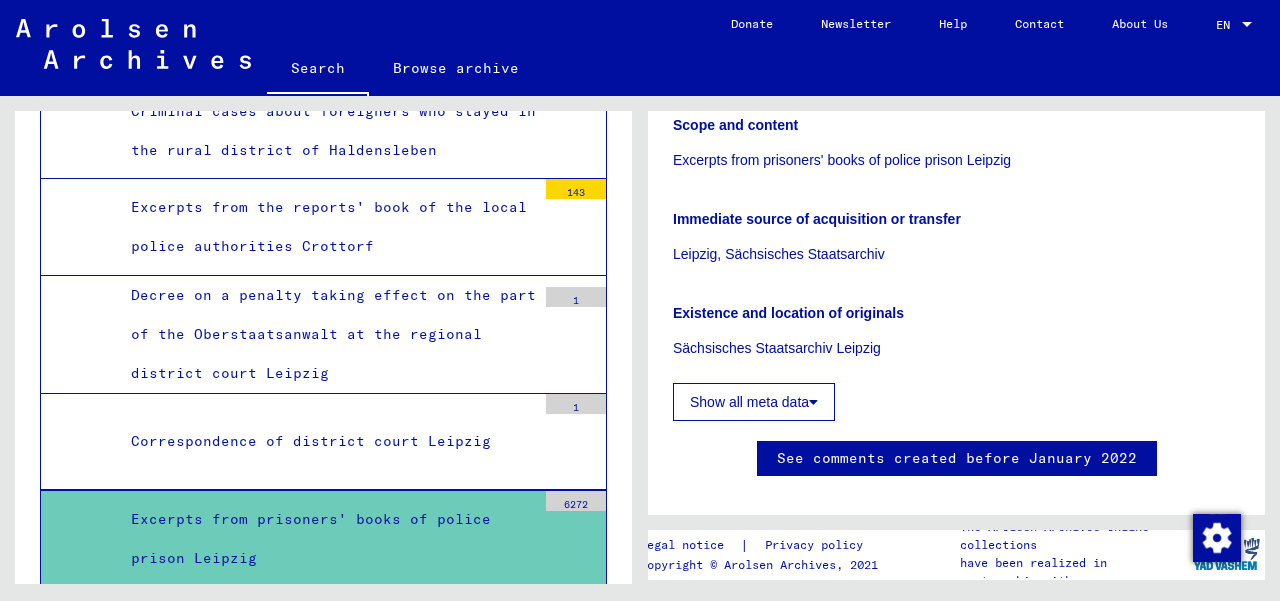 click on "Show all meta data" 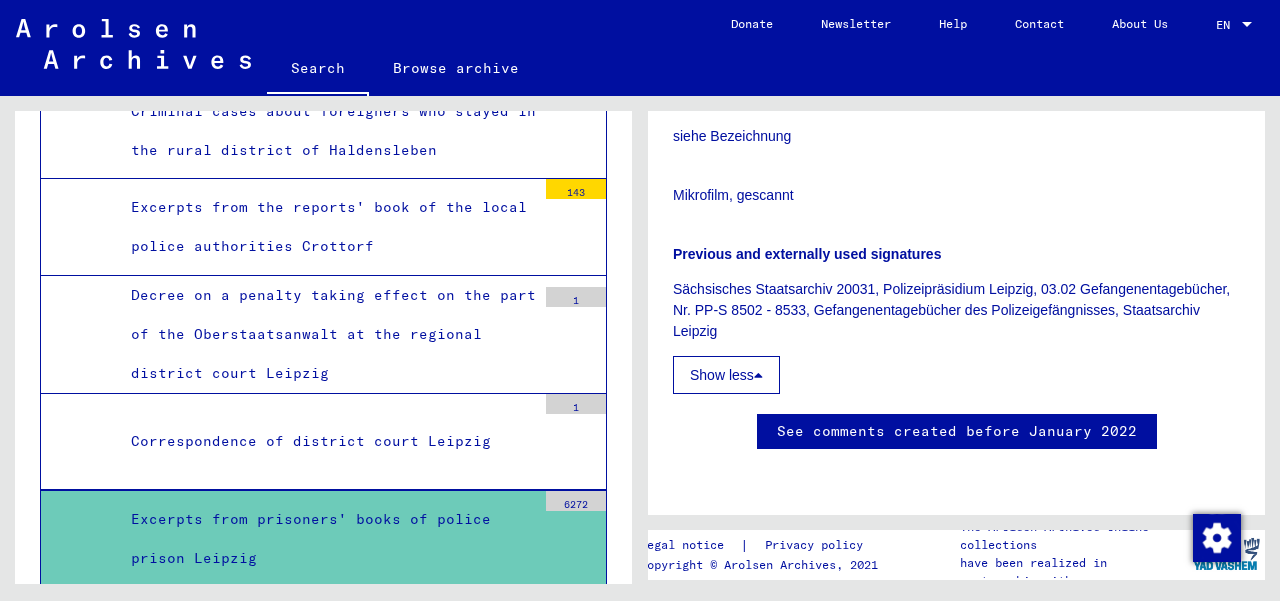 scroll, scrollTop: 734, scrollLeft: 0, axis: vertical 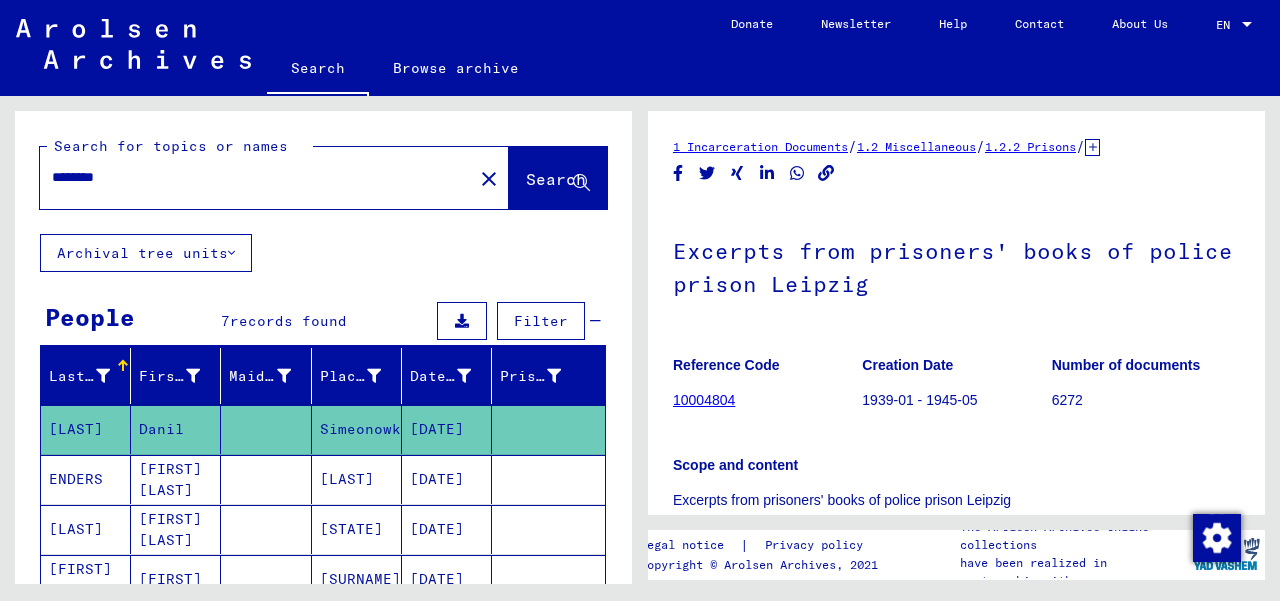 click on "close" 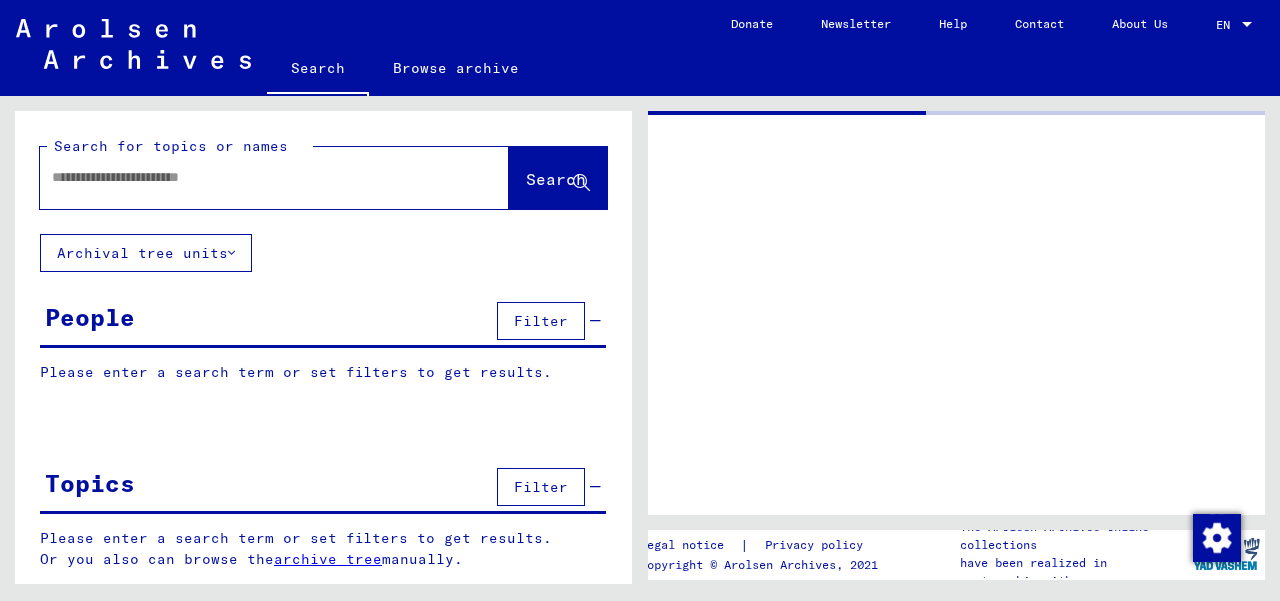 type on "**********" 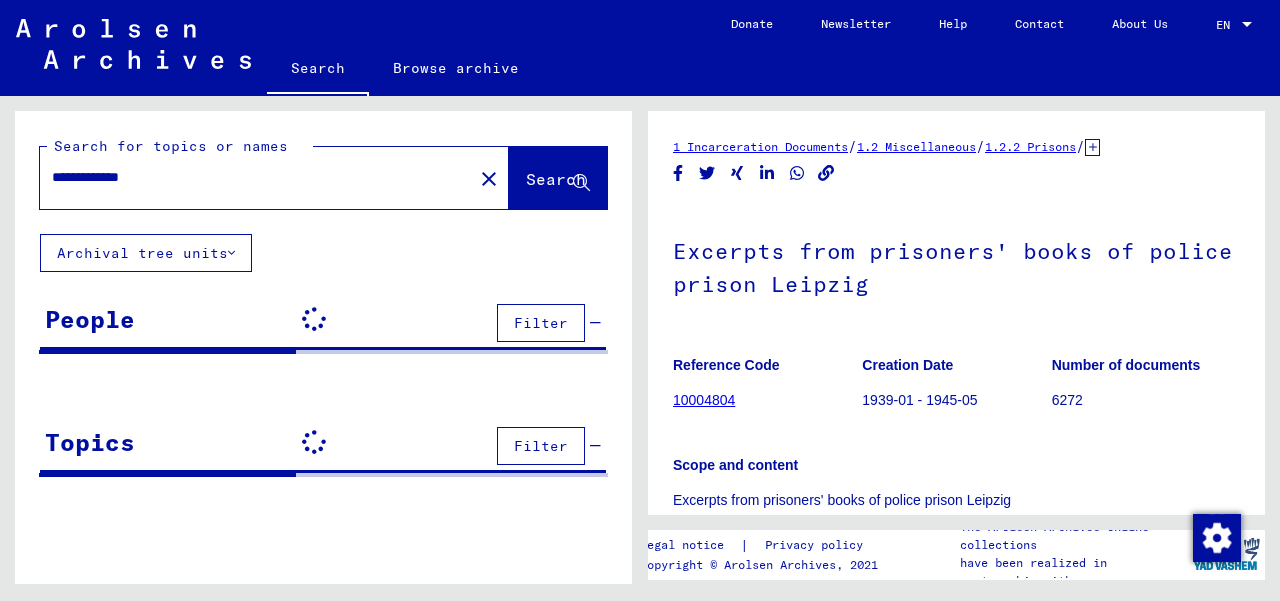 scroll, scrollTop: 0, scrollLeft: 0, axis: both 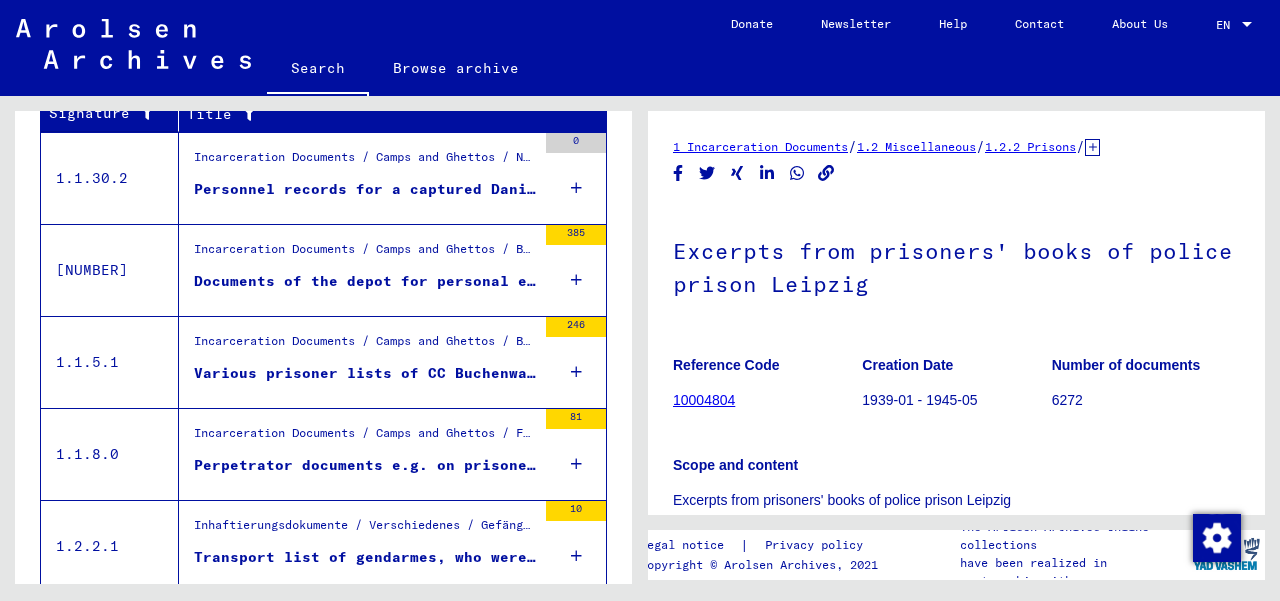 click on "Various prisoner lists of CC Buchenwald" at bounding box center (365, 373) 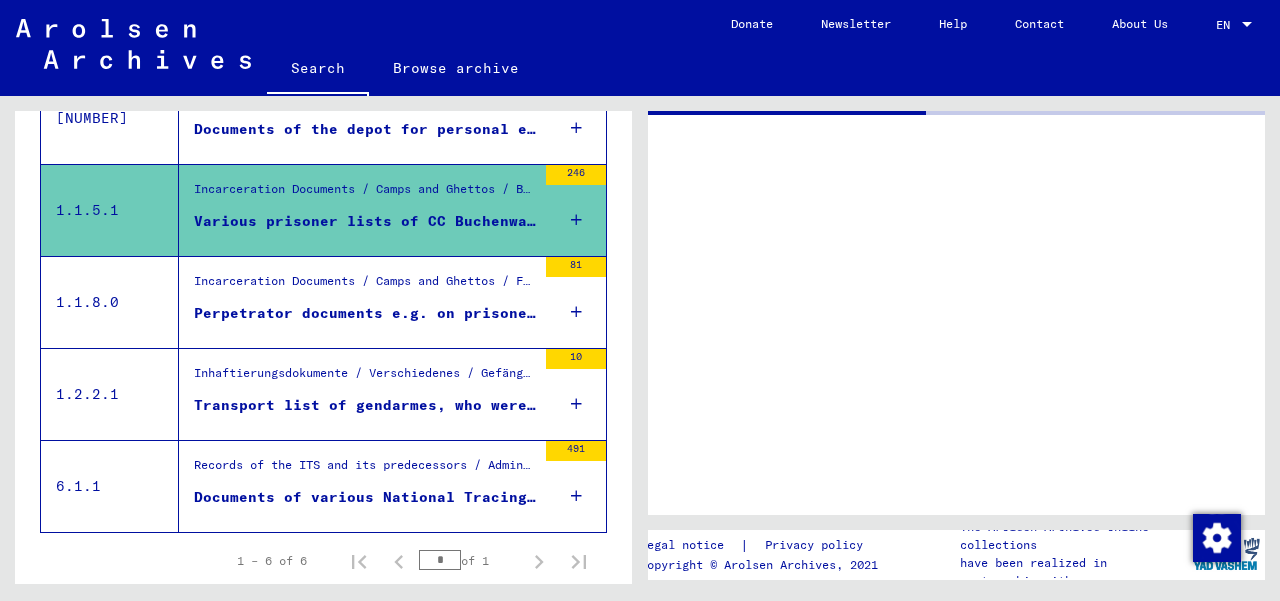 scroll, scrollTop: 369, scrollLeft: 0, axis: vertical 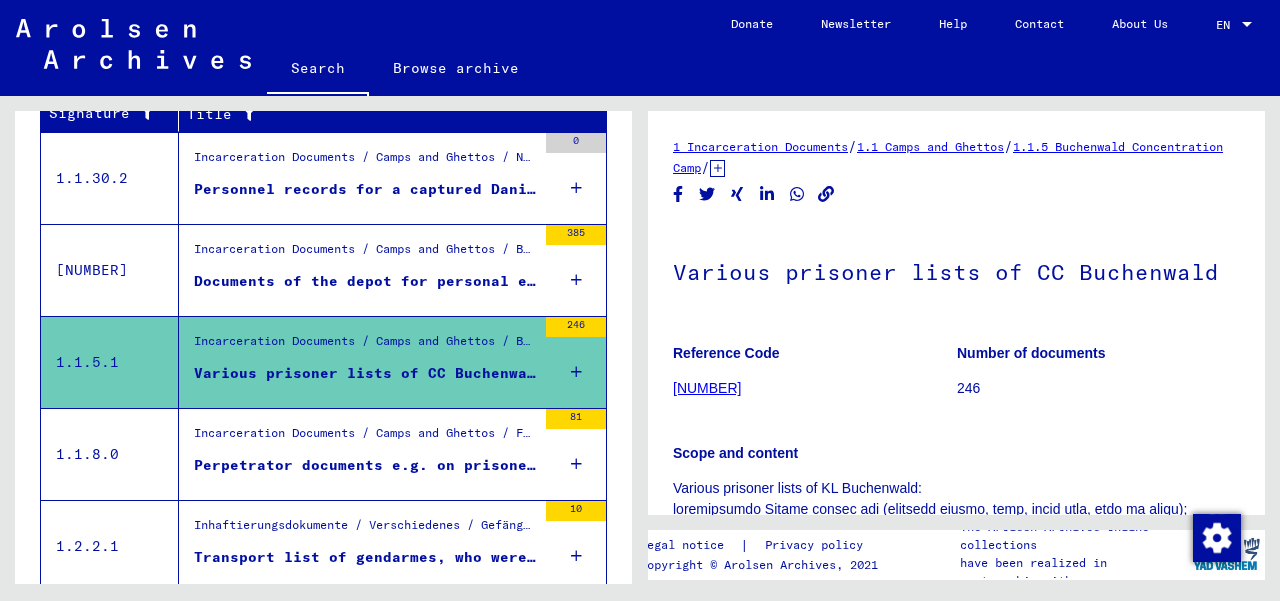 click on "[NUMBER]" 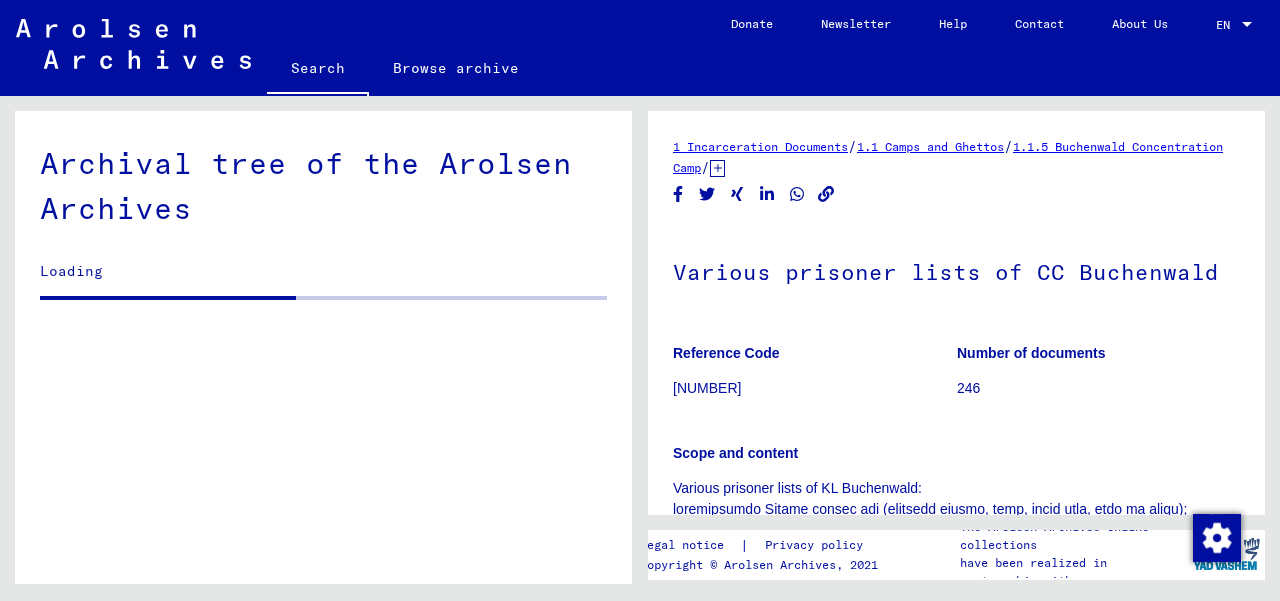 scroll, scrollTop: 19356, scrollLeft: 0, axis: vertical 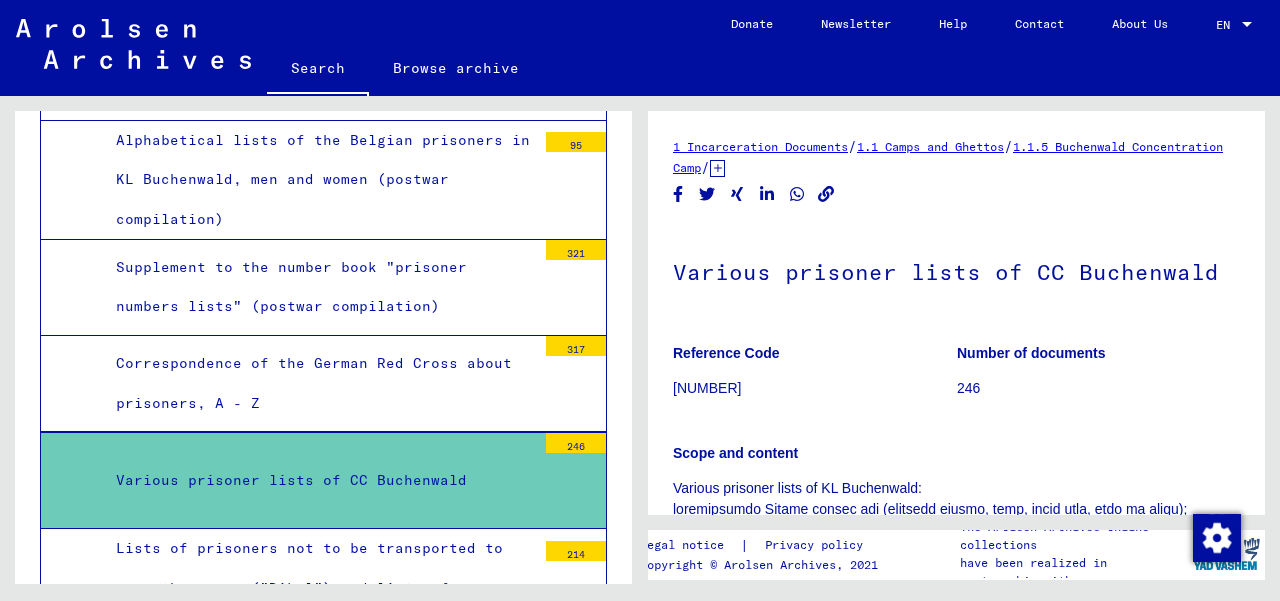 click on "Lists of prisoners not to be transported to any other camp ("Dikal") and      lists of recidivistic prisoners" at bounding box center [318, 588] 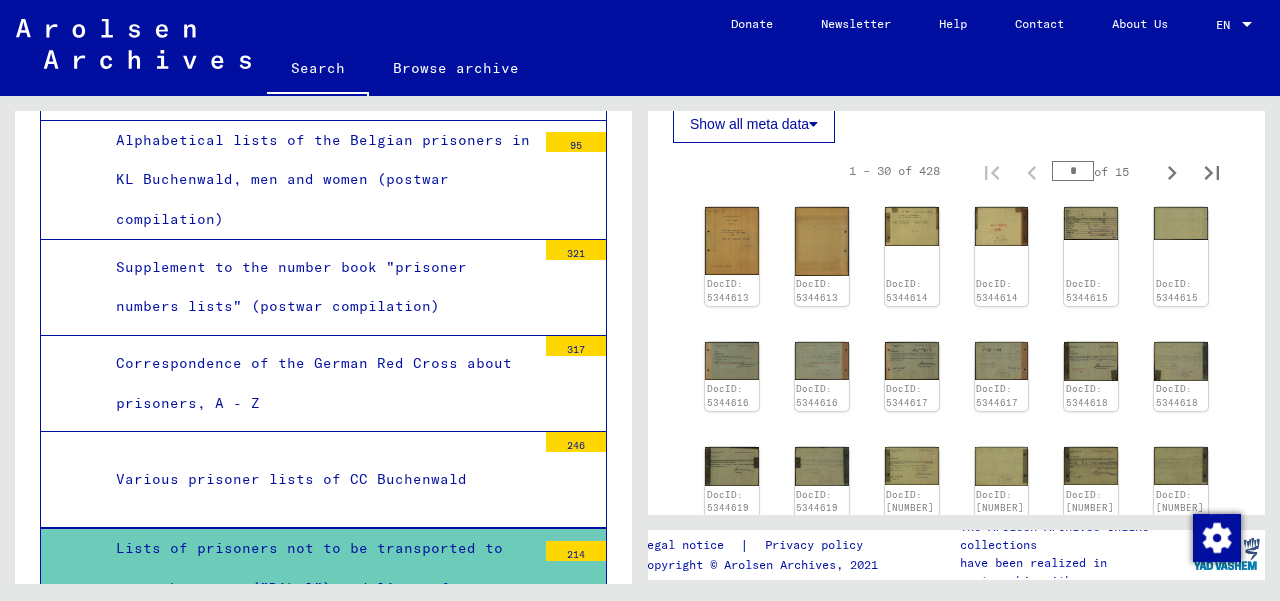 scroll, scrollTop: 769, scrollLeft: 0, axis: vertical 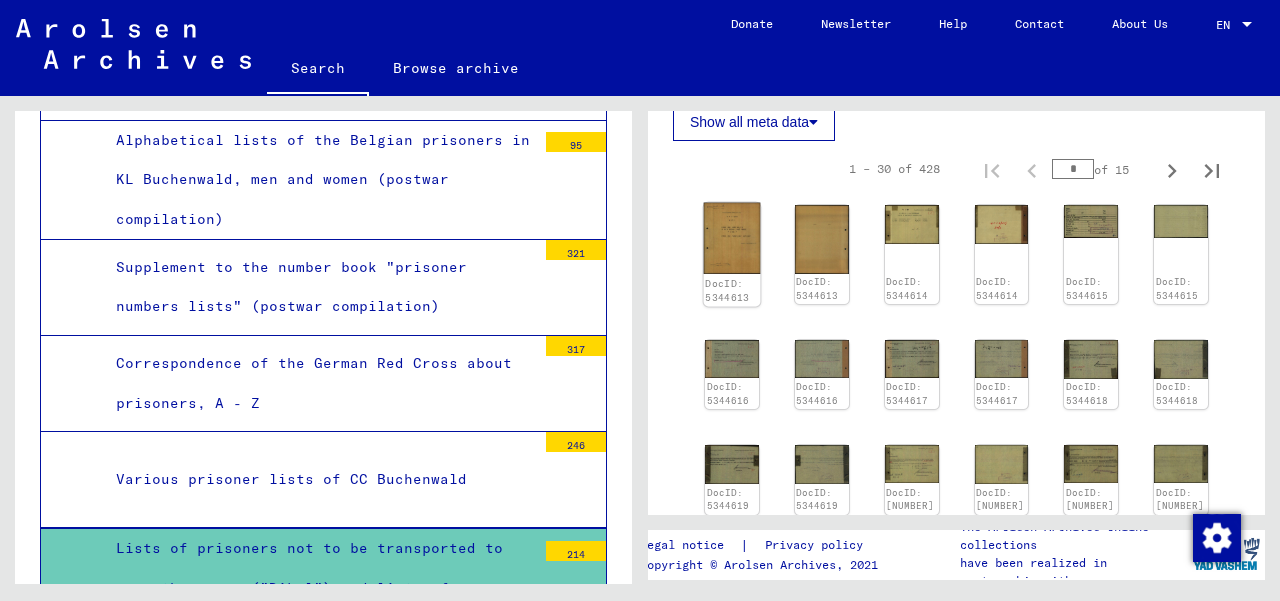 click 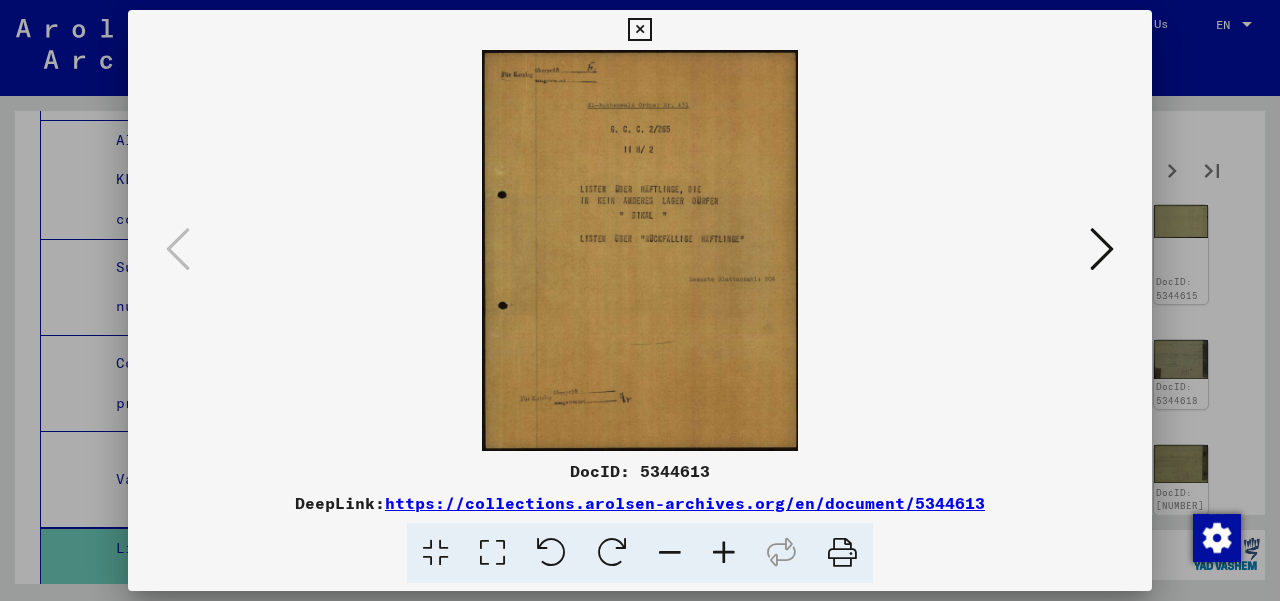 click at bounding box center [1102, 249] 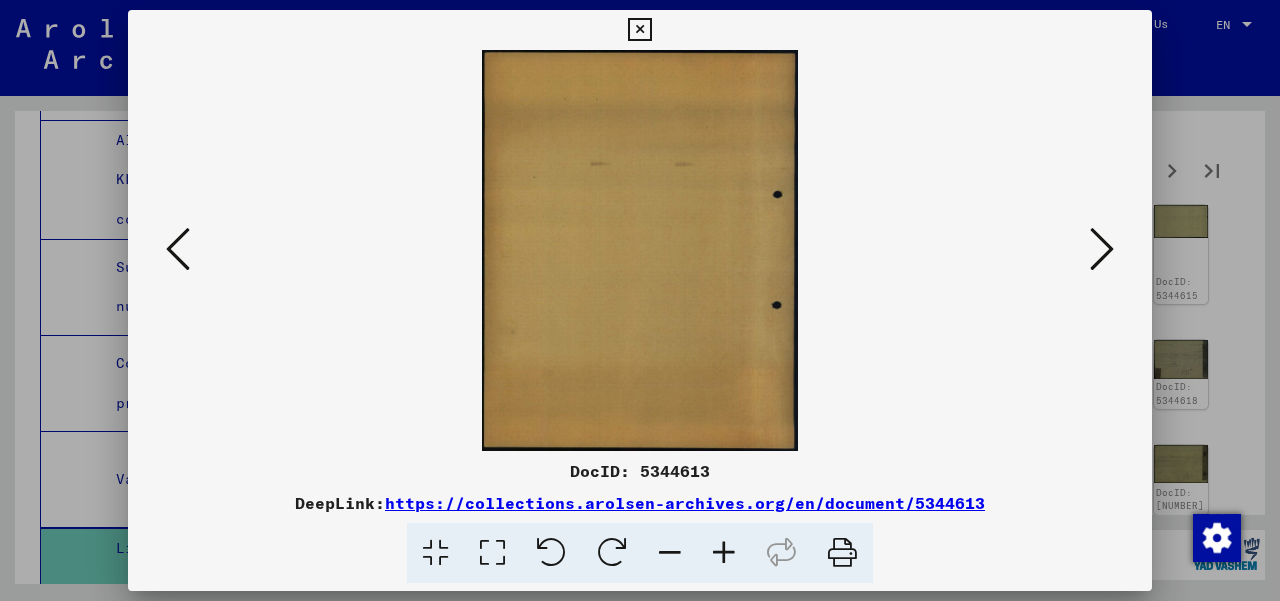 click at bounding box center (1102, 249) 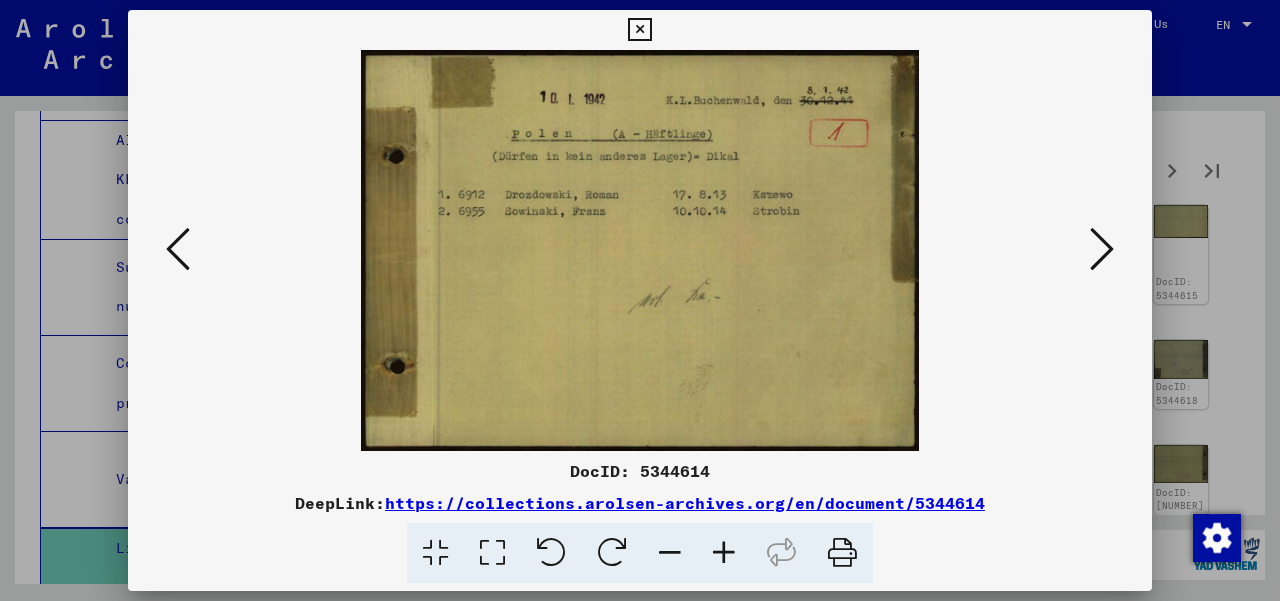 click at bounding box center [1102, 249] 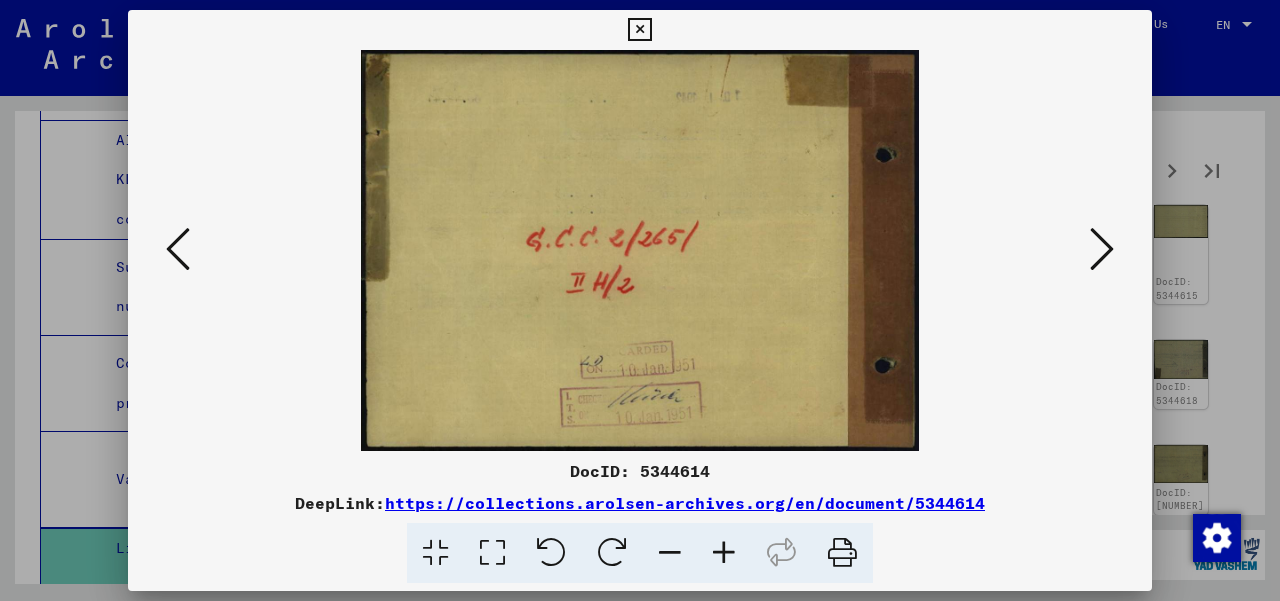 click at bounding box center [1102, 249] 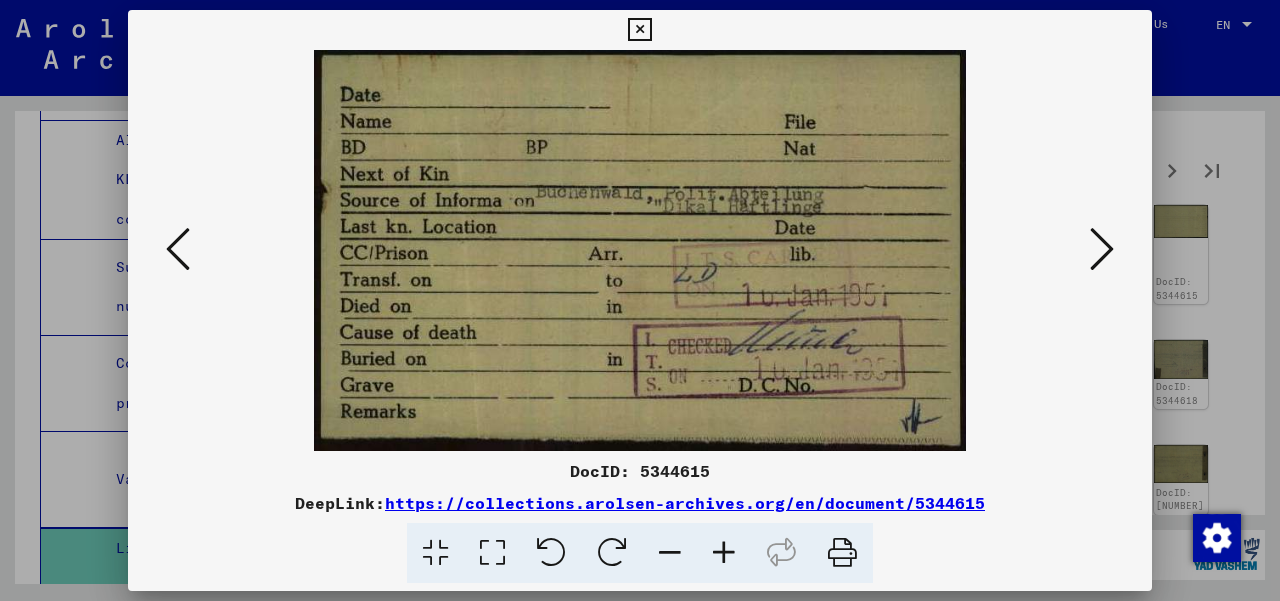 click at bounding box center (1102, 249) 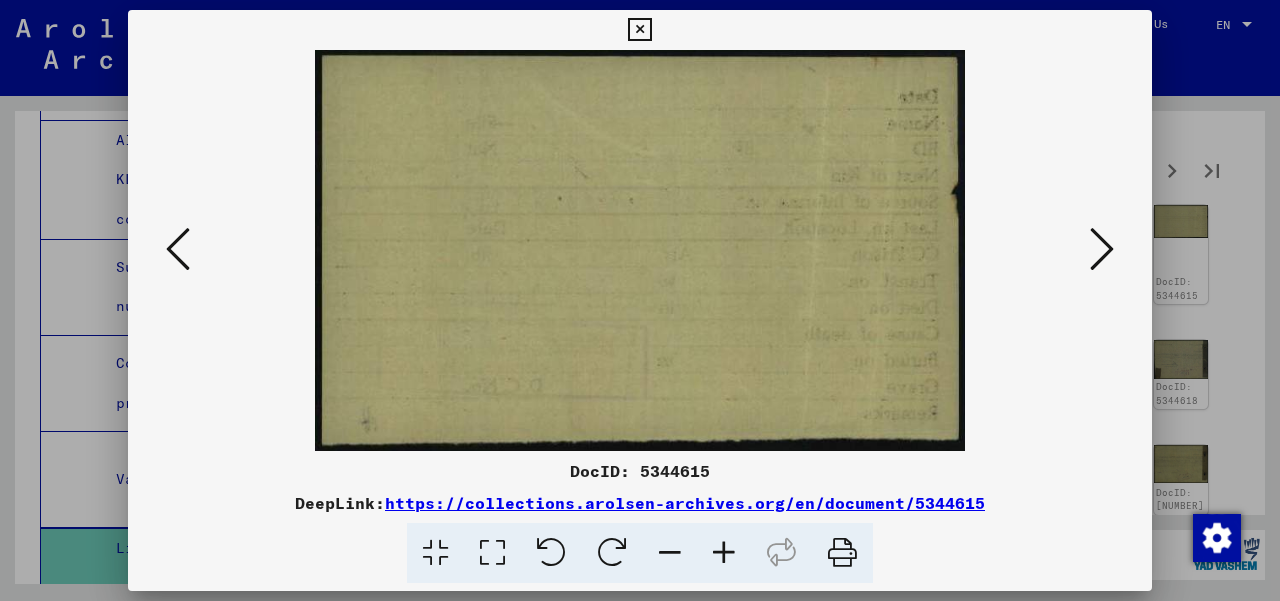 click at bounding box center [1102, 249] 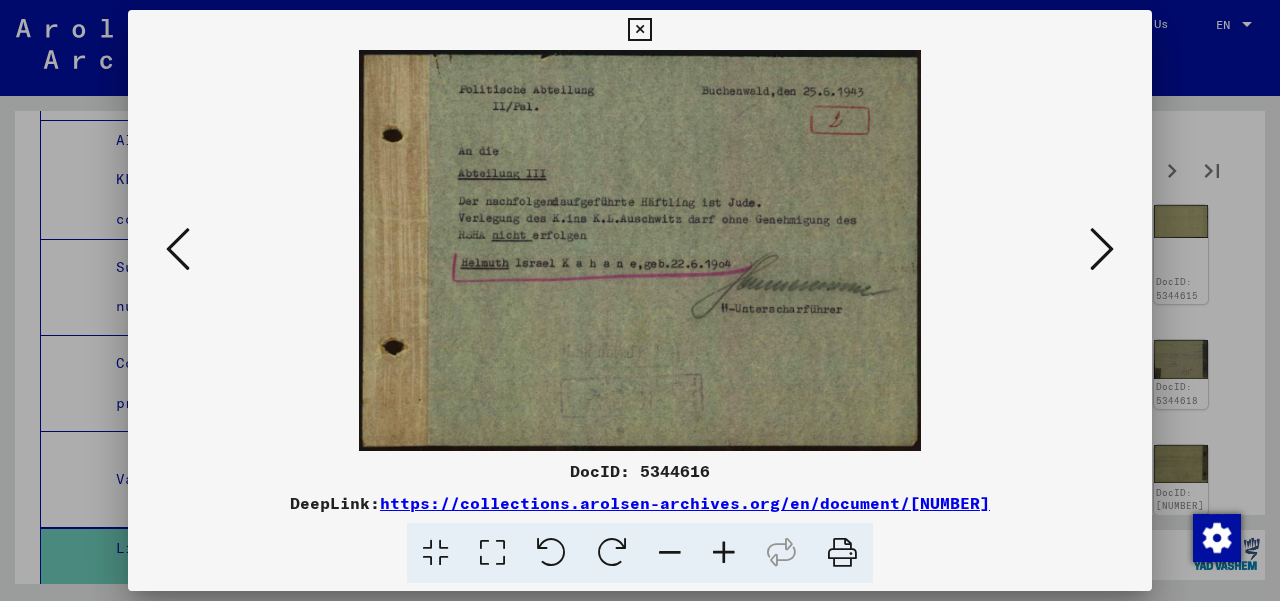 click at bounding box center [1102, 249] 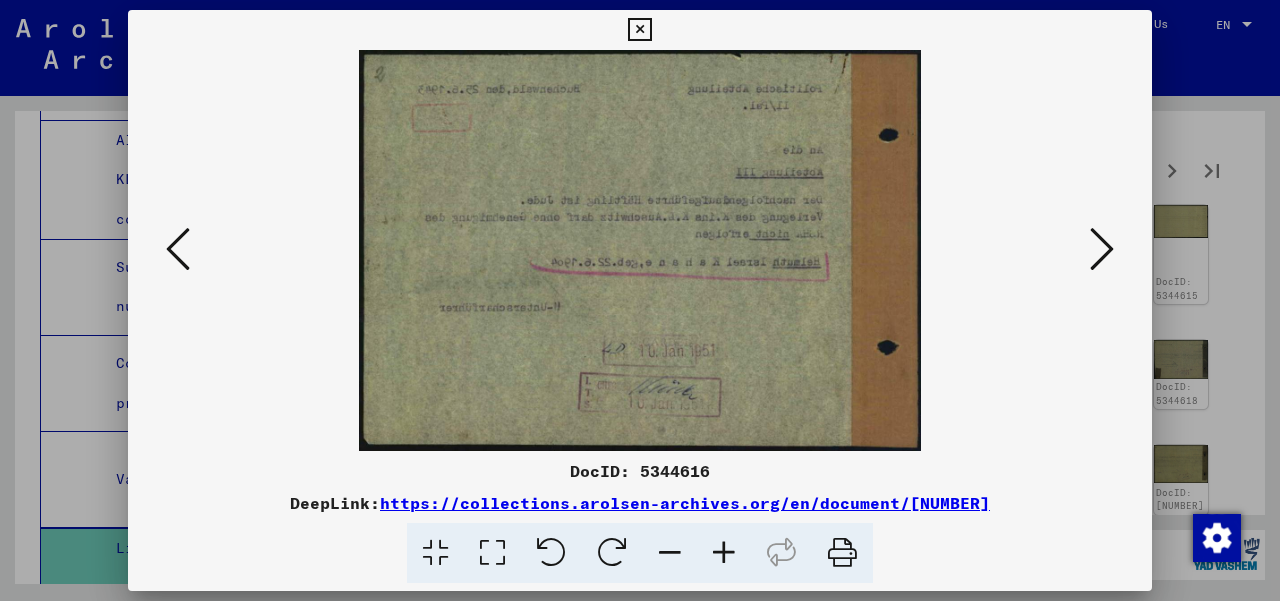 click at bounding box center (1102, 249) 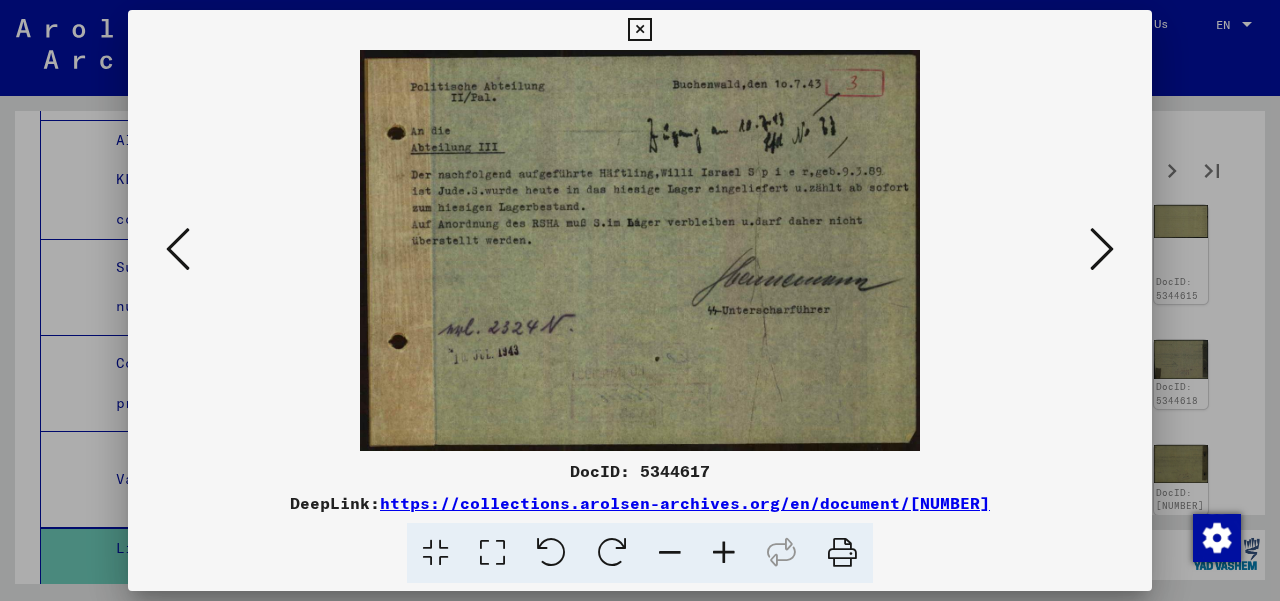 click at bounding box center [1102, 249] 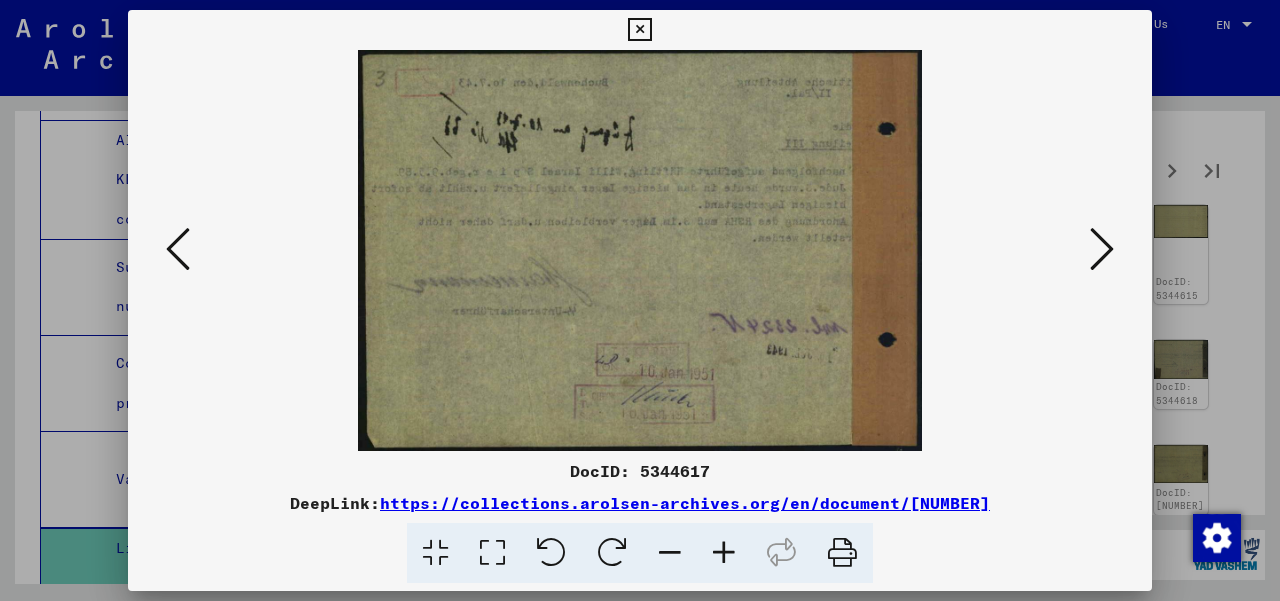 click at bounding box center (1102, 249) 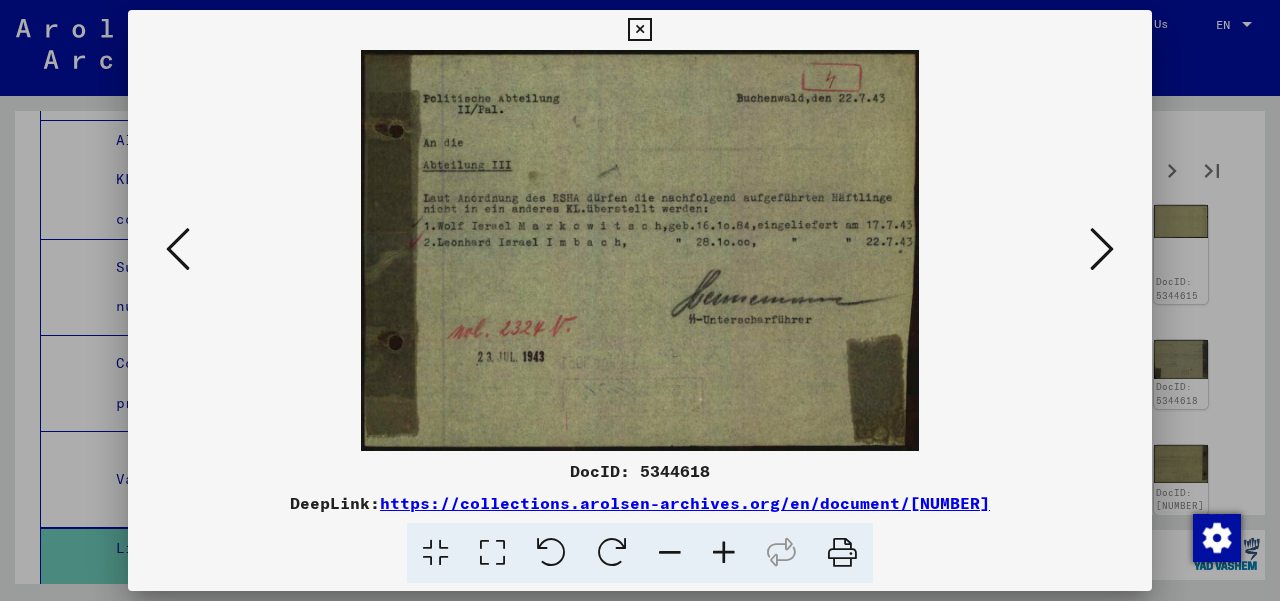 click at bounding box center (1102, 249) 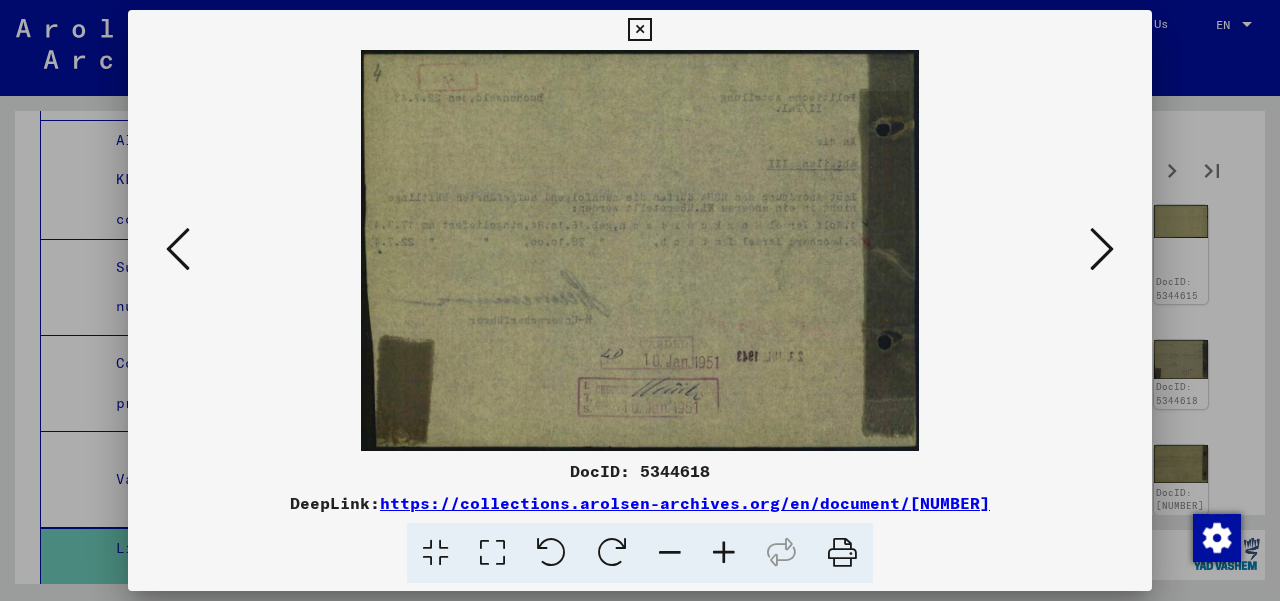 click at bounding box center (1102, 249) 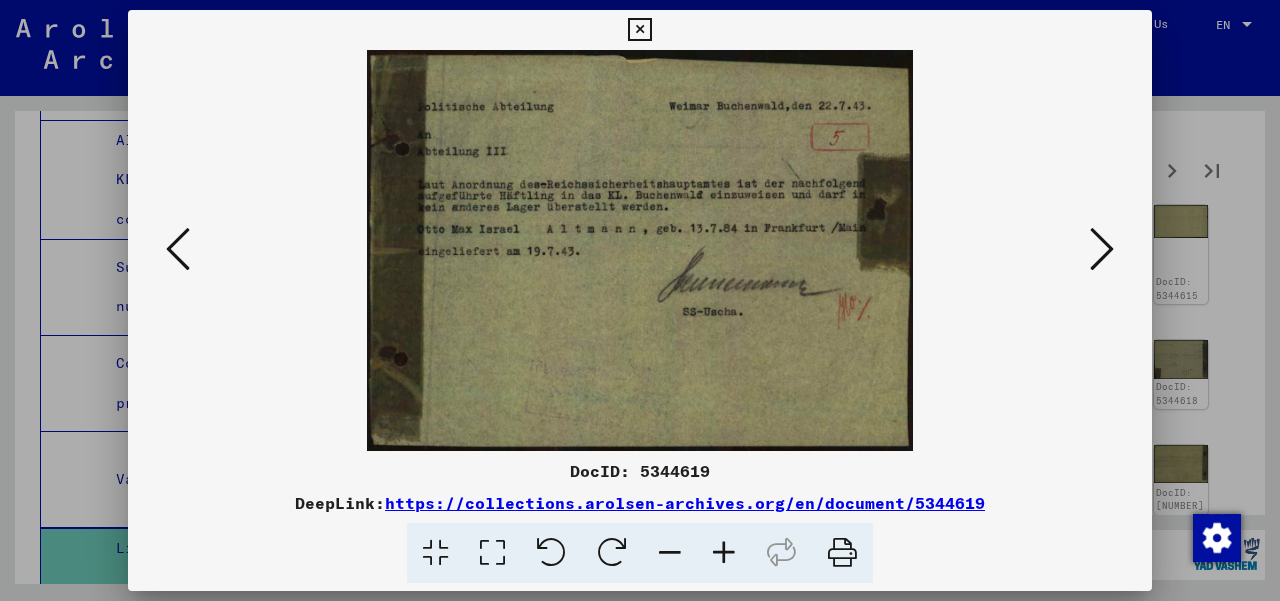 click at bounding box center (1102, 249) 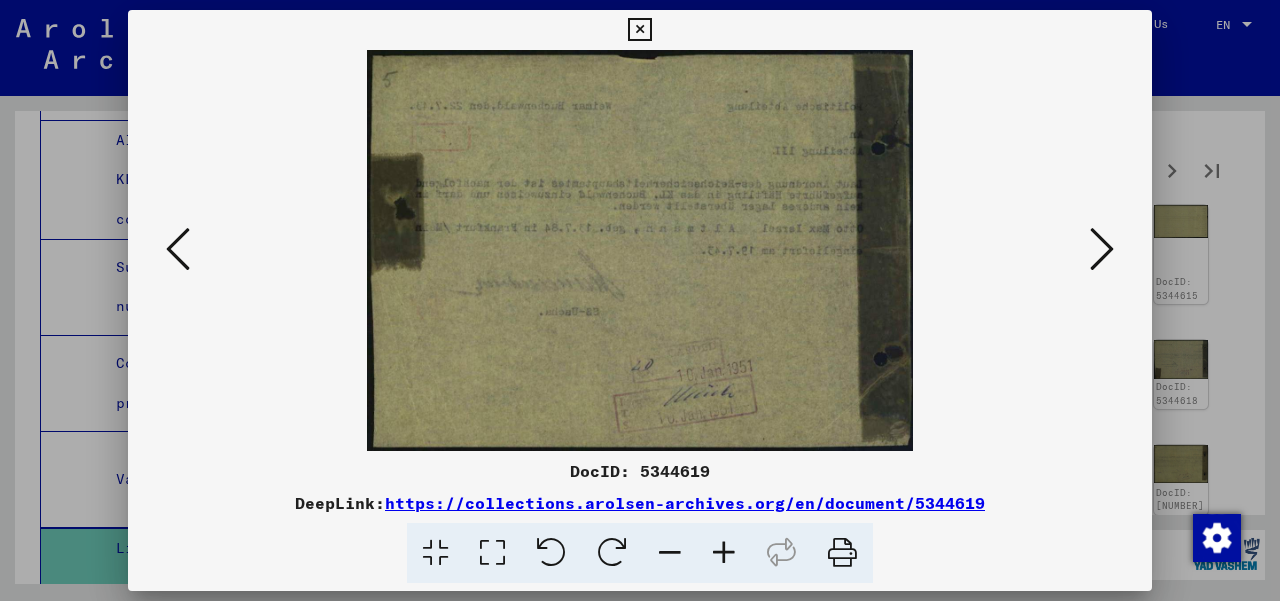 click at bounding box center [1102, 249] 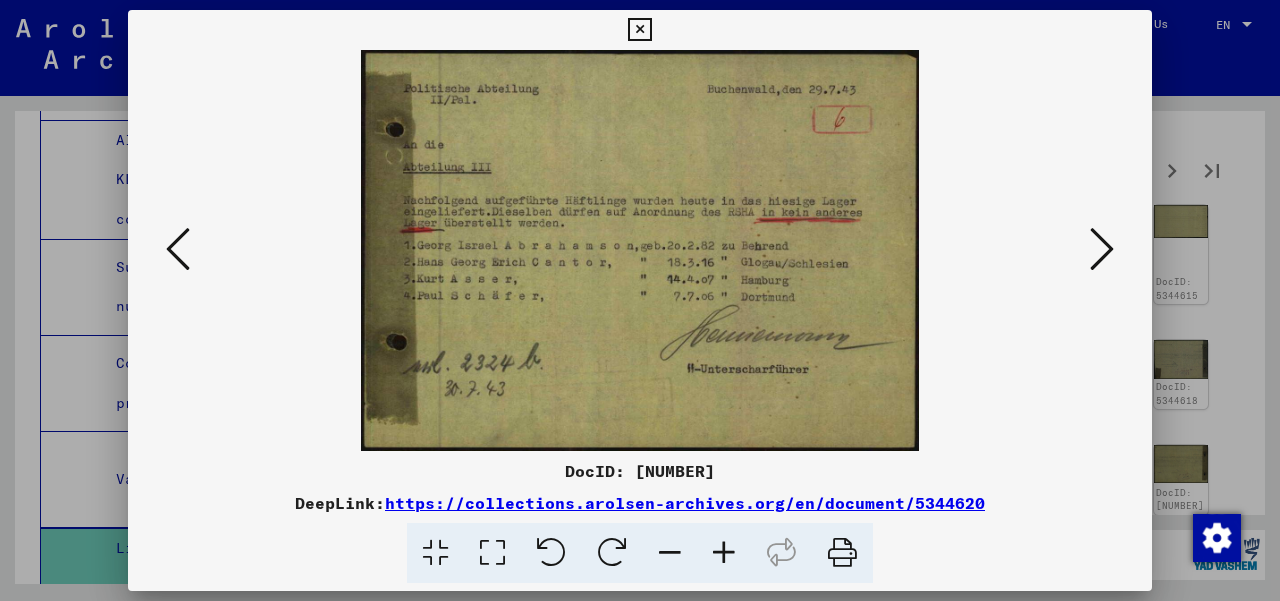 click at bounding box center (1102, 249) 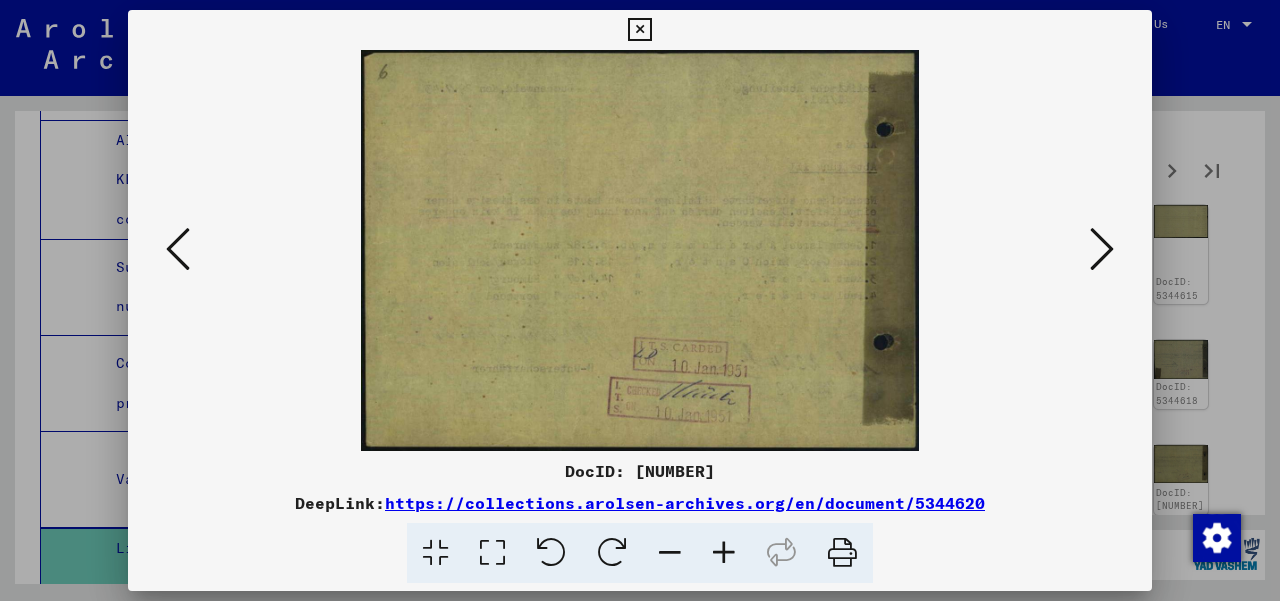 click at bounding box center (1102, 249) 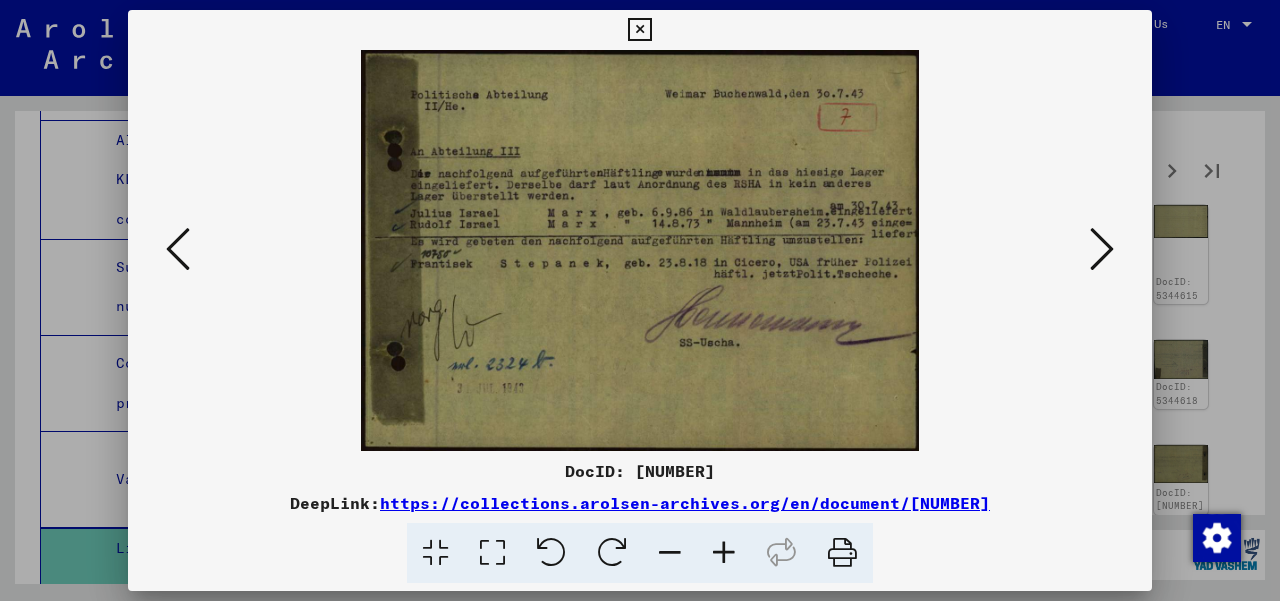 click at bounding box center [1102, 249] 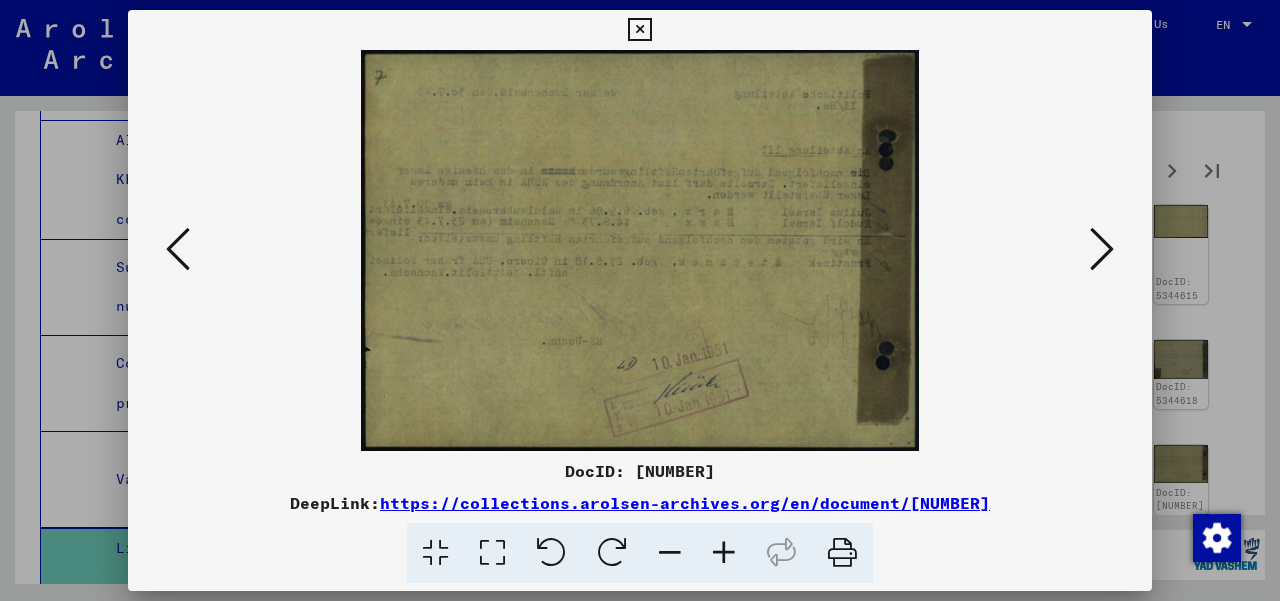 click at bounding box center (1102, 249) 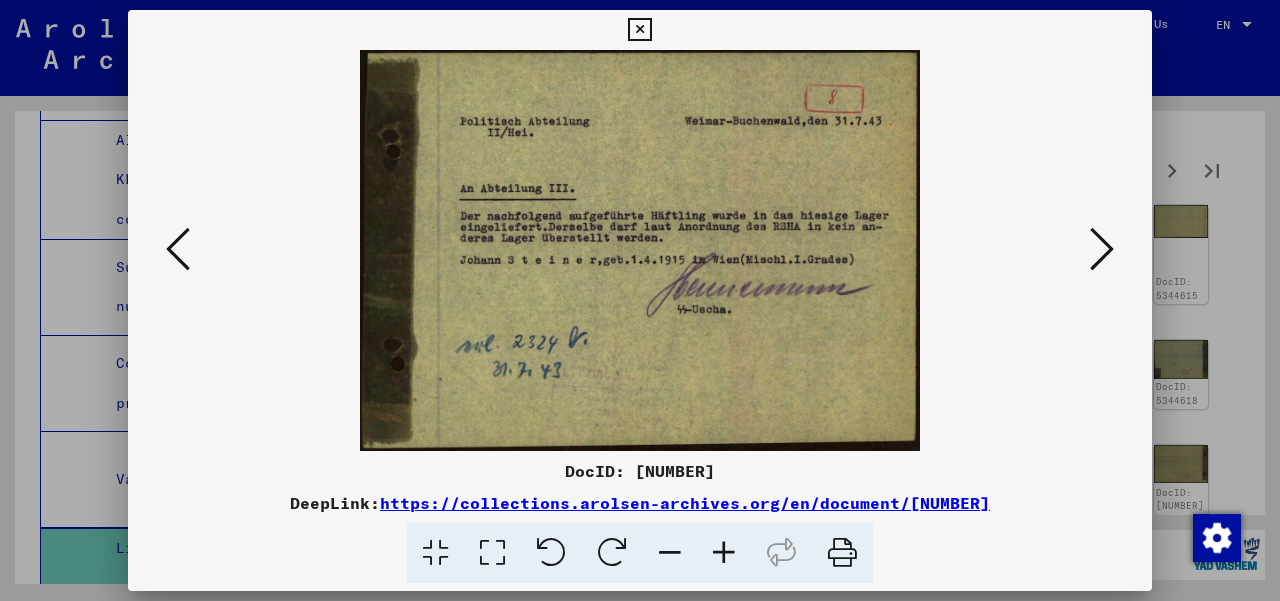 click at bounding box center (1102, 249) 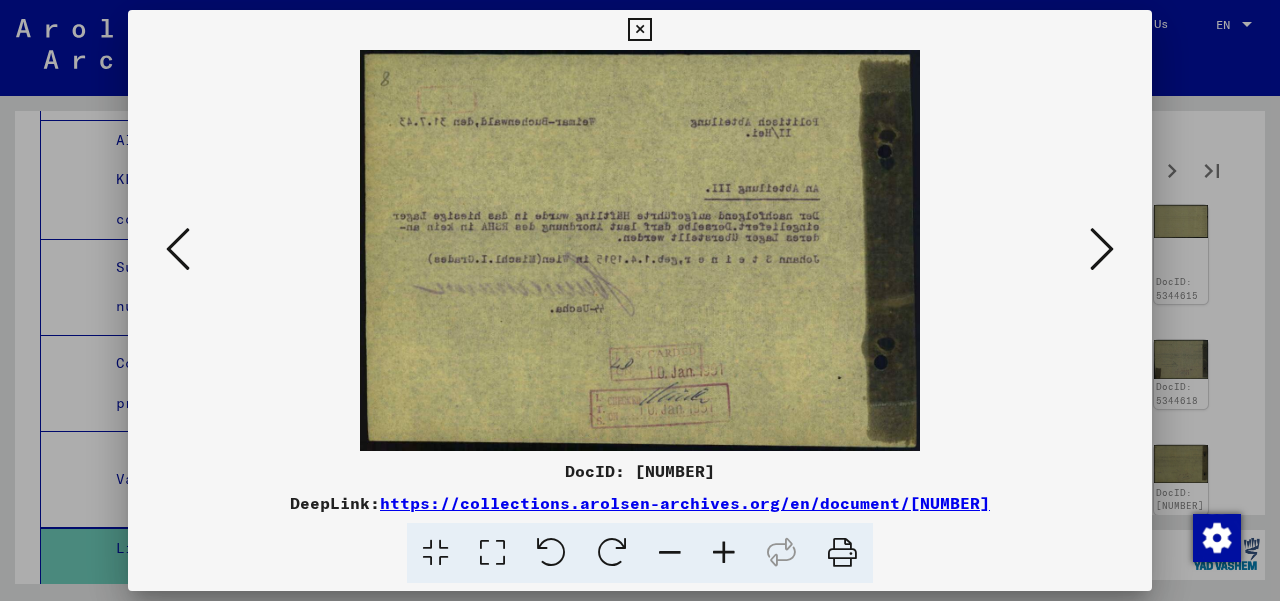 click at bounding box center (1102, 249) 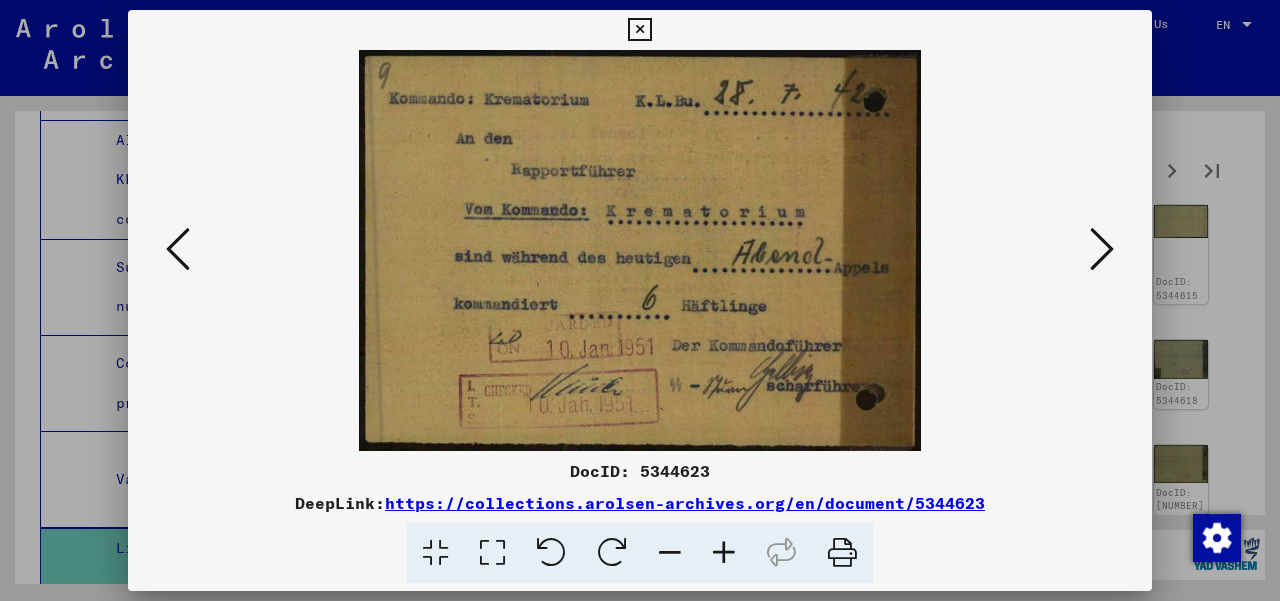 click at bounding box center [1102, 249] 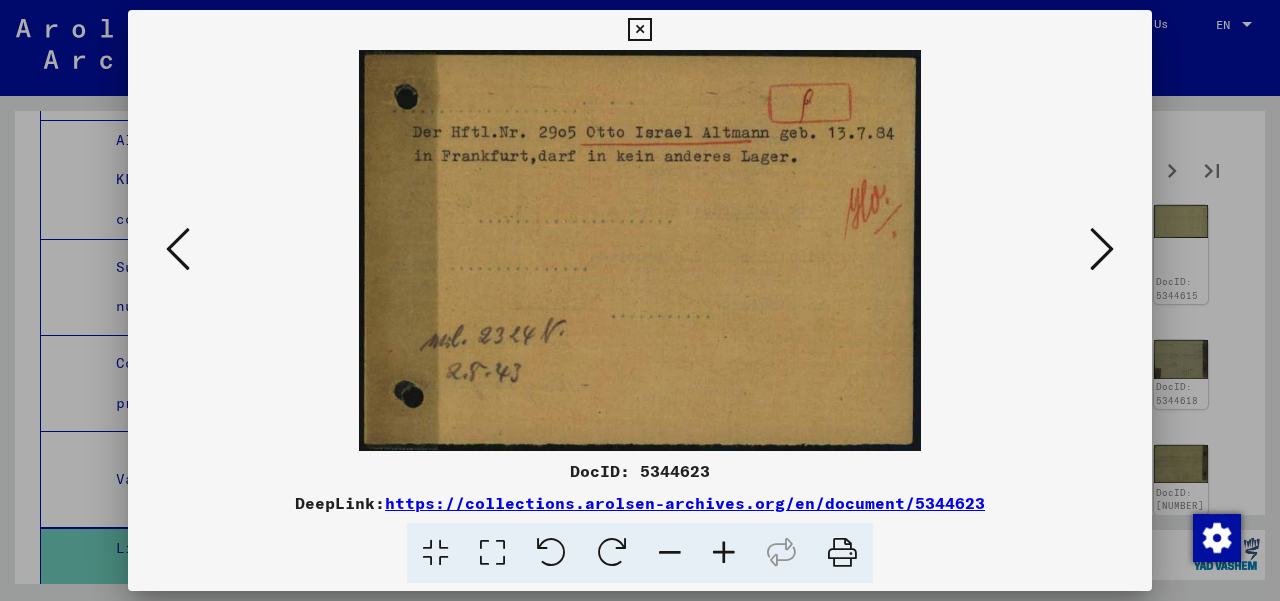 click at bounding box center [1102, 249] 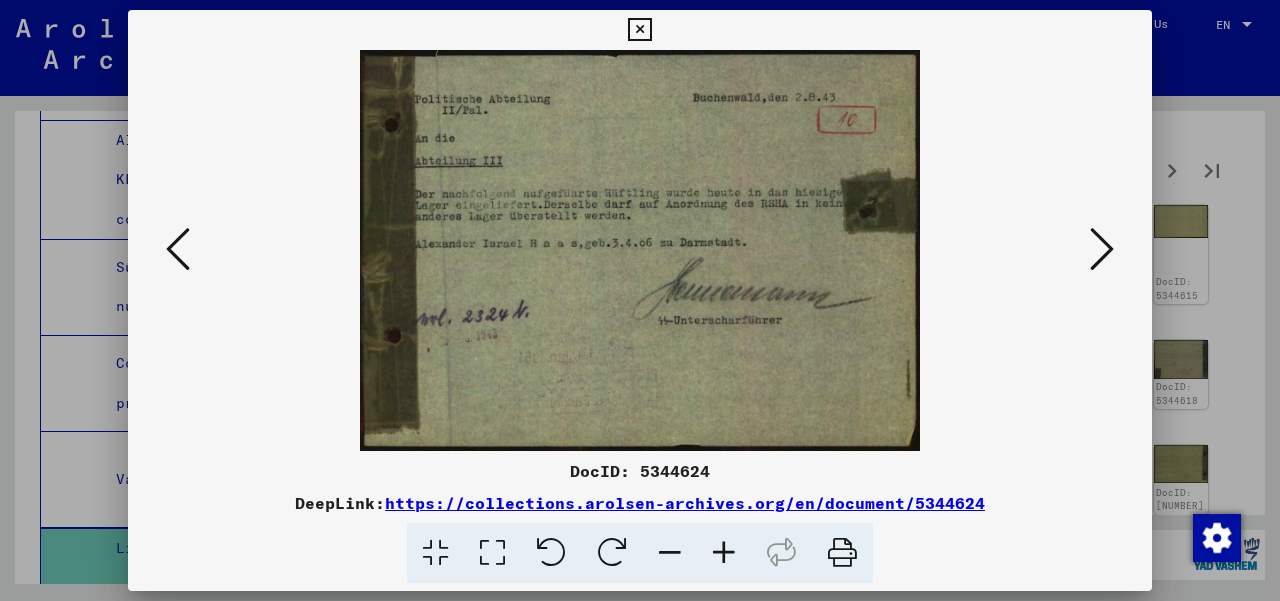 click at bounding box center (1102, 249) 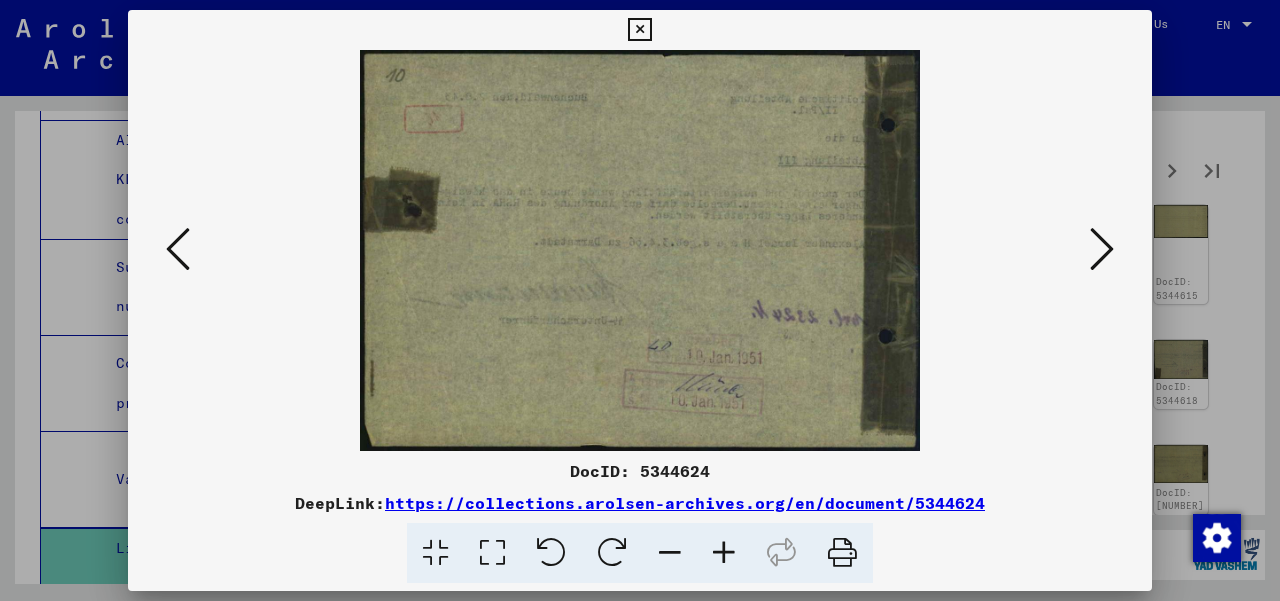 click at bounding box center (1102, 249) 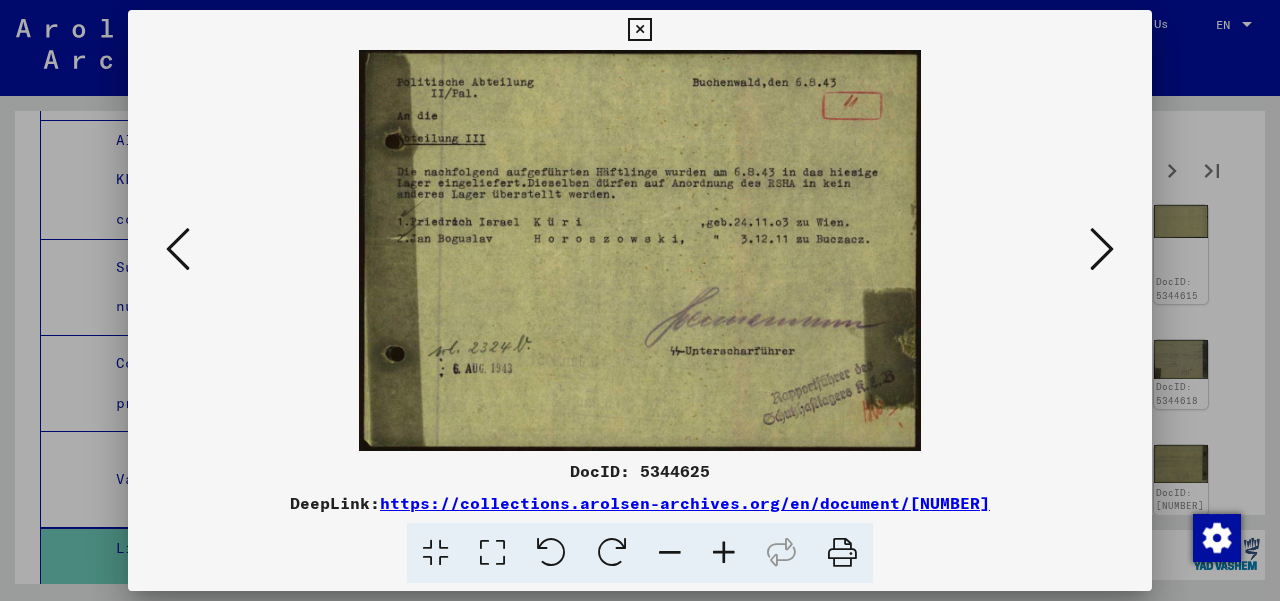 click at bounding box center (1102, 249) 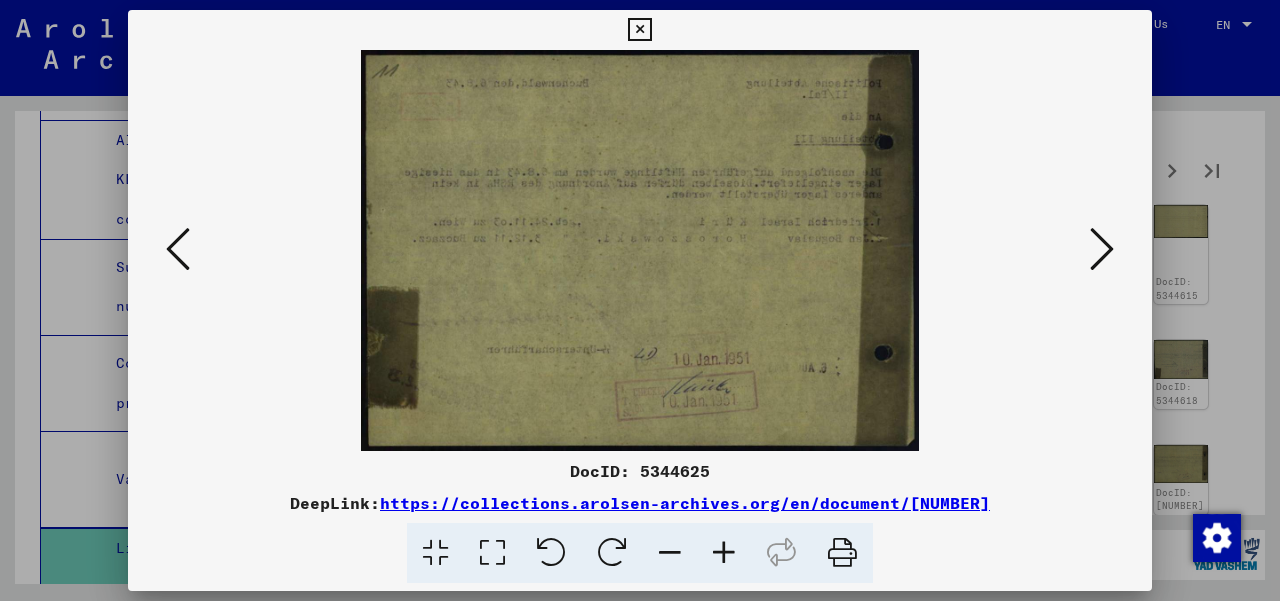 click at bounding box center [1102, 249] 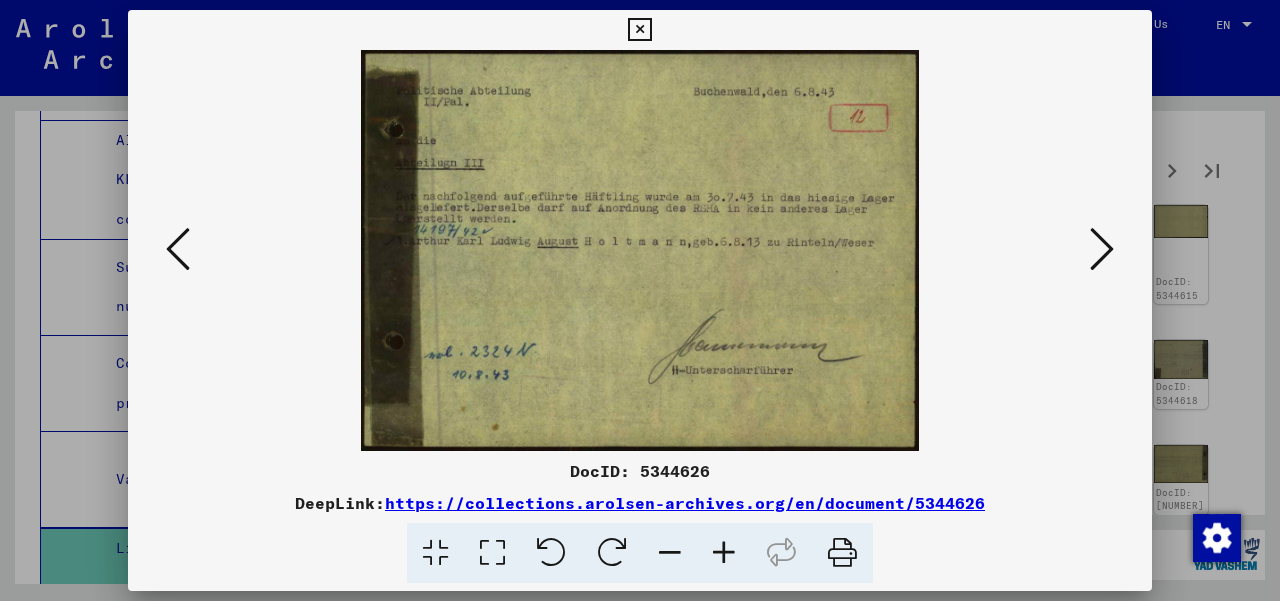 click at bounding box center (639, 30) 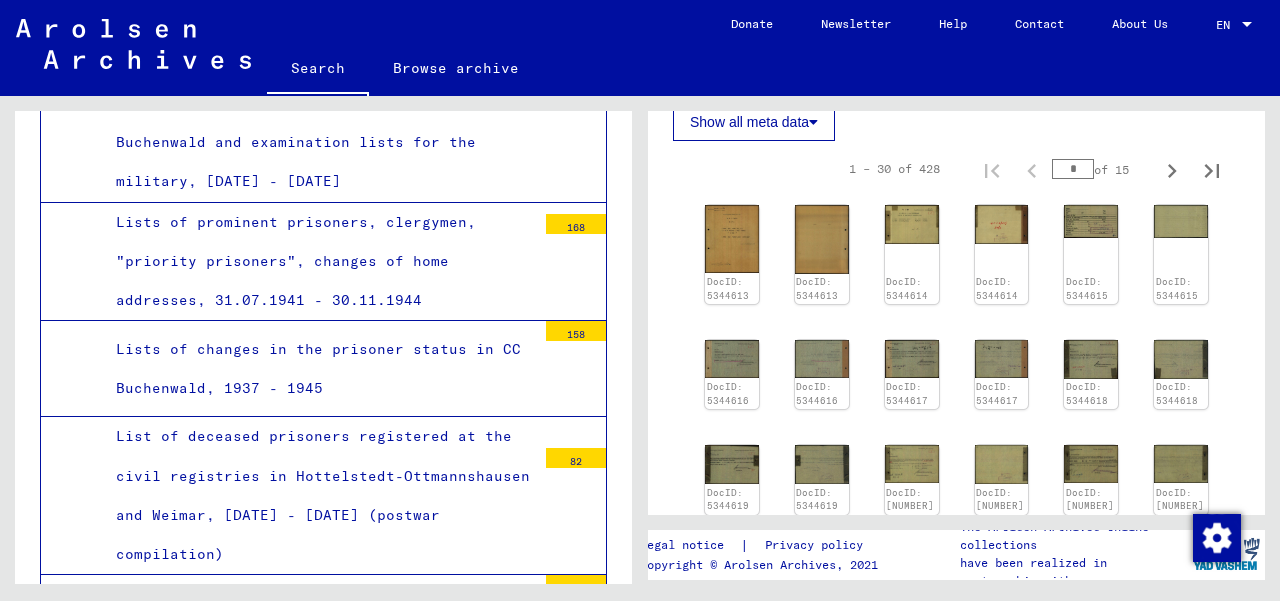 scroll, scrollTop: 20137, scrollLeft: 0, axis: vertical 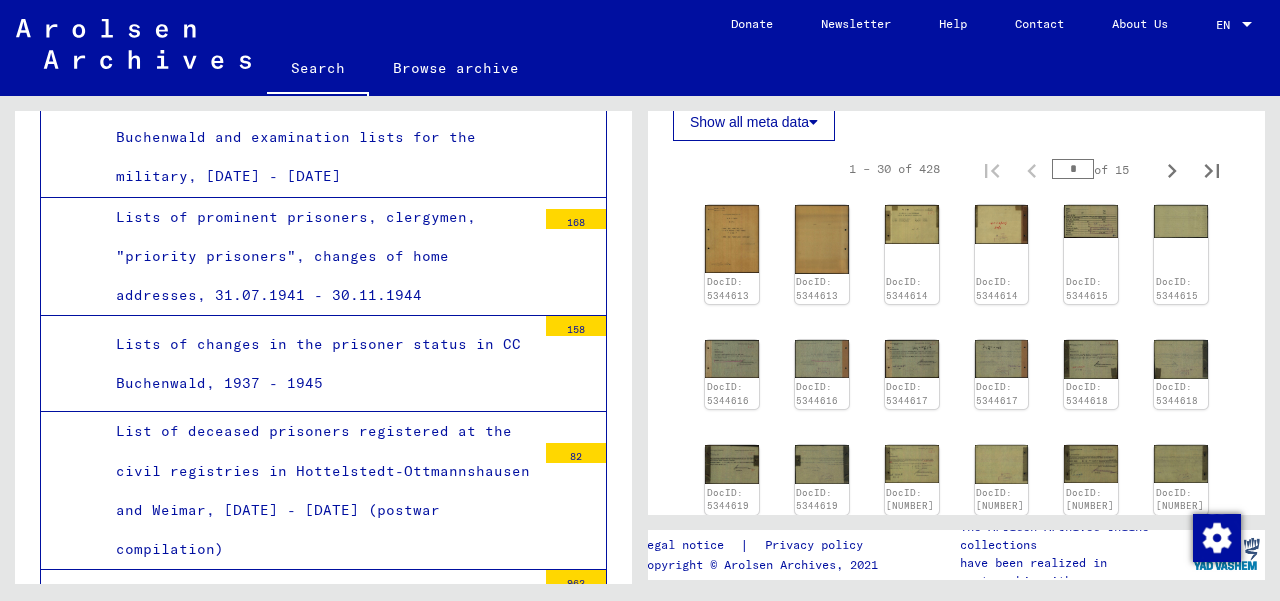 click on "Deceased prisoners of the CC Buchenwald, daily death reports, 14.06.1938 -      13.03.1945" at bounding box center (318, 610) 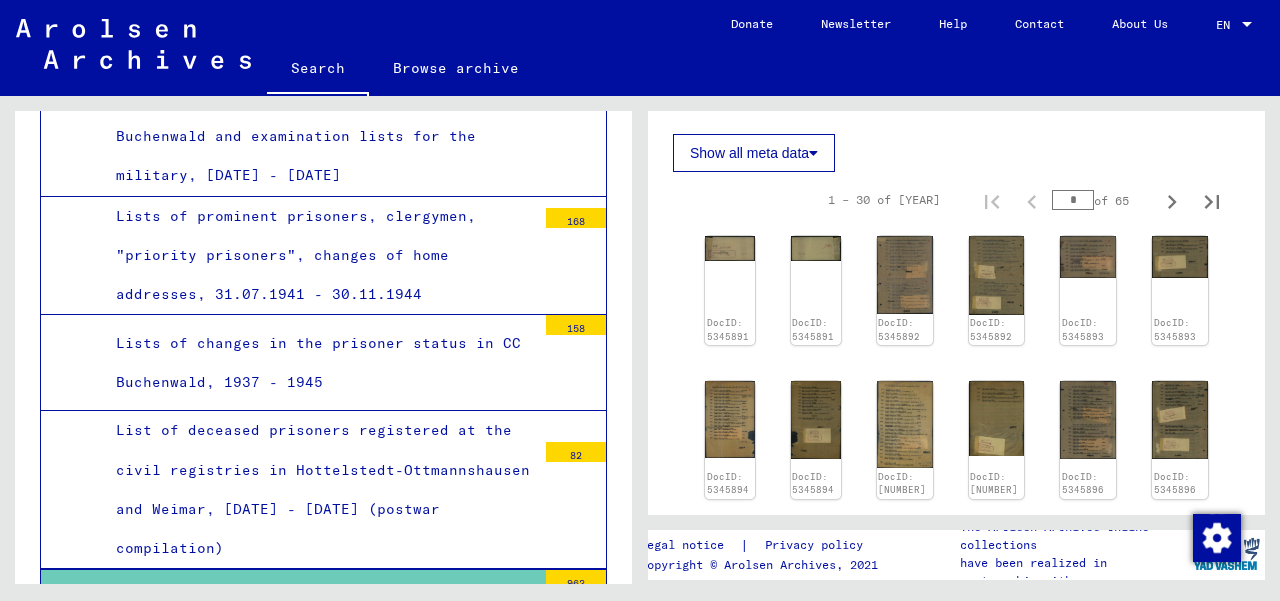 scroll, scrollTop: 600, scrollLeft: 0, axis: vertical 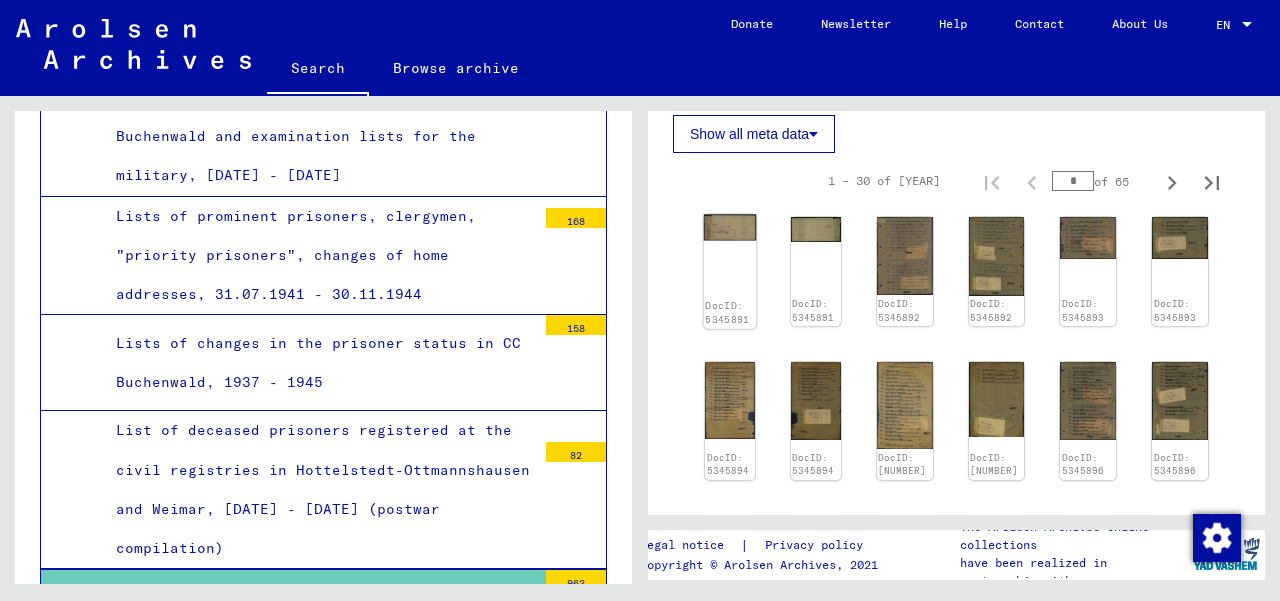 click on "DocID: 5345891" 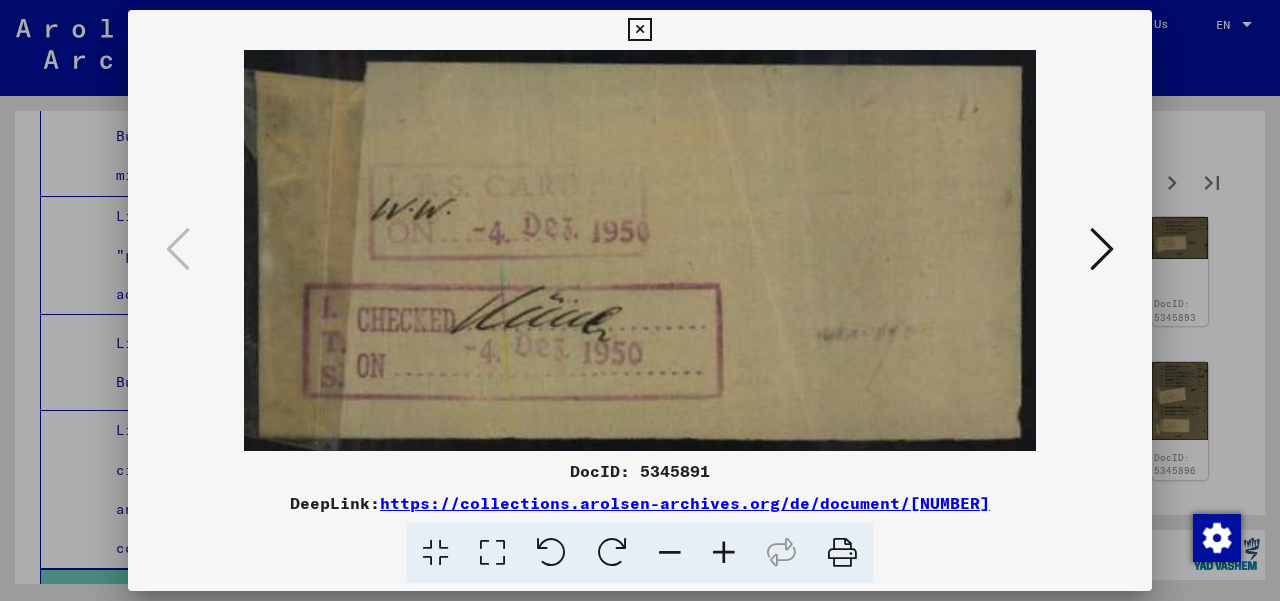 click at bounding box center (1102, 249) 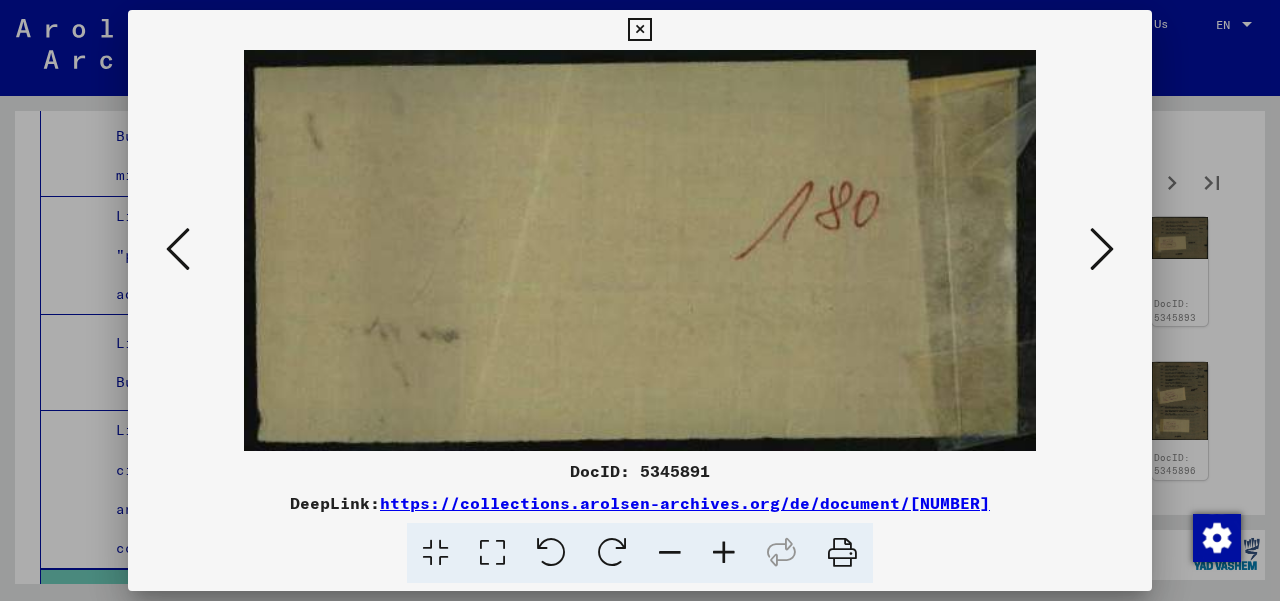 click at bounding box center (1102, 249) 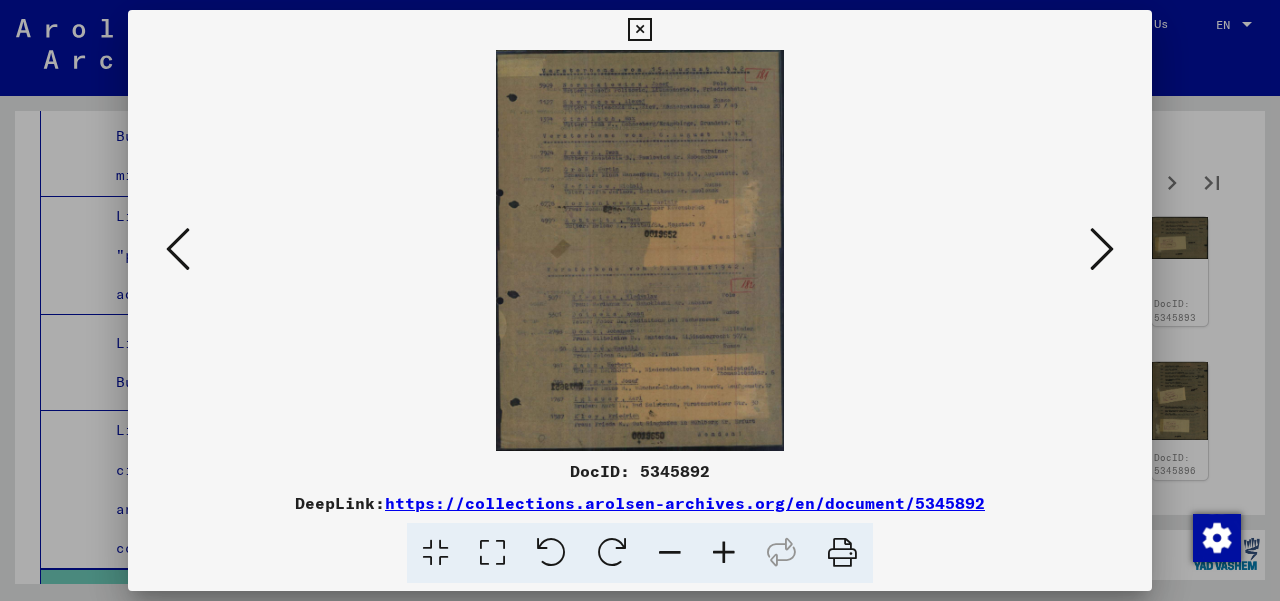 click at bounding box center [1102, 249] 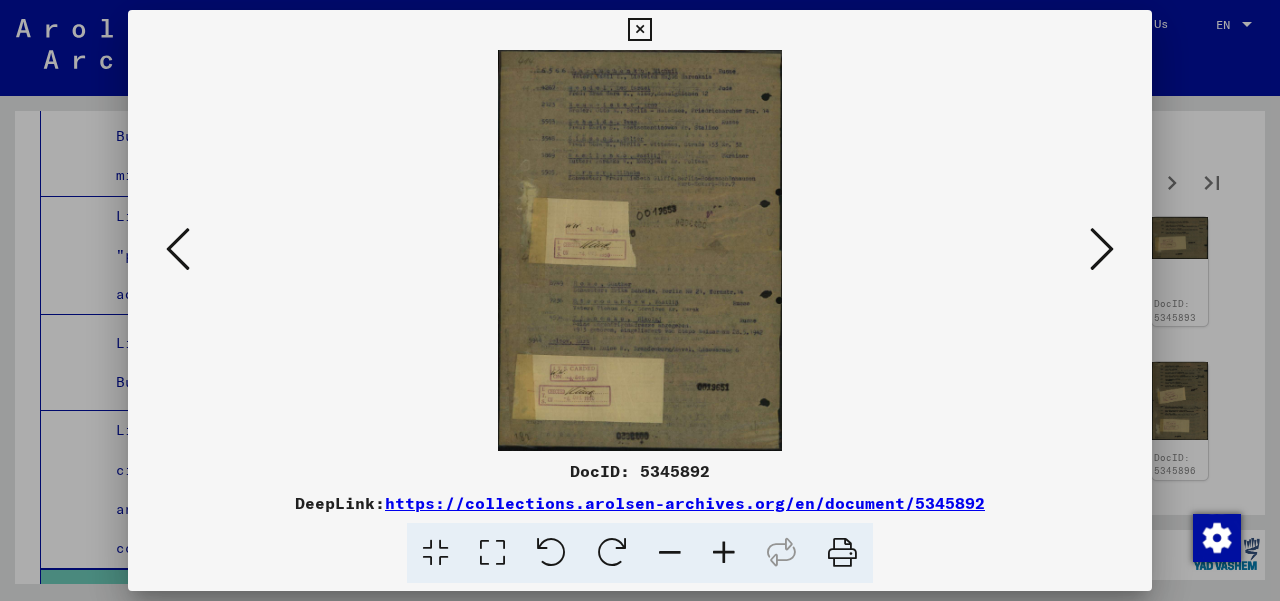 click at bounding box center [1102, 249] 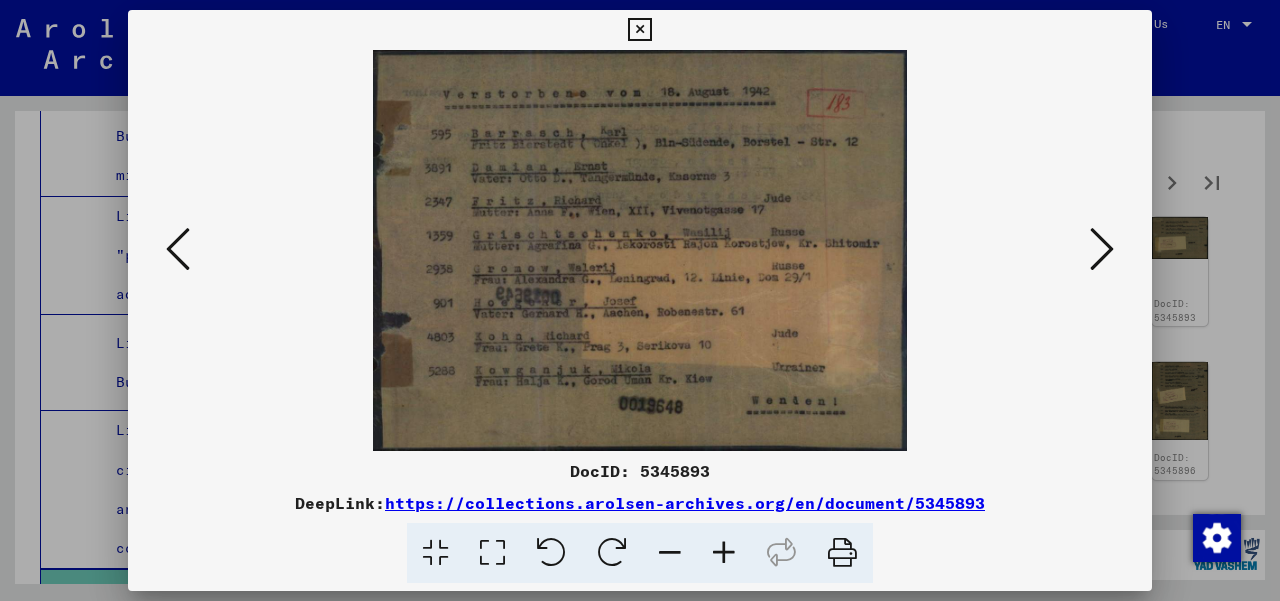 click at bounding box center [1102, 249] 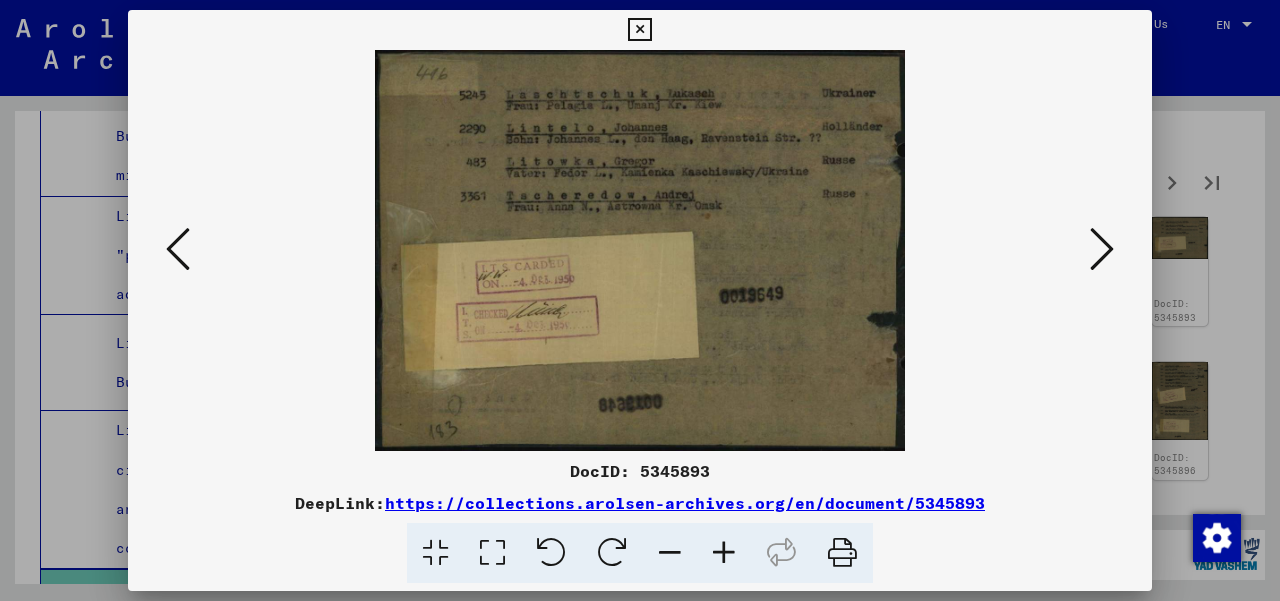 click at bounding box center (1102, 249) 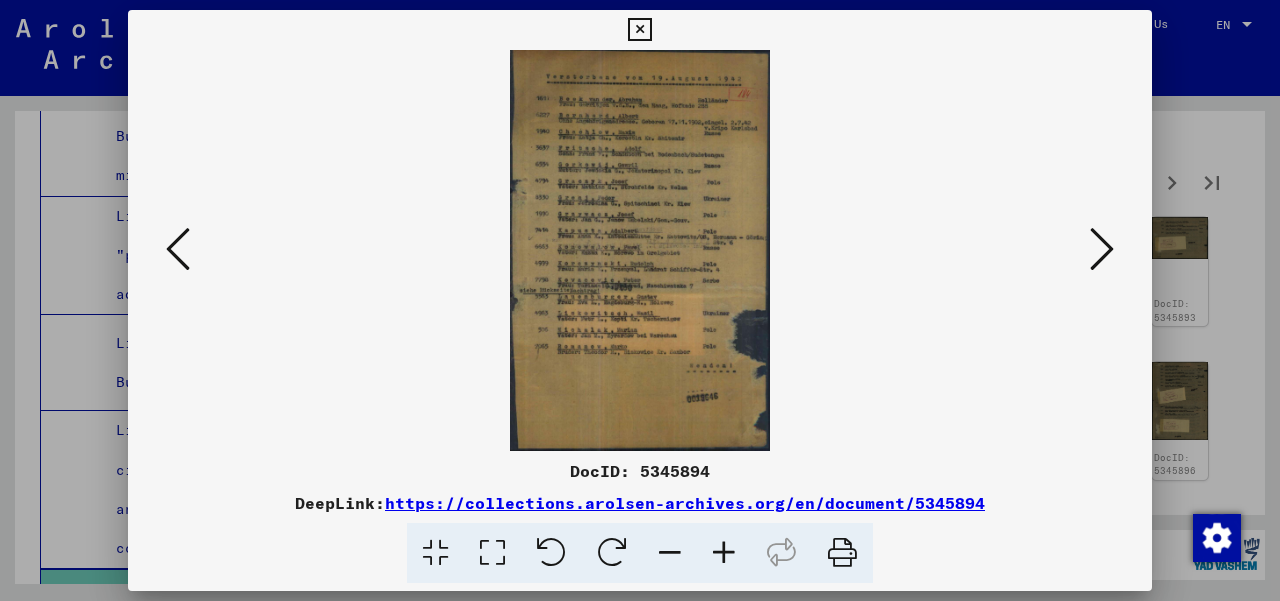 click at bounding box center [1102, 249] 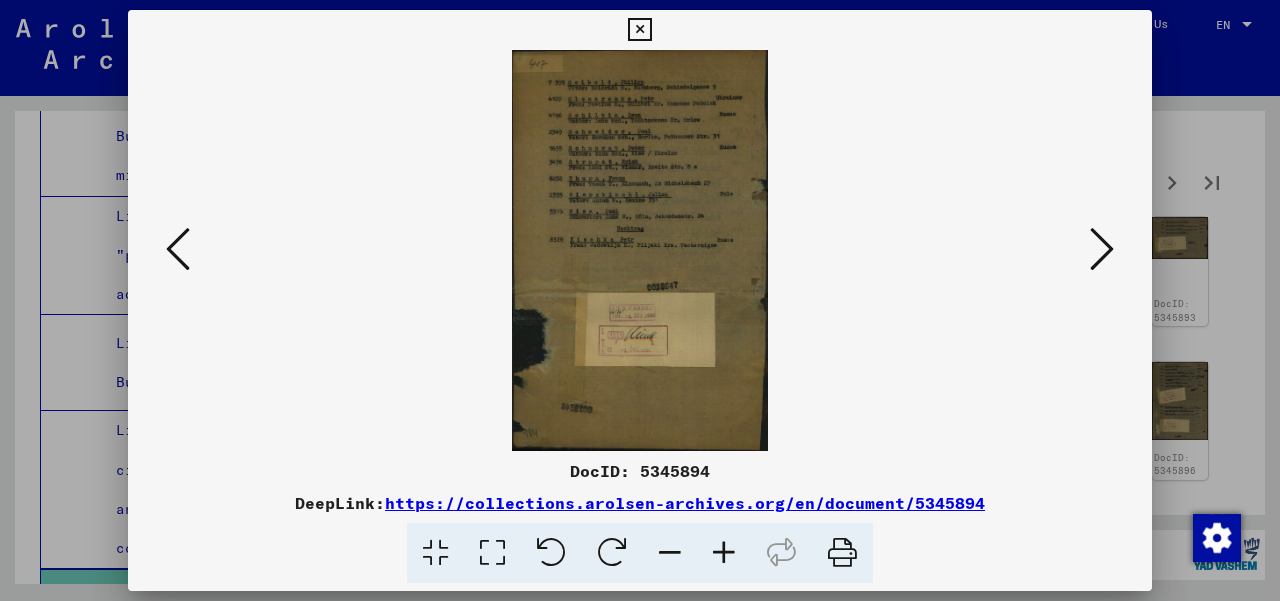 click at bounding box center (1102, 249) 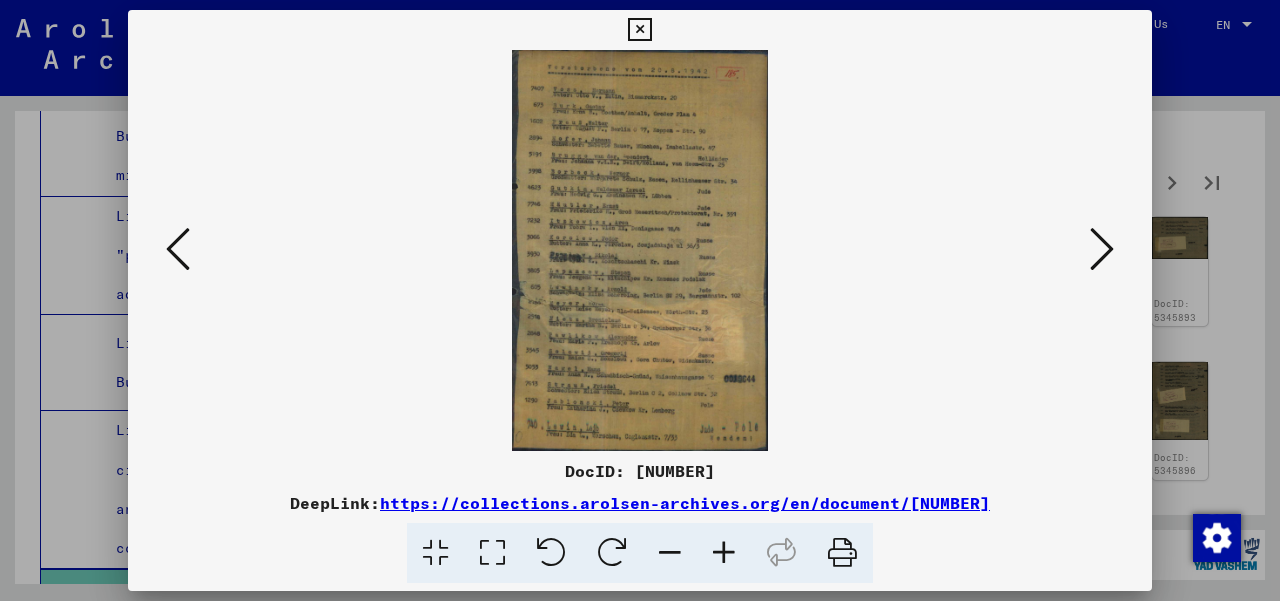 click at bounding box center [1102, 249] 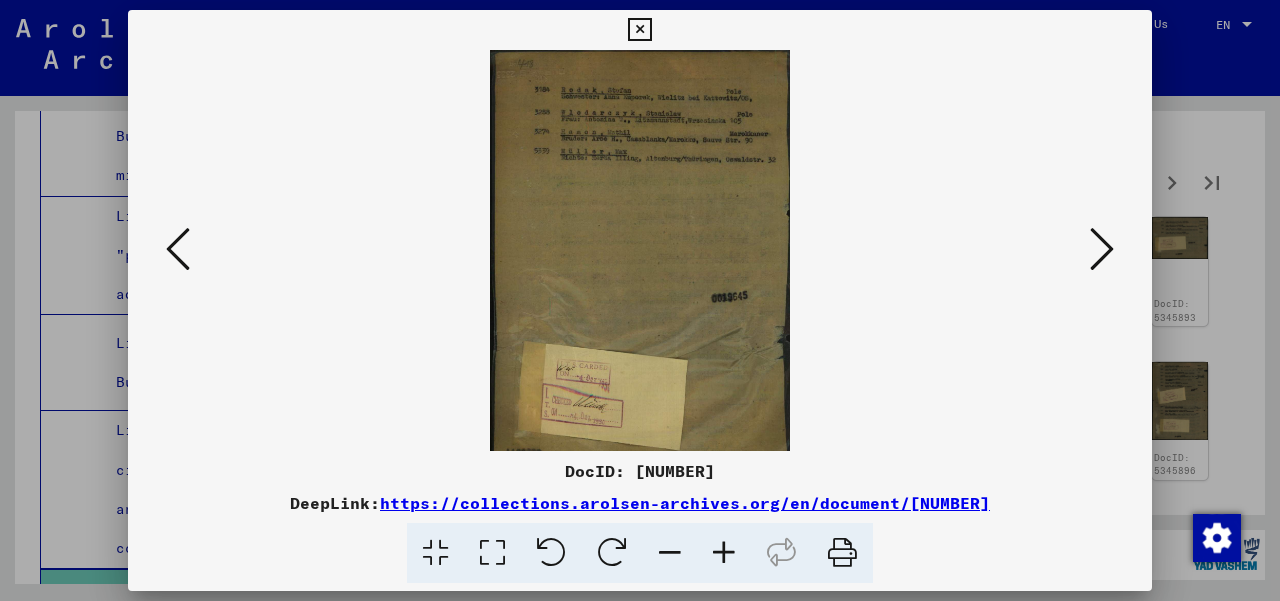 click at bounding box center (639, 30) 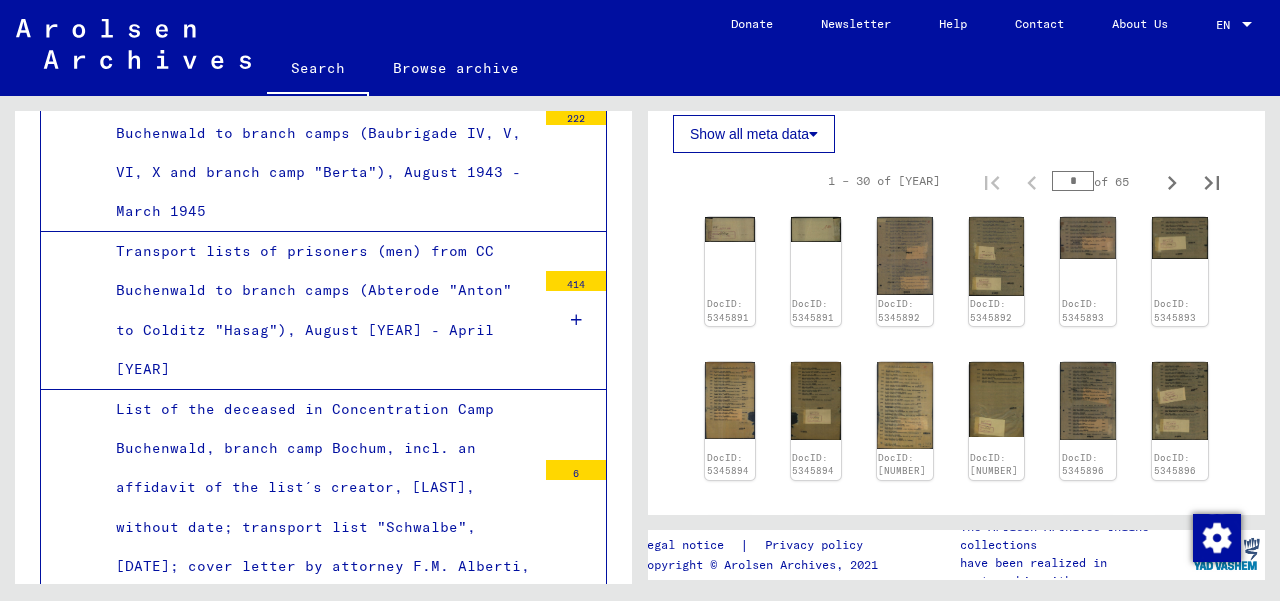 scroll, scrollTop: 11043, scrollLeft: 0, axis: vertical 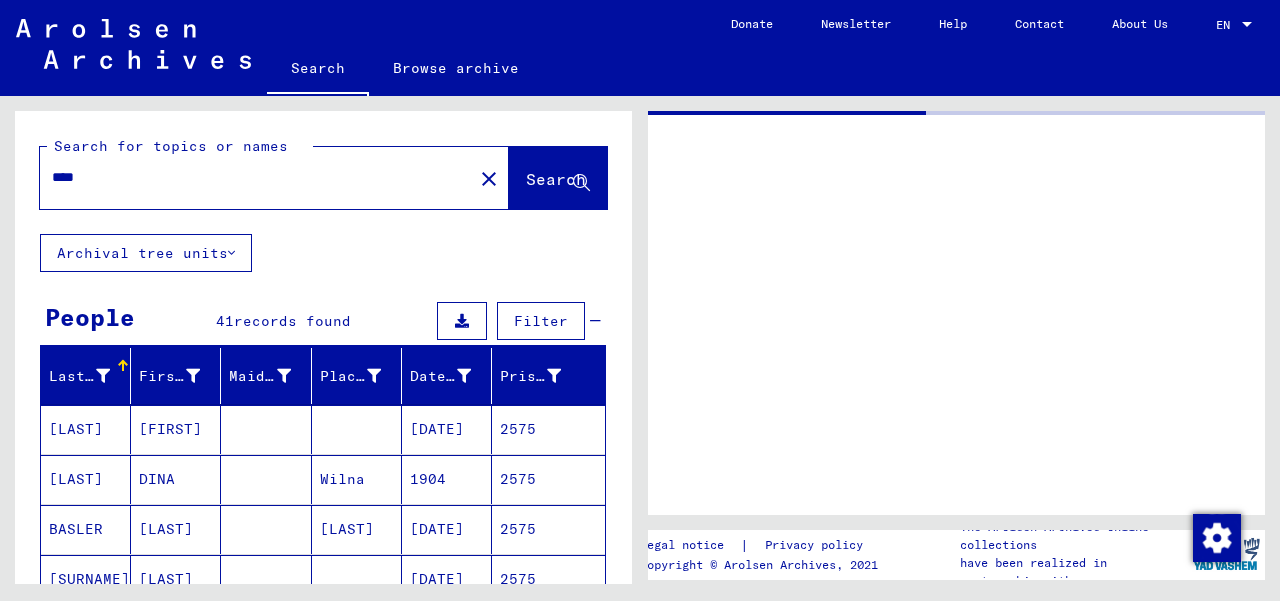 type on "**********" 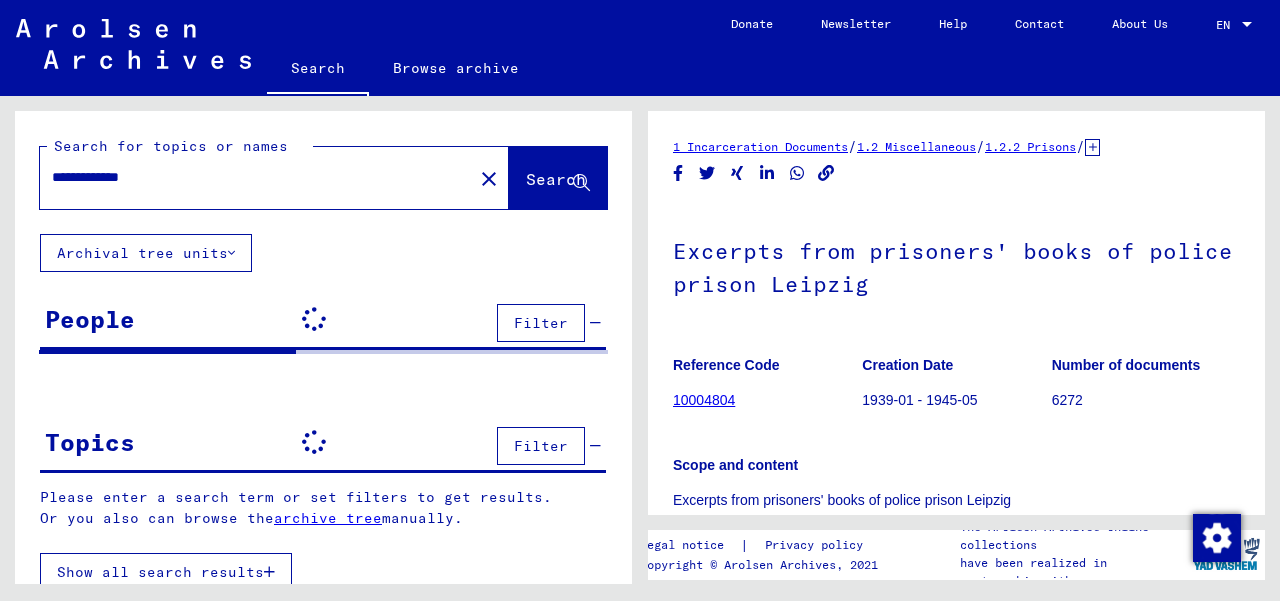 scroll, scrollTop: 0, scrollLeft: 0, axis: both 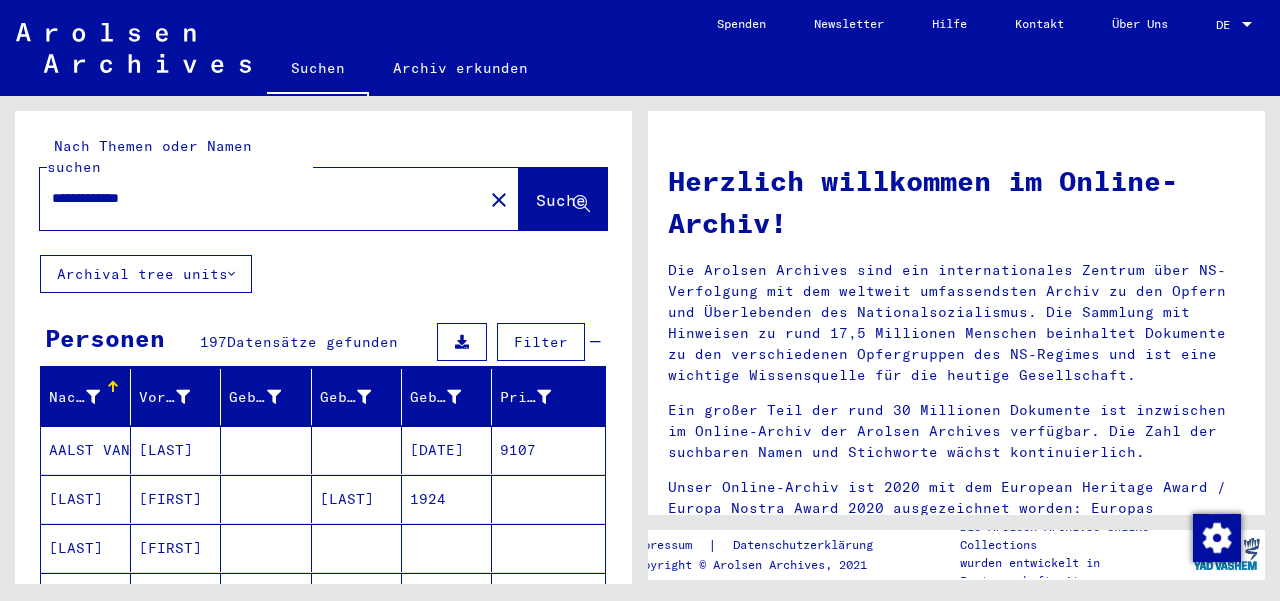 click on "close" 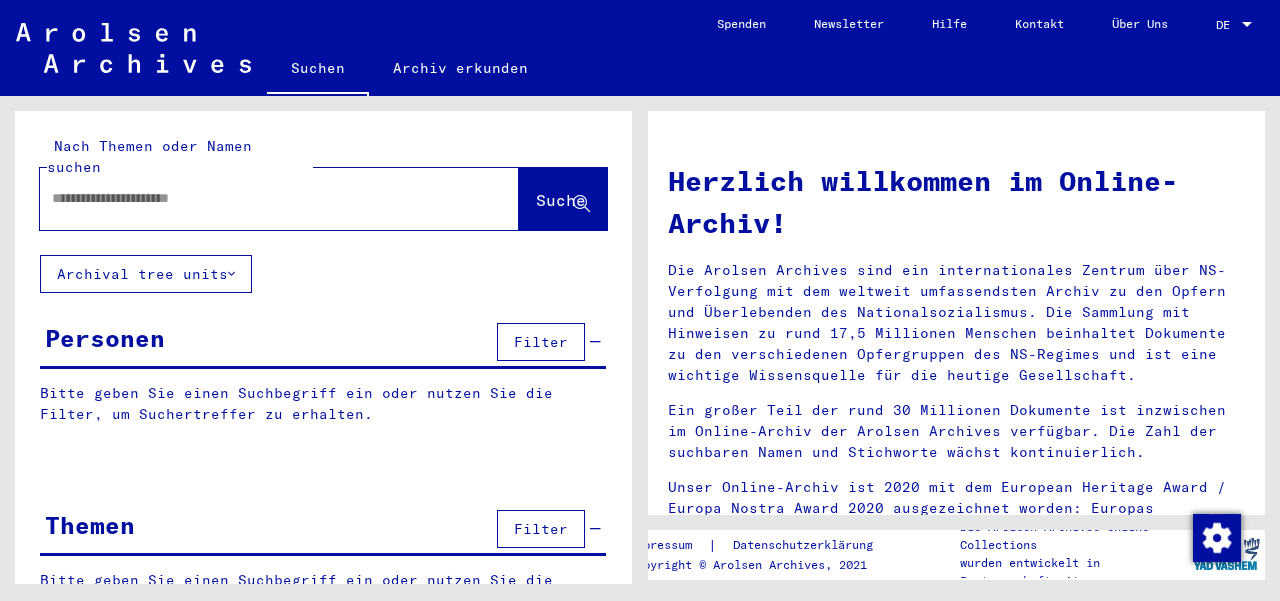 click 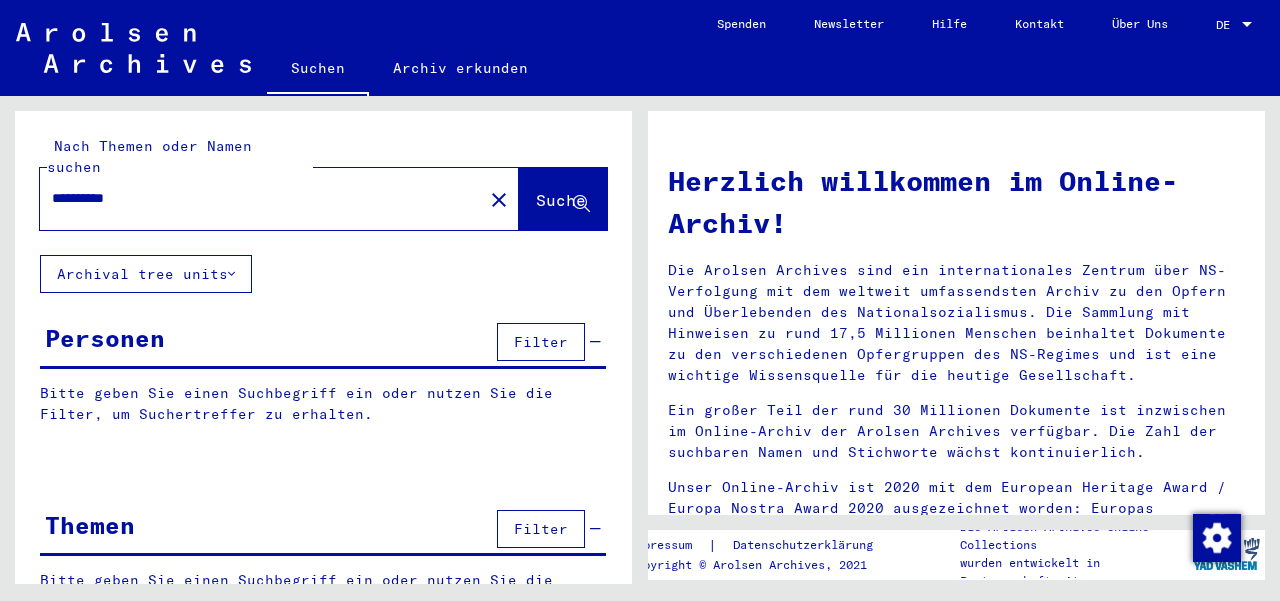 click on "Suche" 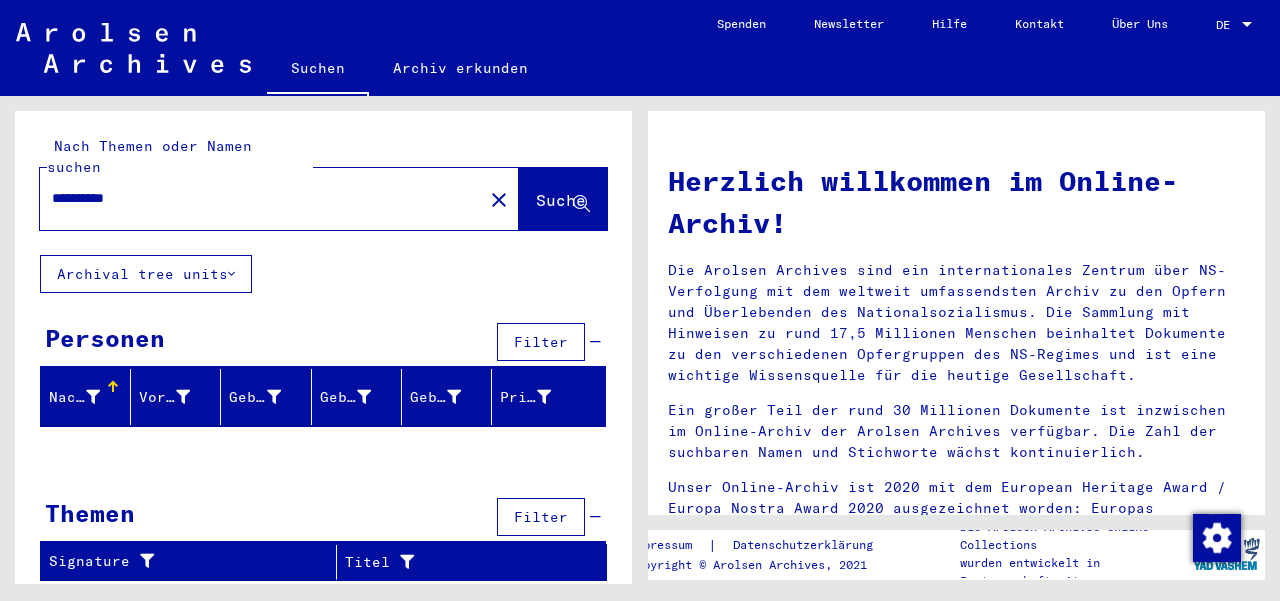 click on "**********" at bounding box center (255, 198) 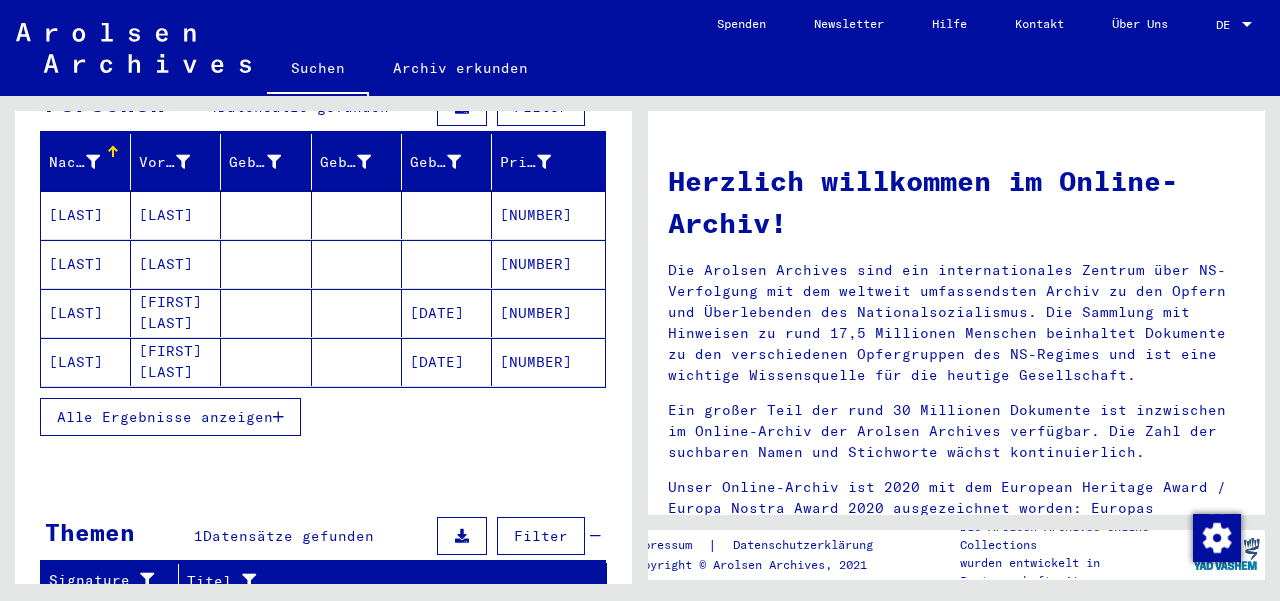 scroll, scrollTop: 236, scrollLeft: 0, axis: vertical 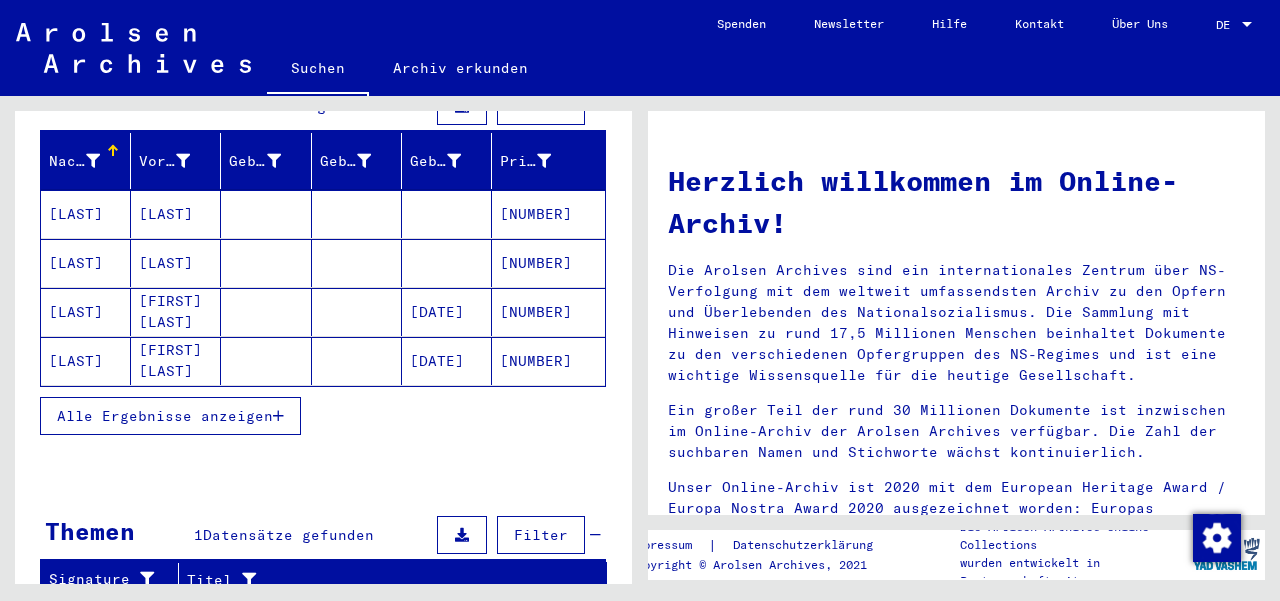 click on "Alle Ergebnisse anzeigen" at bounding box center [165, 416] 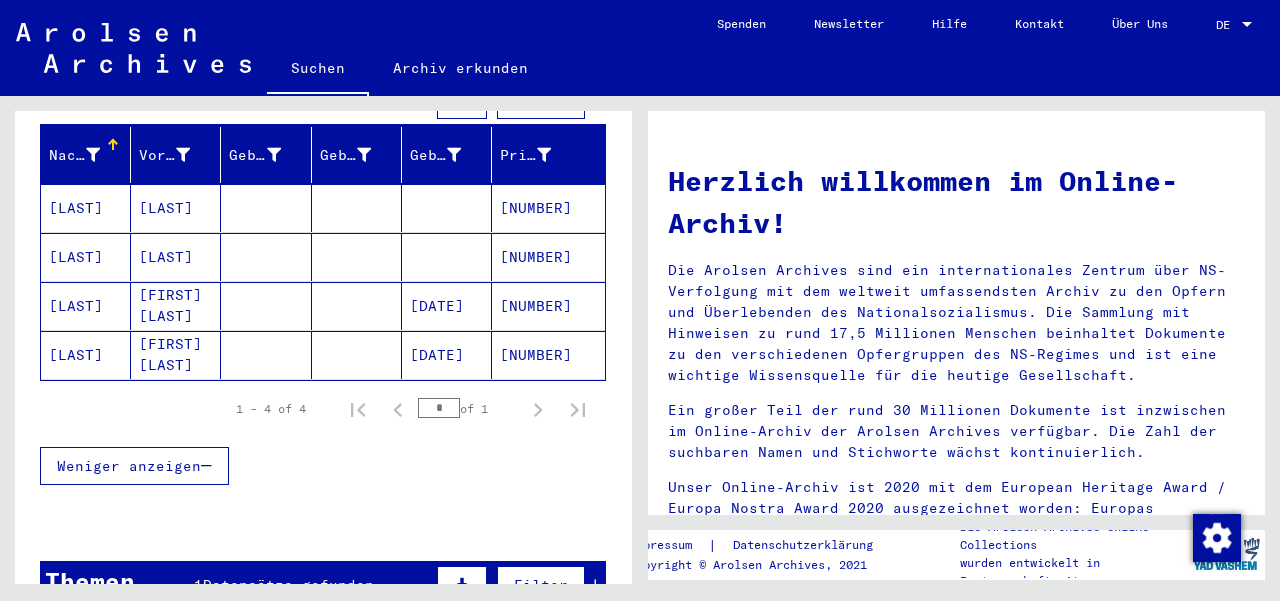 scroll, scrollTop: 243, scrollLeft: 0, axis: vertical 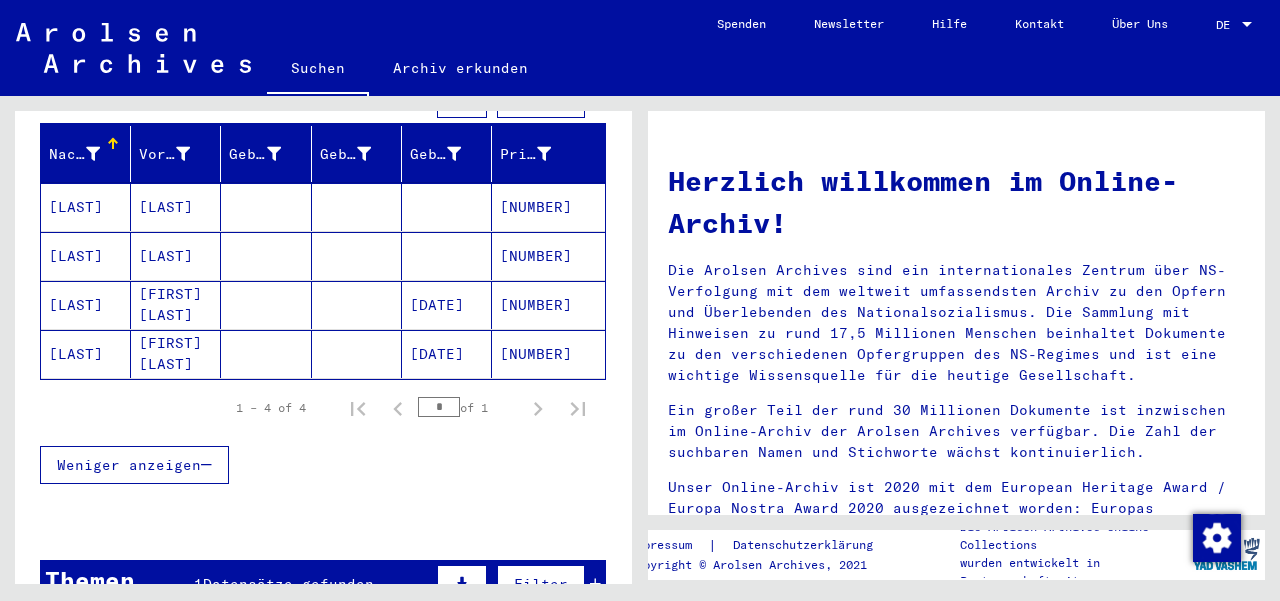 click on "[LAST]" at bounding box center [86, 354] 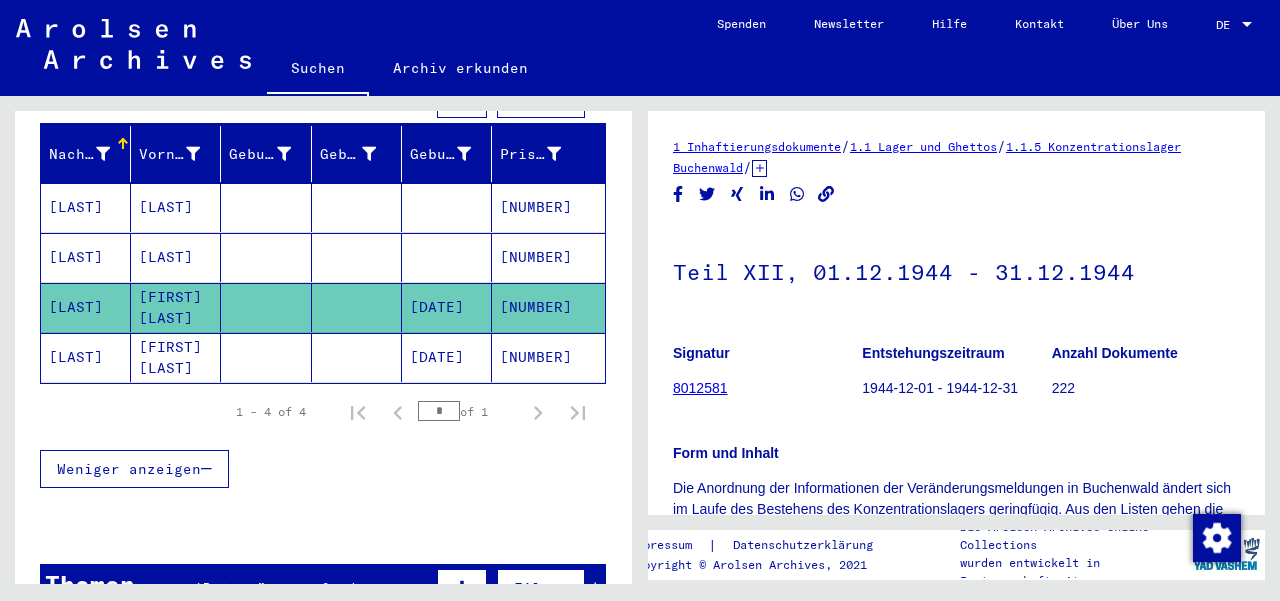 click on "[LAST]" at bounding box center (86, 257) 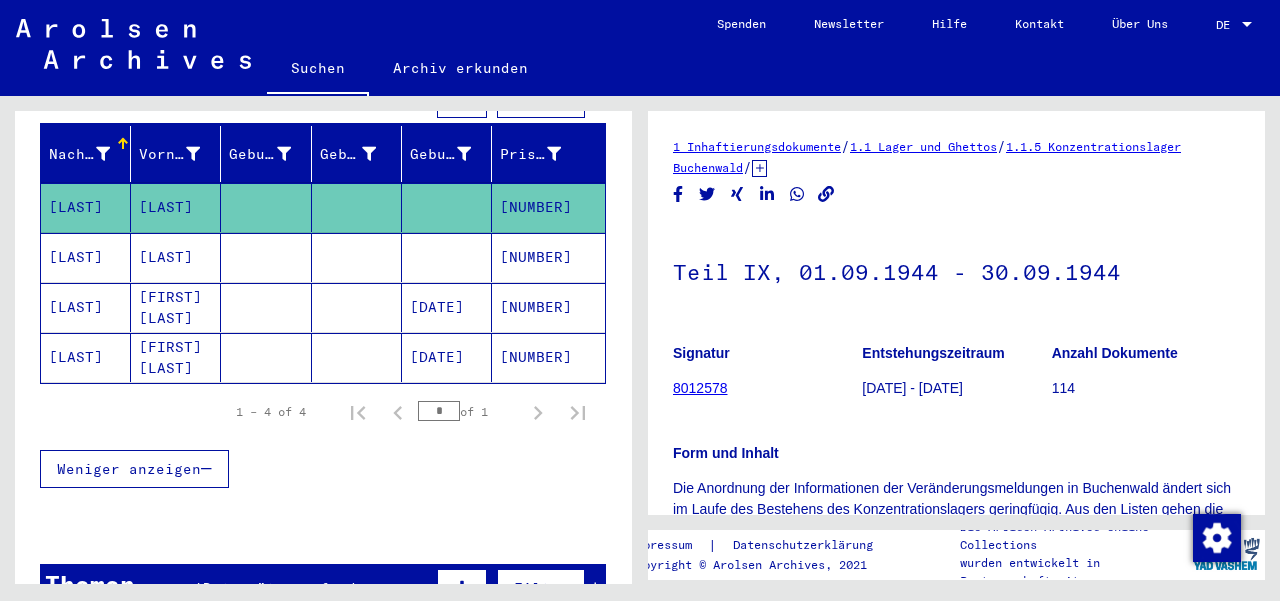 click on "[LAST]" at bounding box center (86, 307) 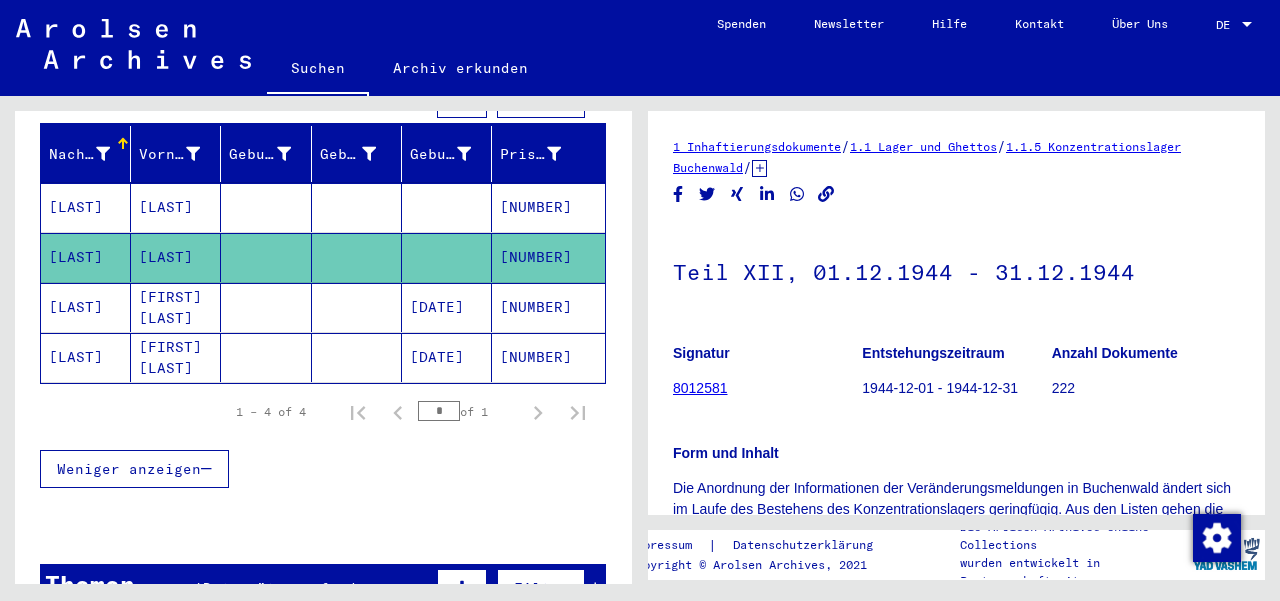 click on "[LAST]" at bounding box center (86, 357) 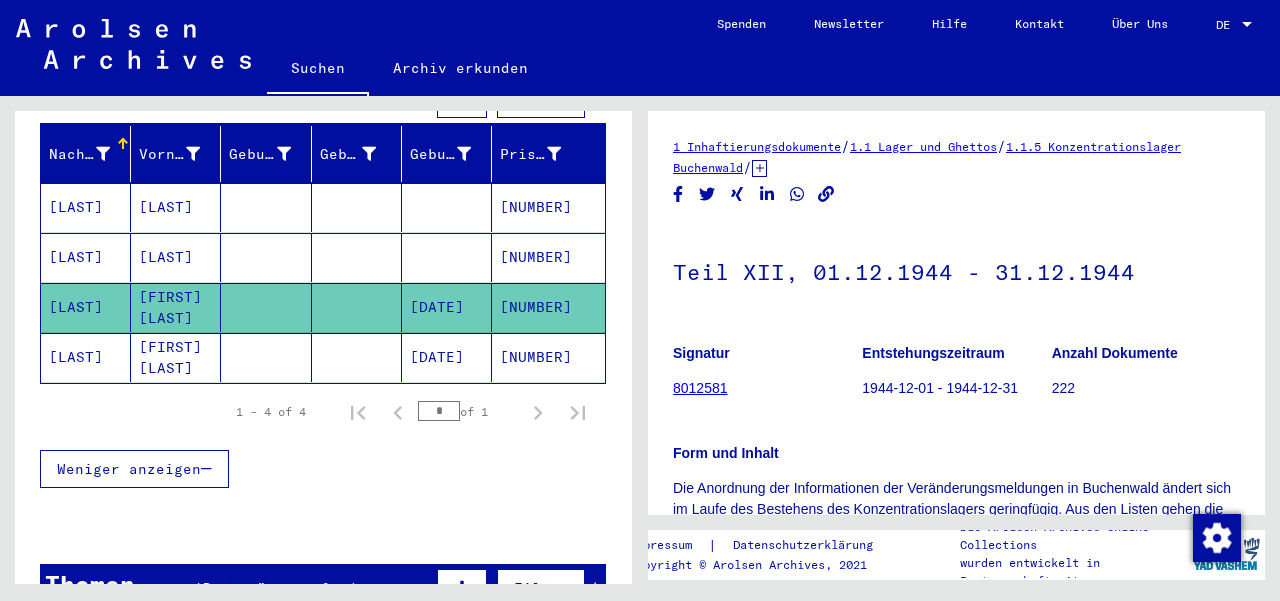click on "[LAST]" at bounding box center (86, 257) 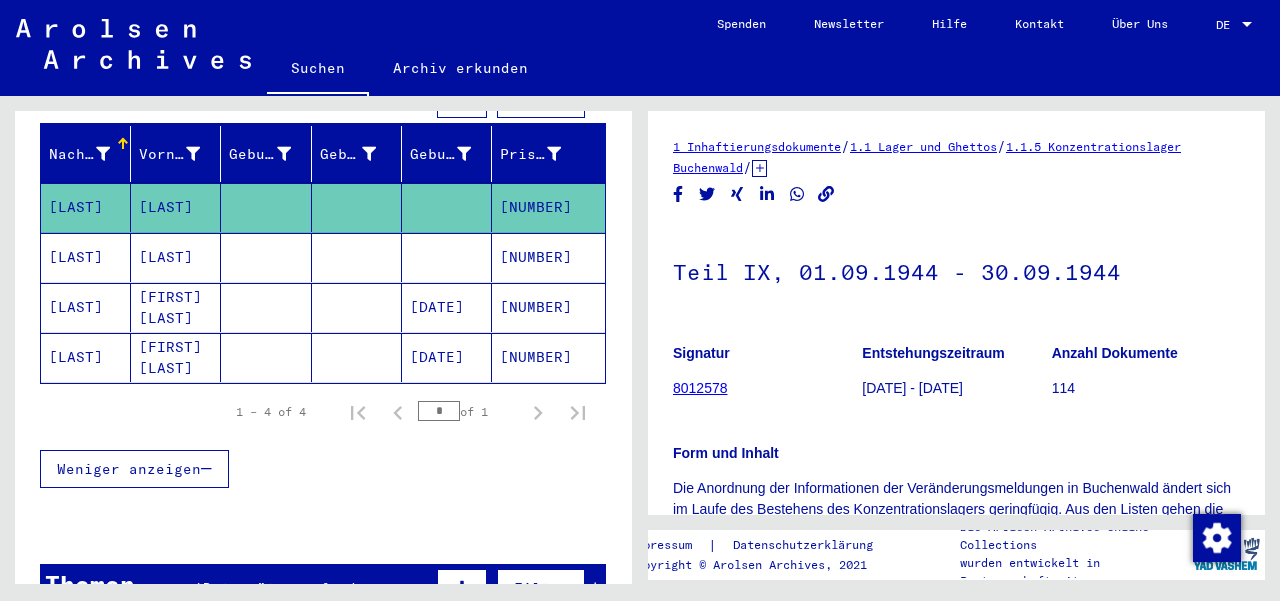 click on "8012578" 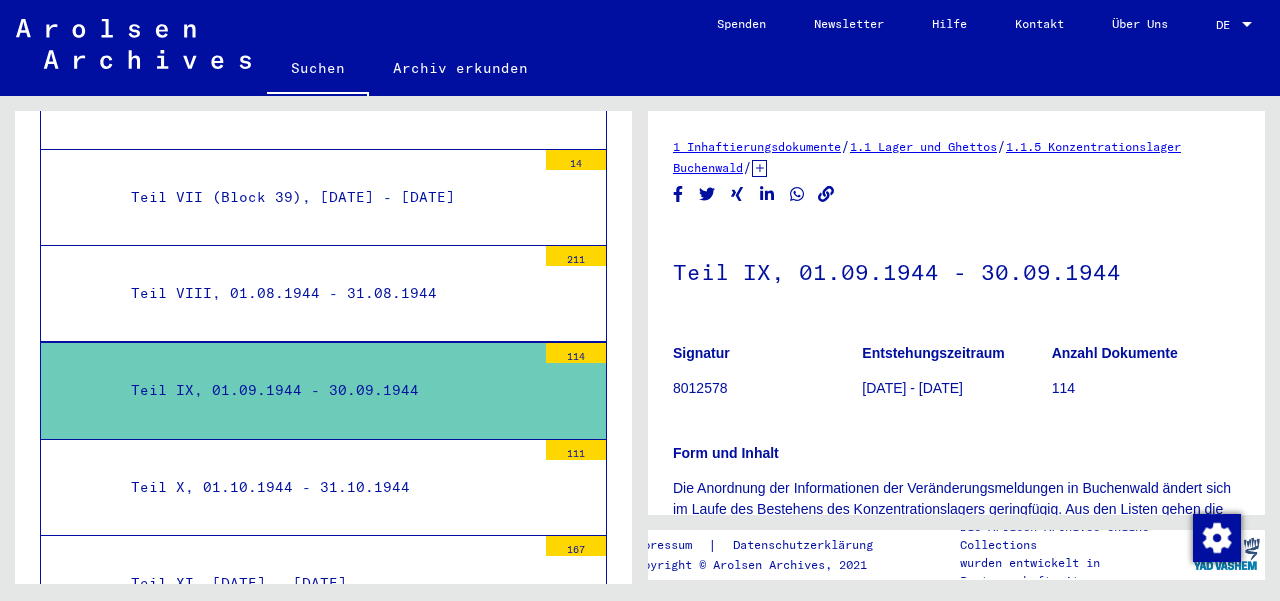 scroll, scrollTop: 2578, scrollLeft: 0, axis: vertical 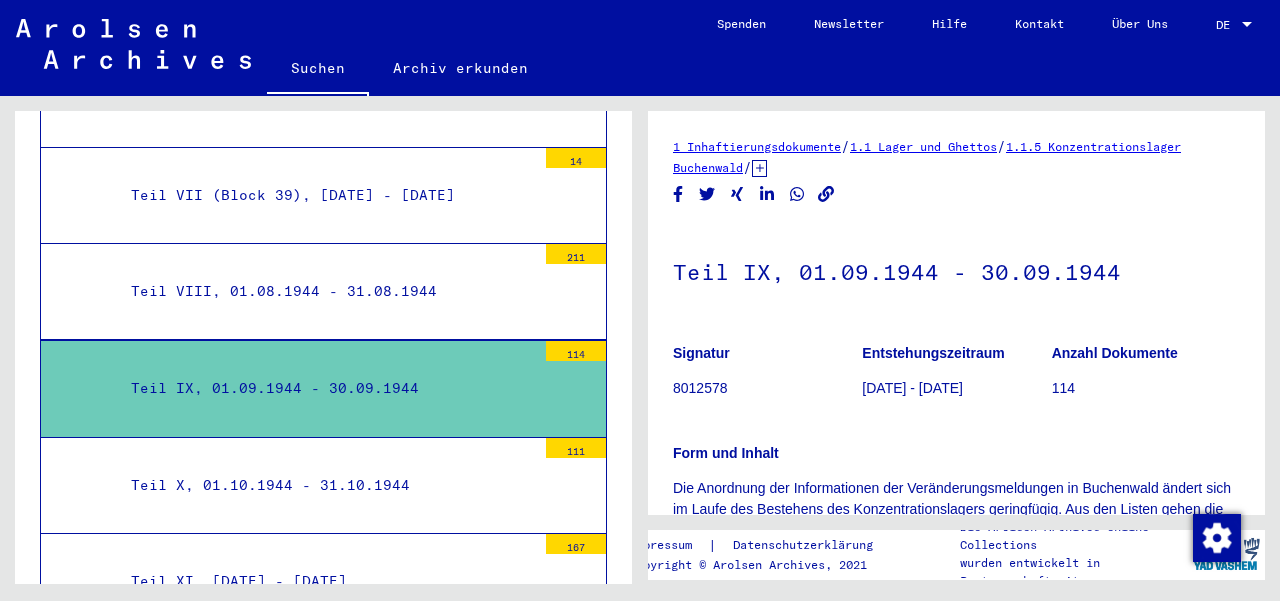 click on "Teil IX, 01.09.1944 - 30.09.1944" at bounding box center (326, 388) 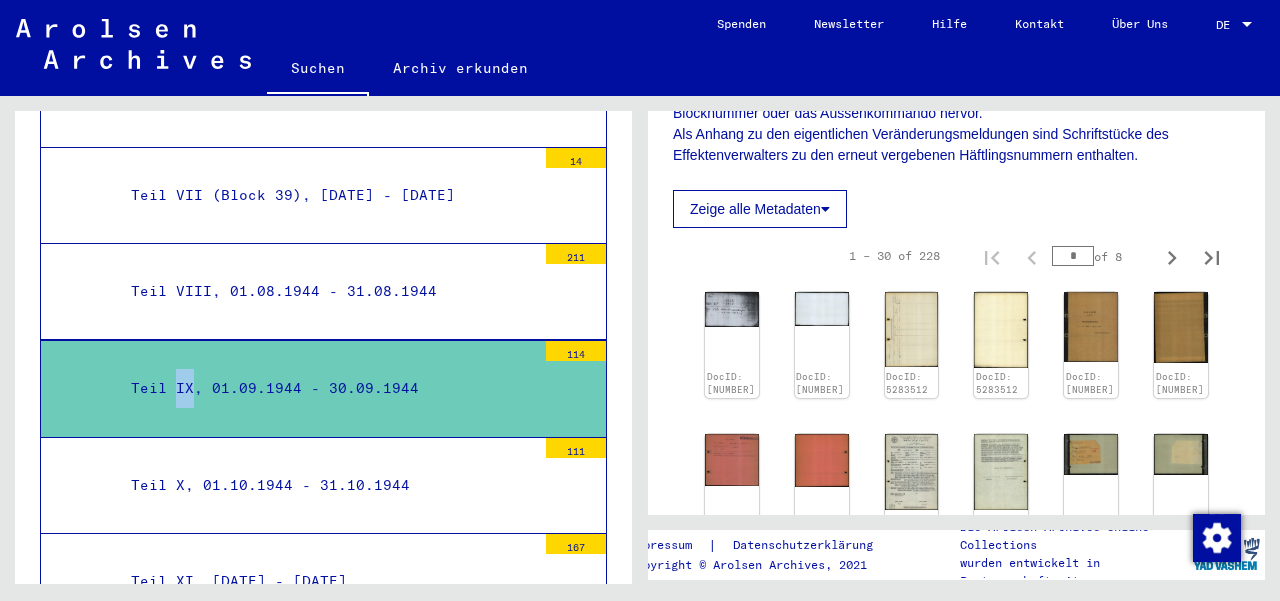 scroll, scrollTop: 439, scrollLeft: 0, axis: vertical 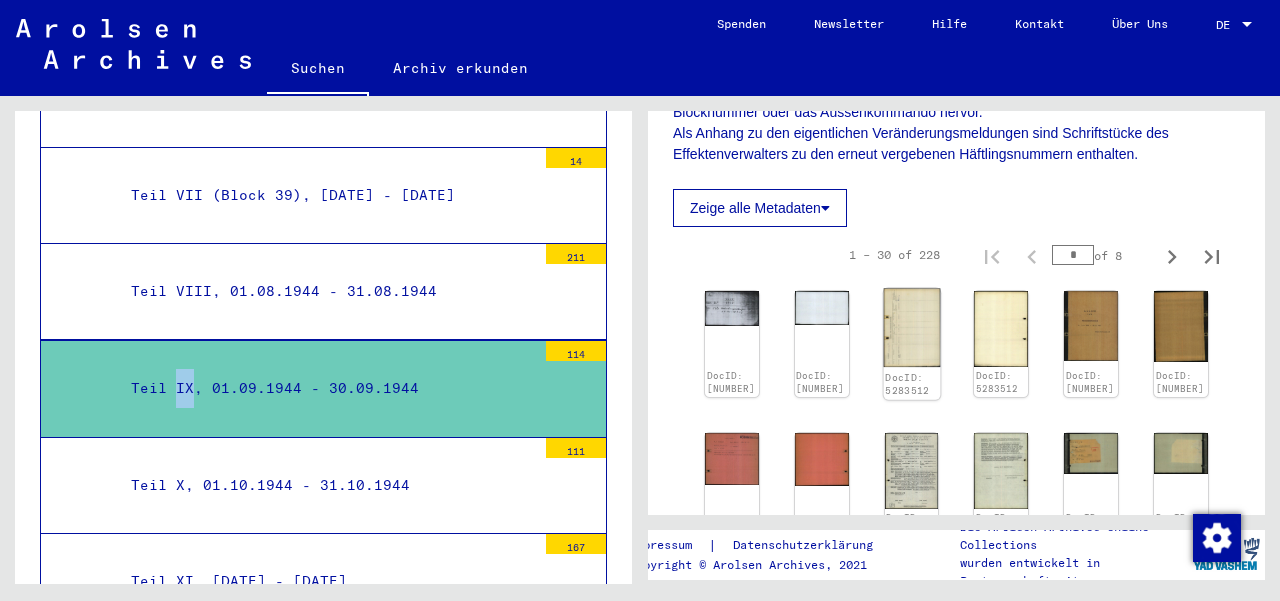 click 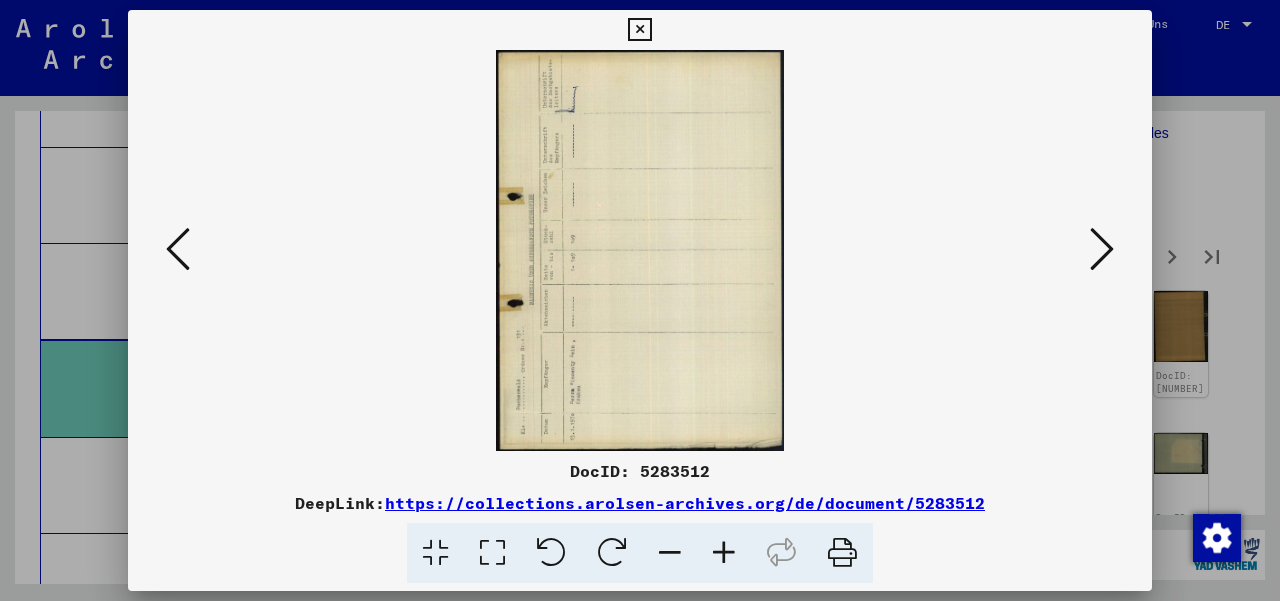 click at bounding box center (1102, 249) 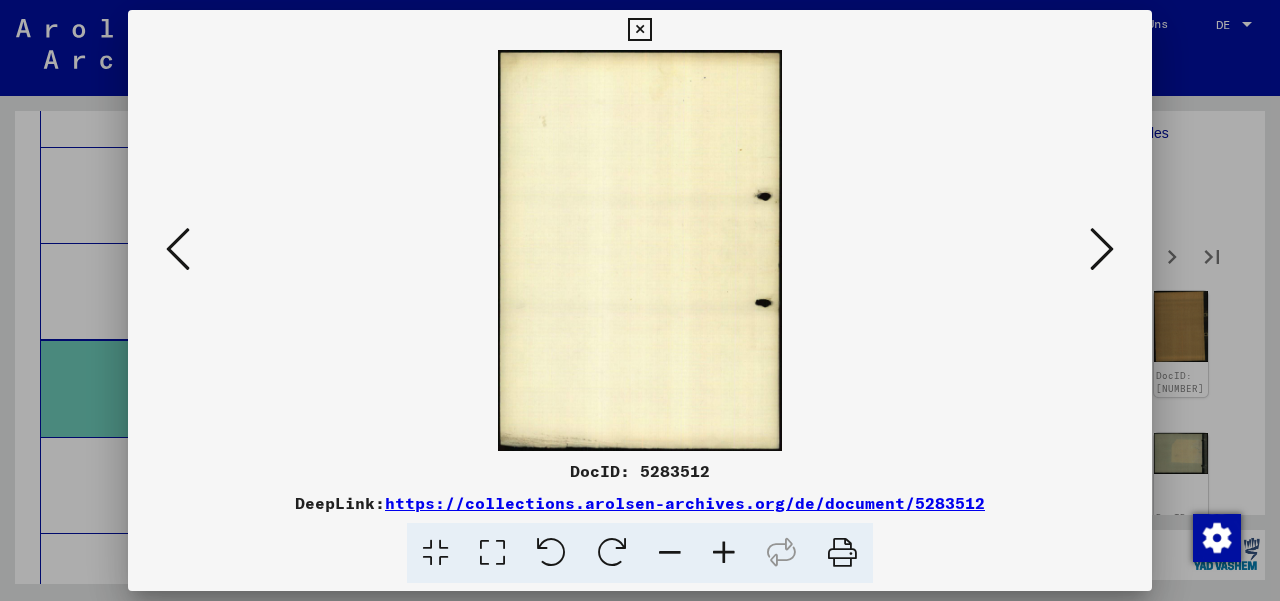 click at bounding box center (1102, 249) 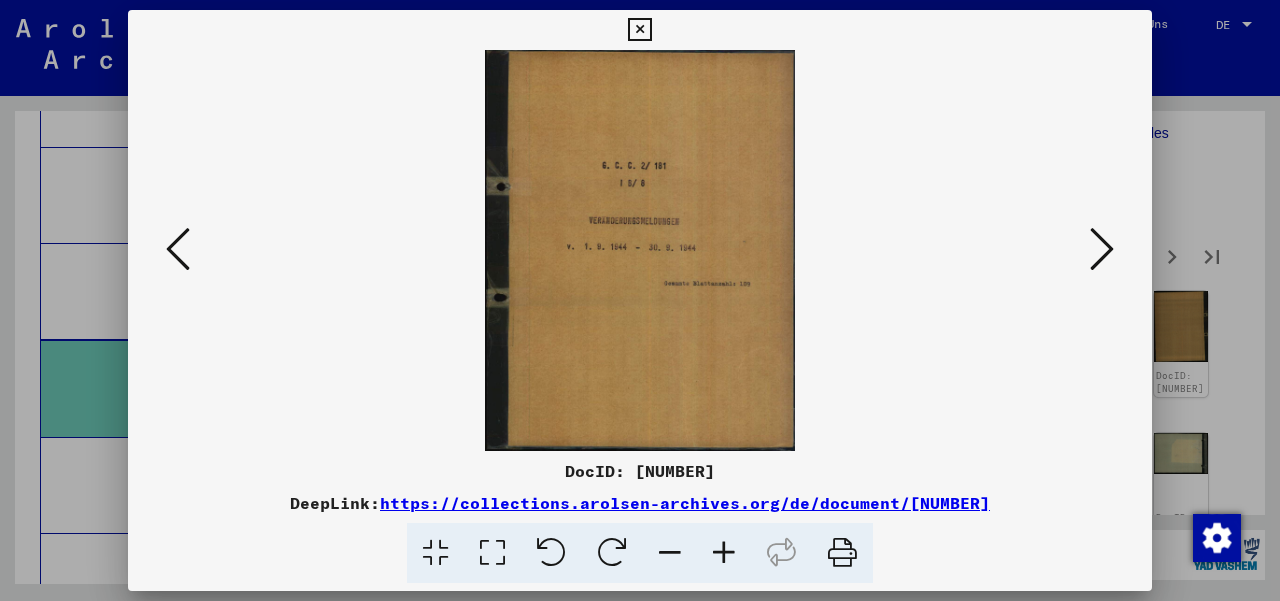 click at bounding box center (1102, 249) 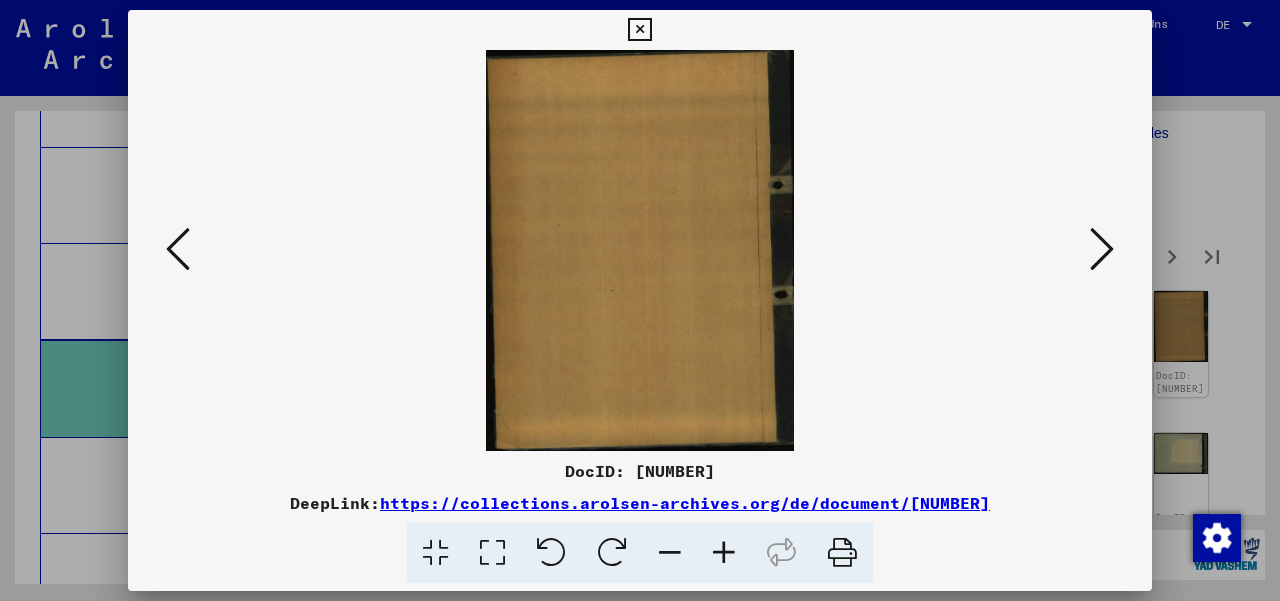 click at bounding box center (1102, 249) 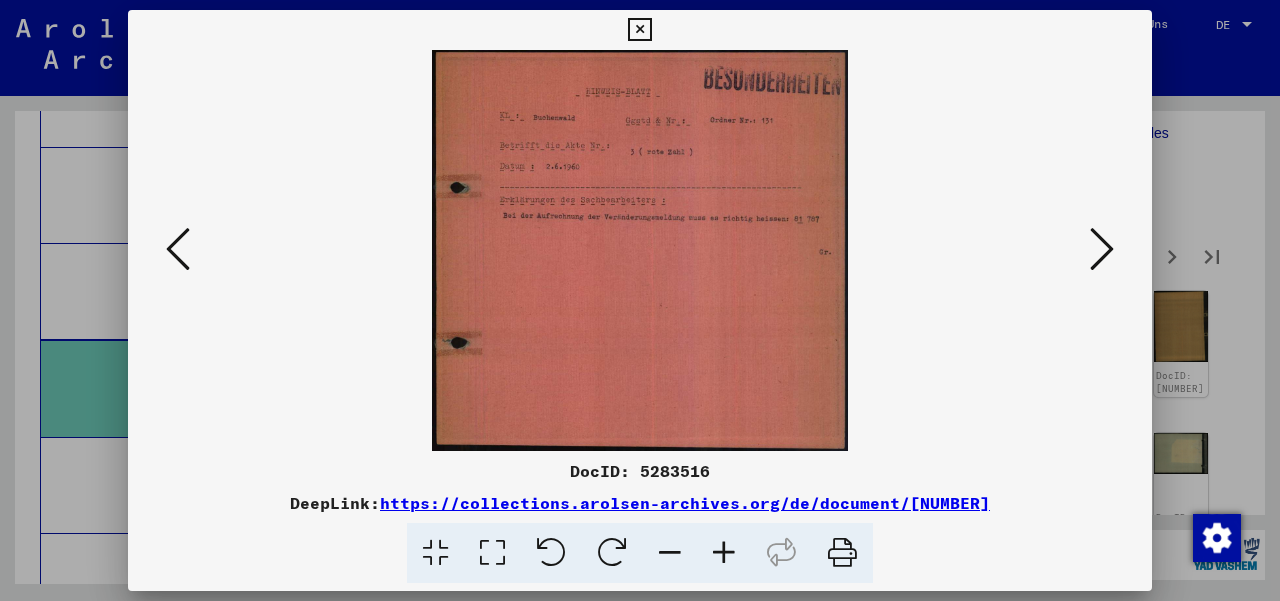 click at bounding box center (1102, 249) 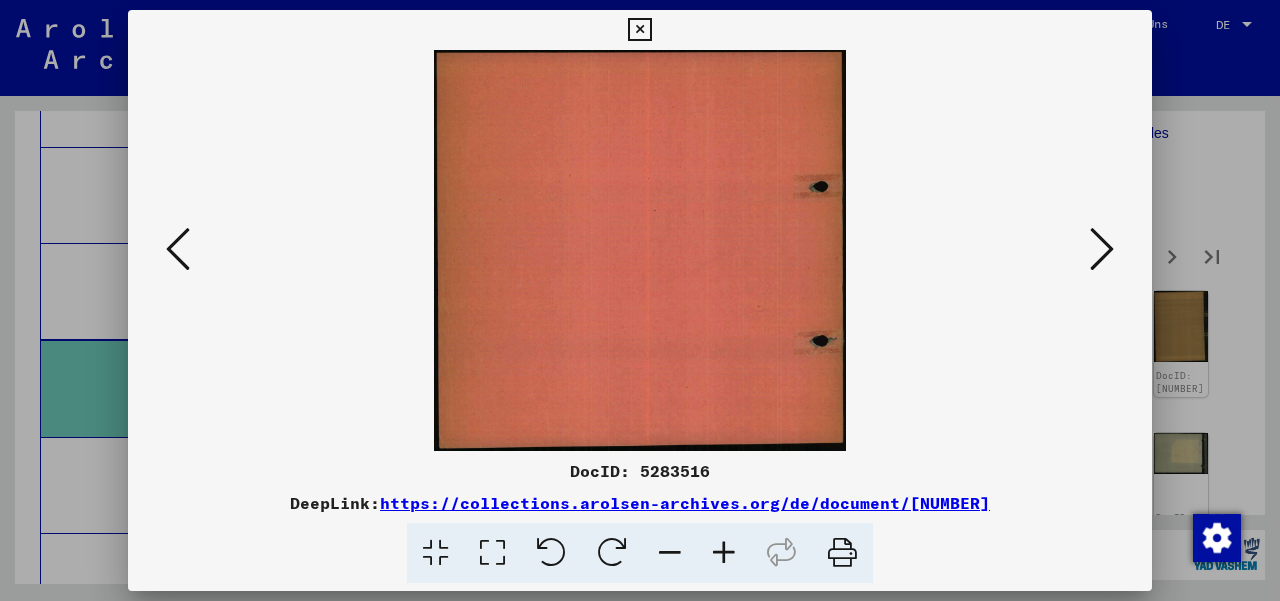 click at bounding box center (1102, 249) 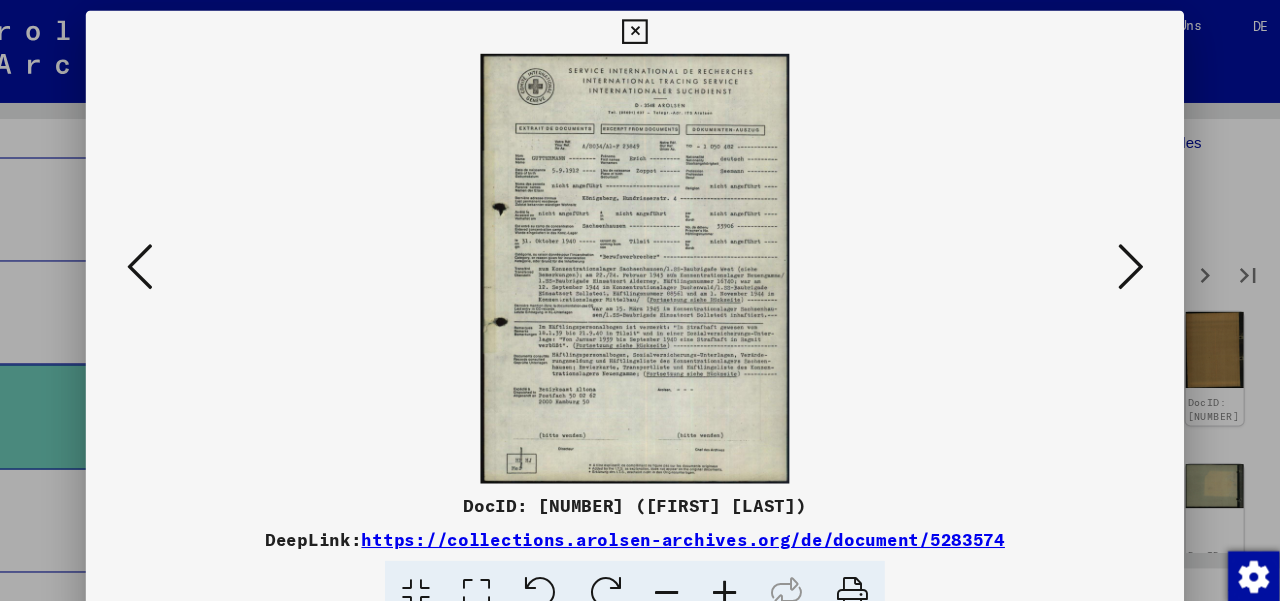 click at bounding box center [1102, 249] 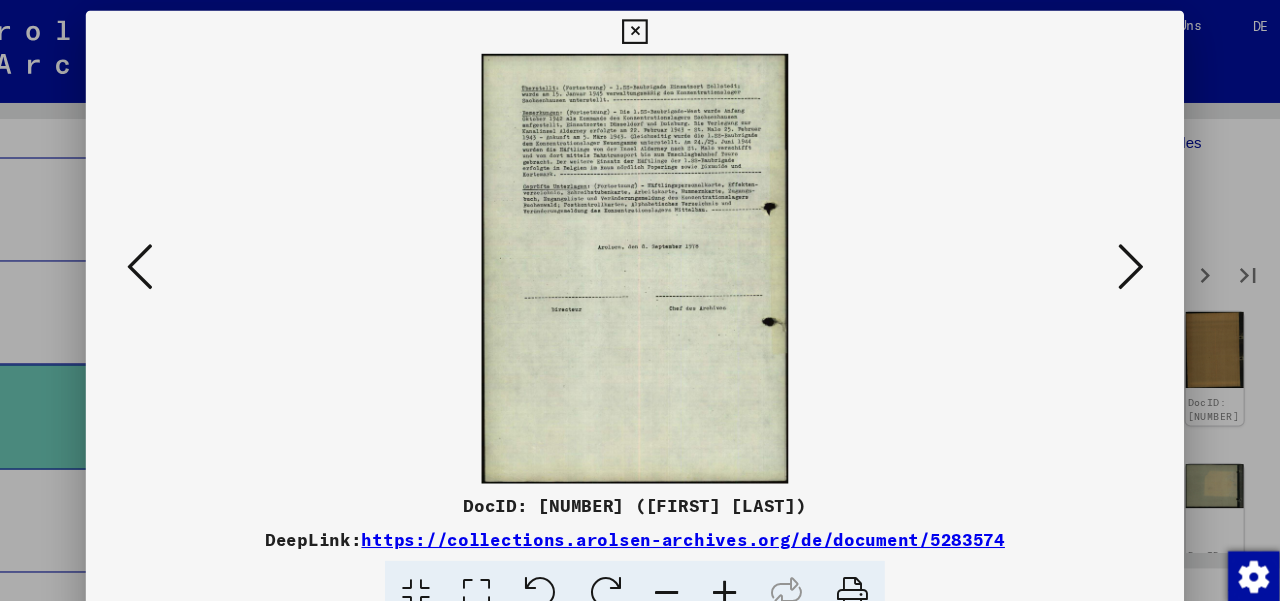 click at bounding box center [1102, 249] 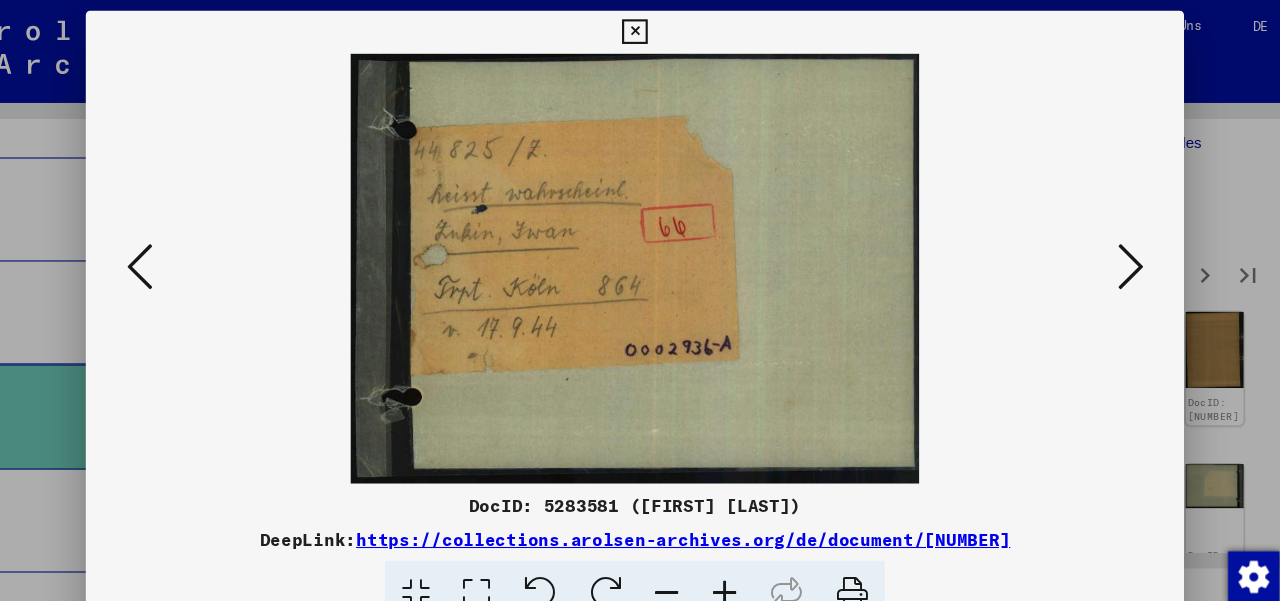 click at bounding box center [1102, 249] 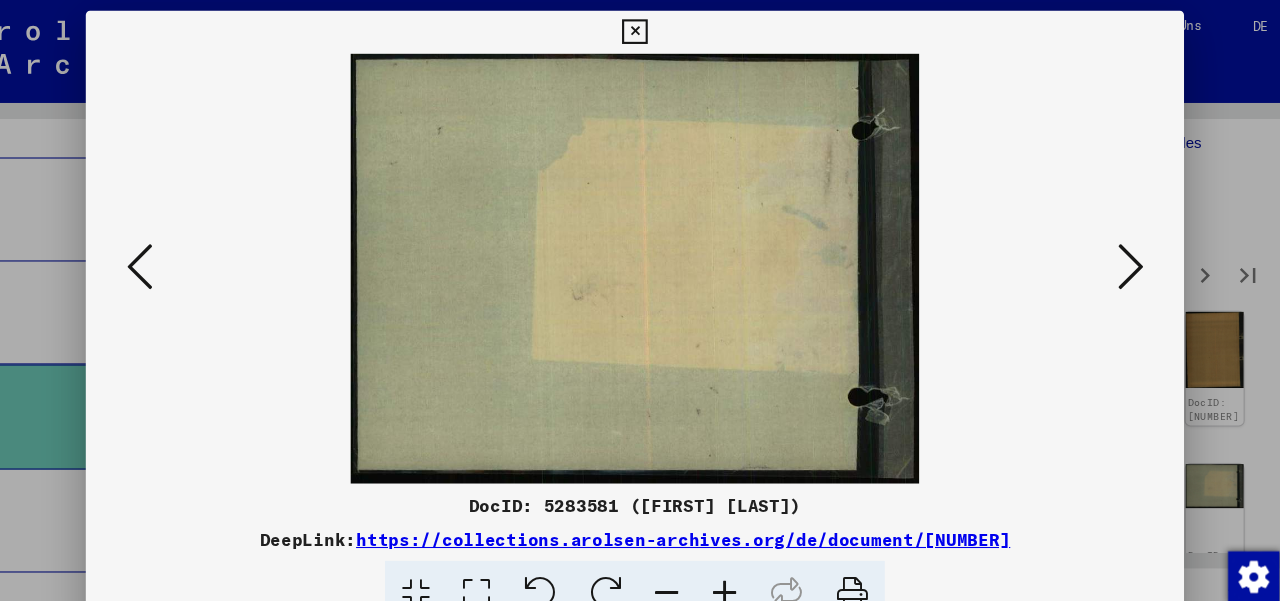 click at bounding box center (1102, 249) 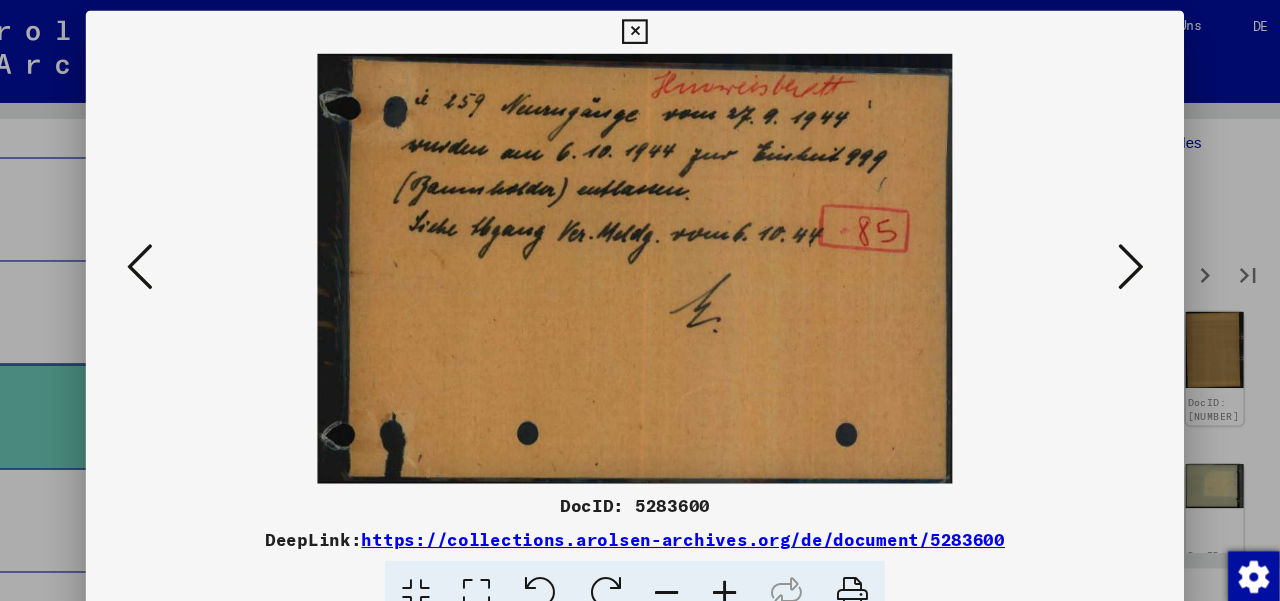 click at bounding box center [1102, 249] 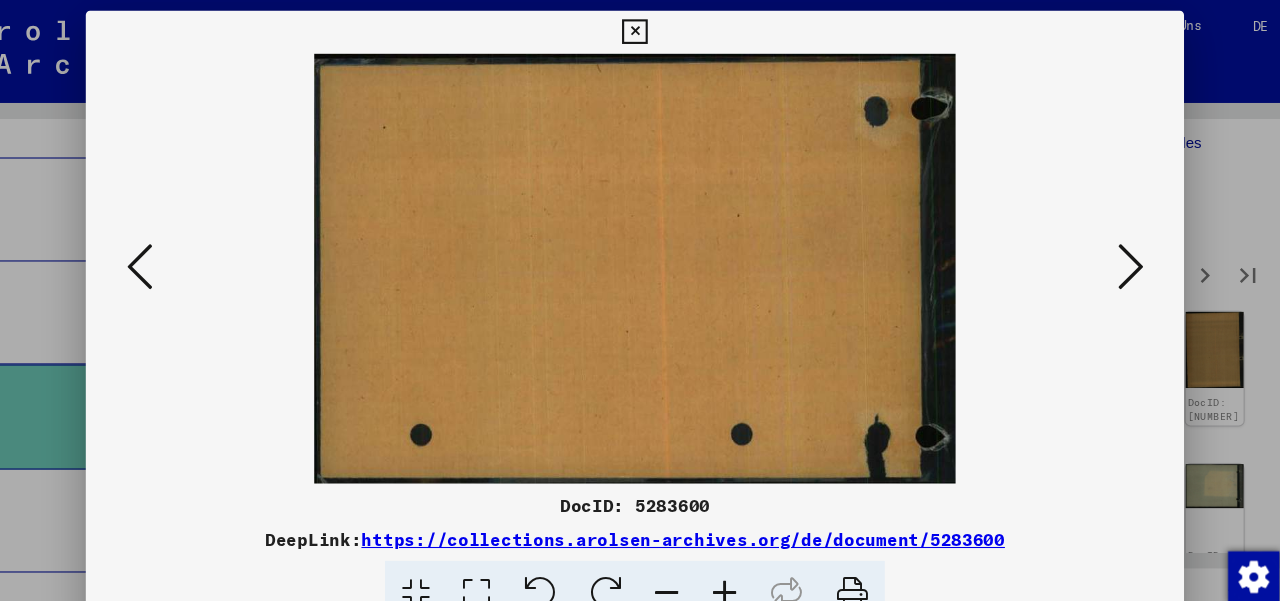 click at bounding box center [1102, 249] 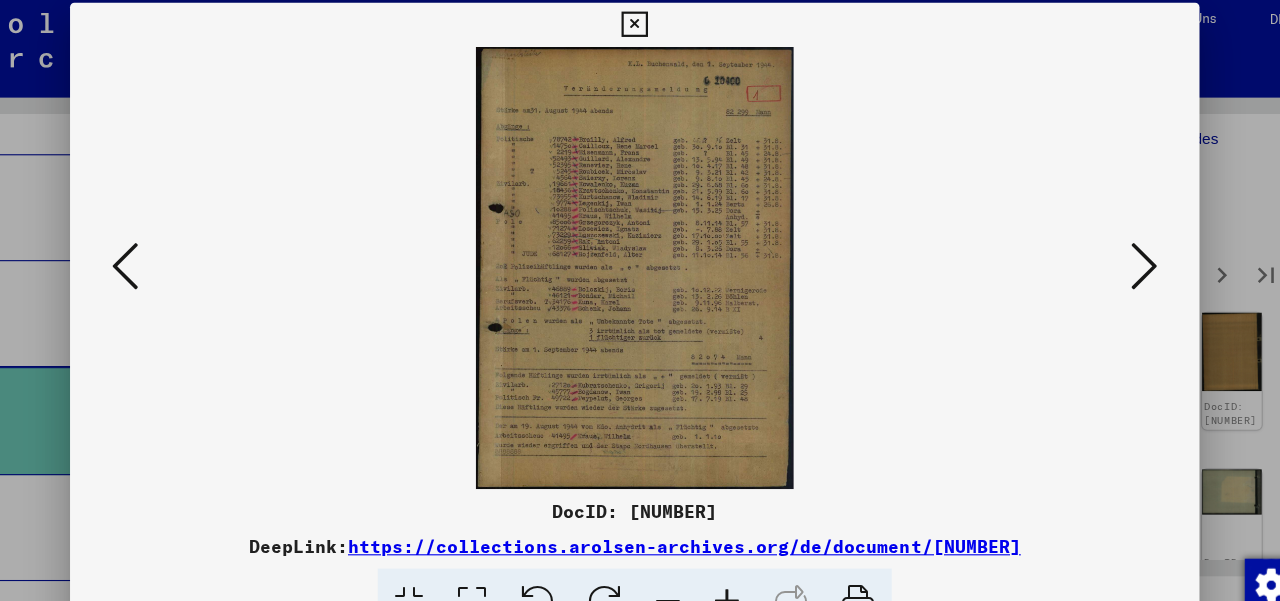 click at bounding box center [1102, 249] 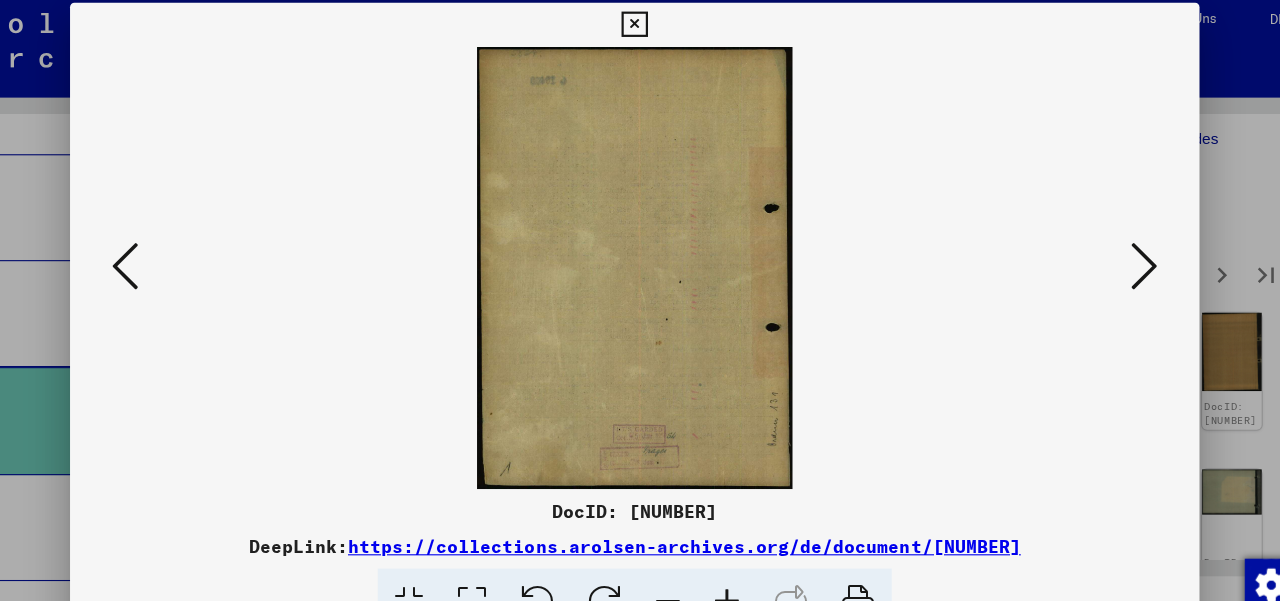 click at bounding box center (1102, 249) 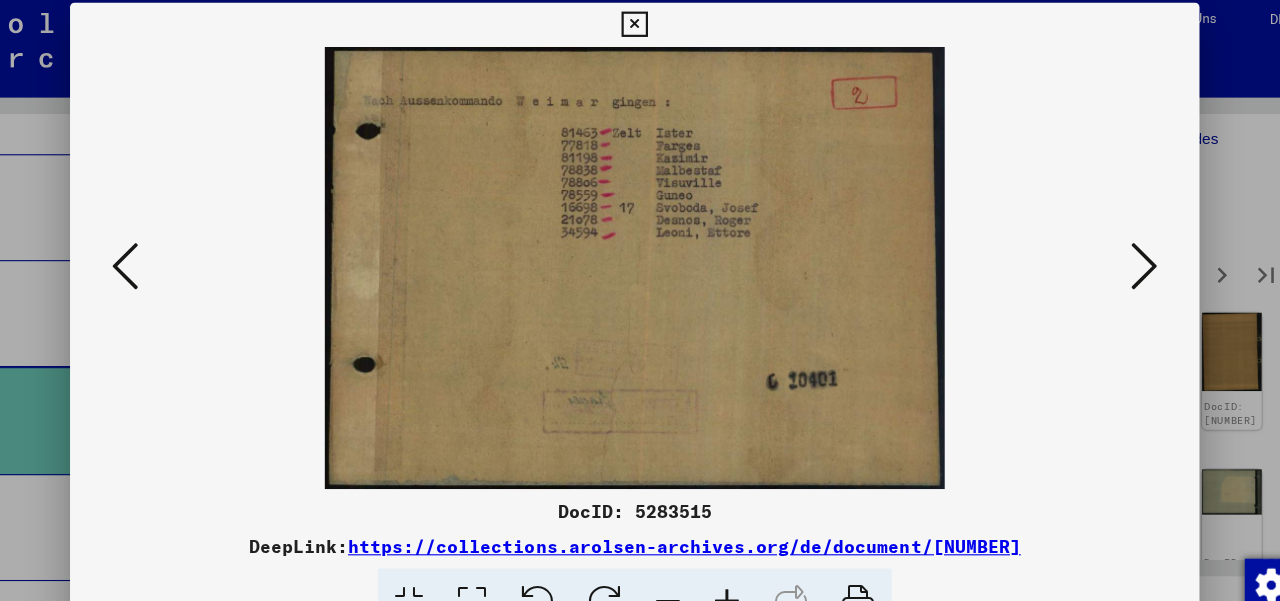 click at bounding box center (1102, 249) 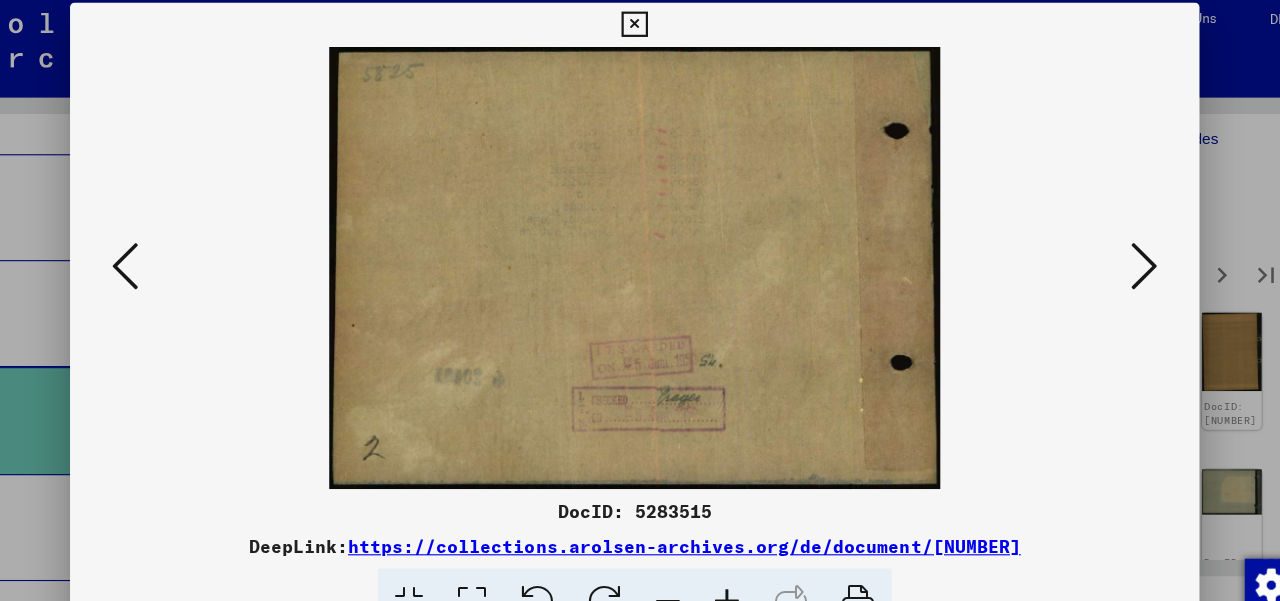 click at bounding box center (1102, 249) 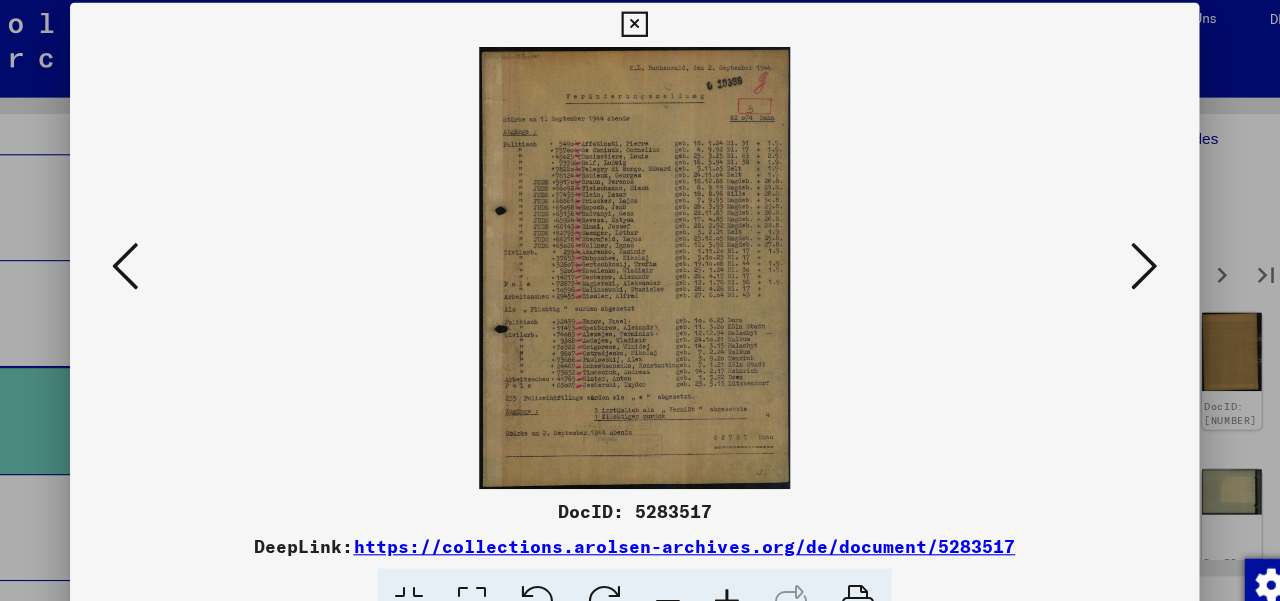 click at bounding box center [1102, 249] 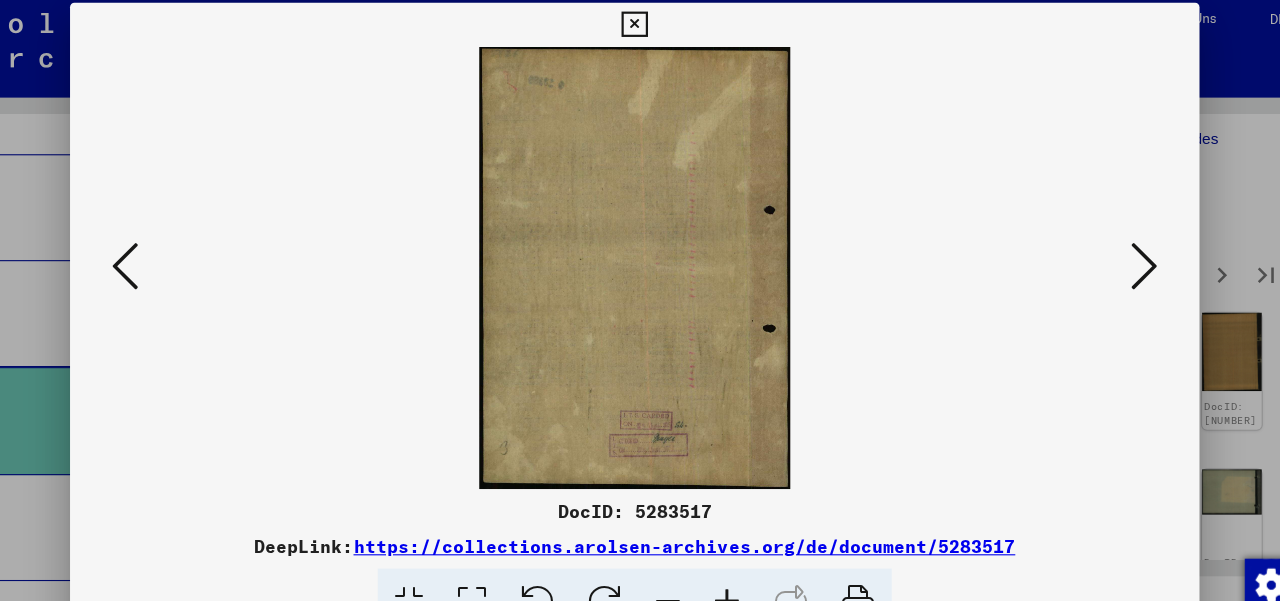 click at bounding box center (1102, 249) 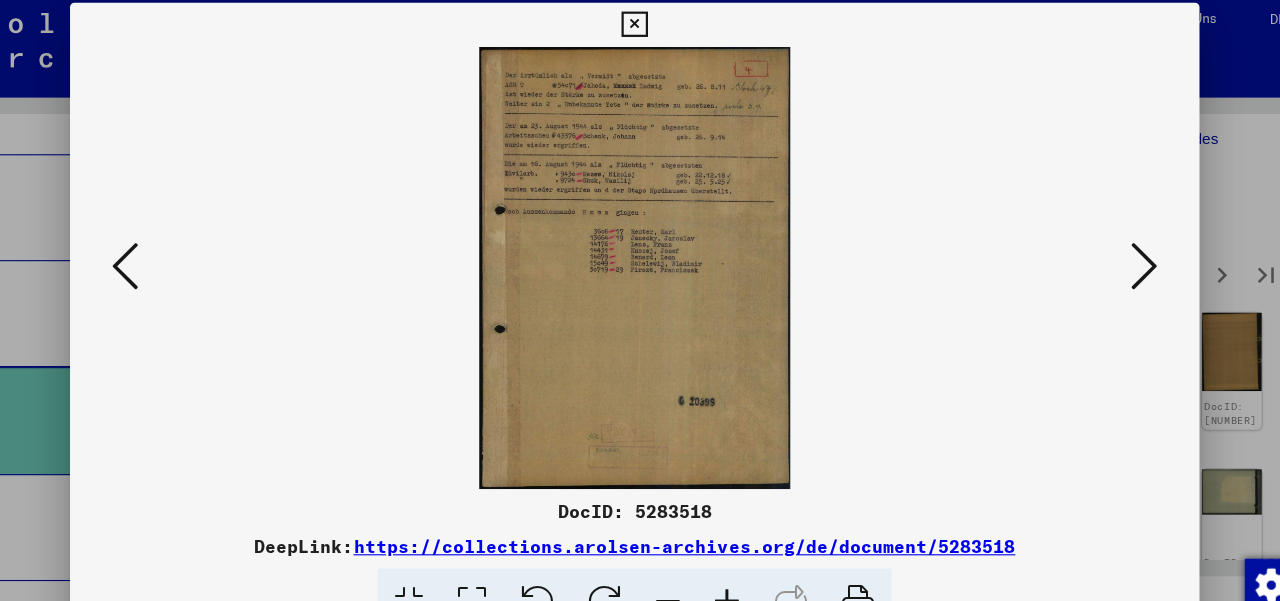 click at bounding box center (1102, 249) 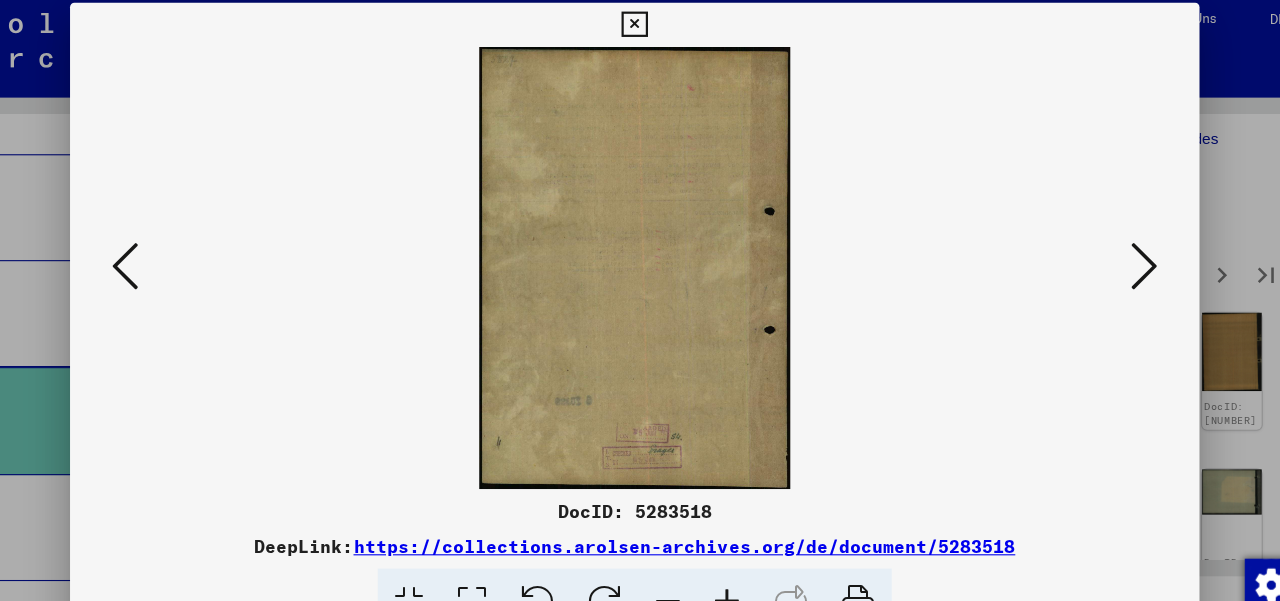click at bounding box center [1102, 249] 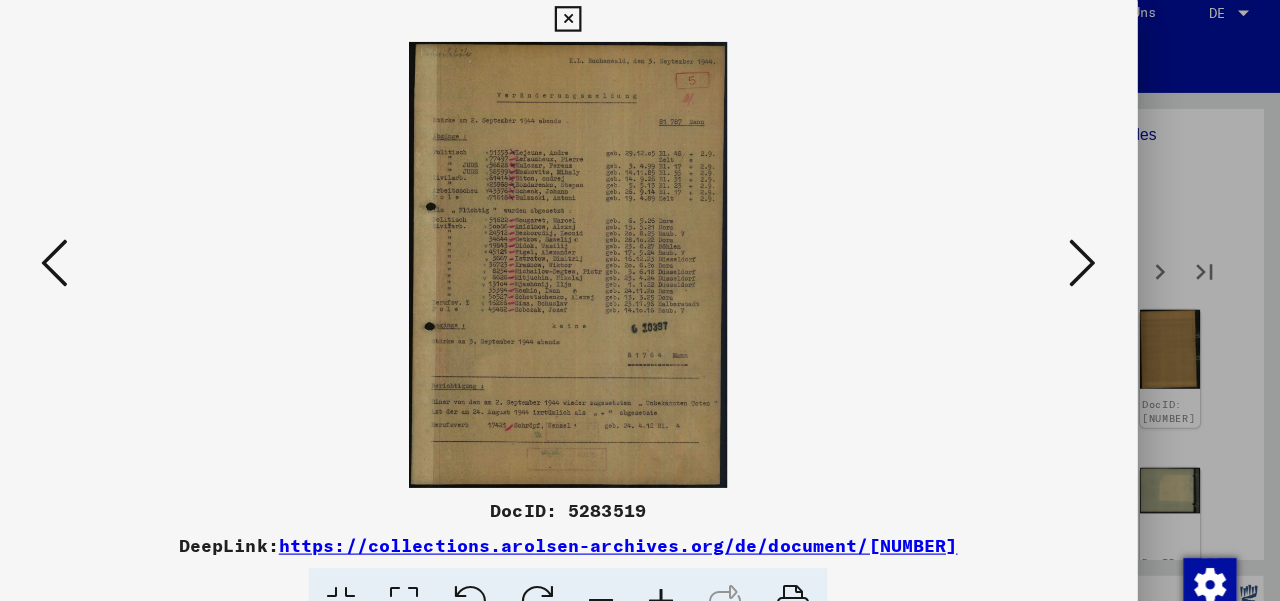 scroll, scrollTop: 0, scrollLeft: 0, axis: both 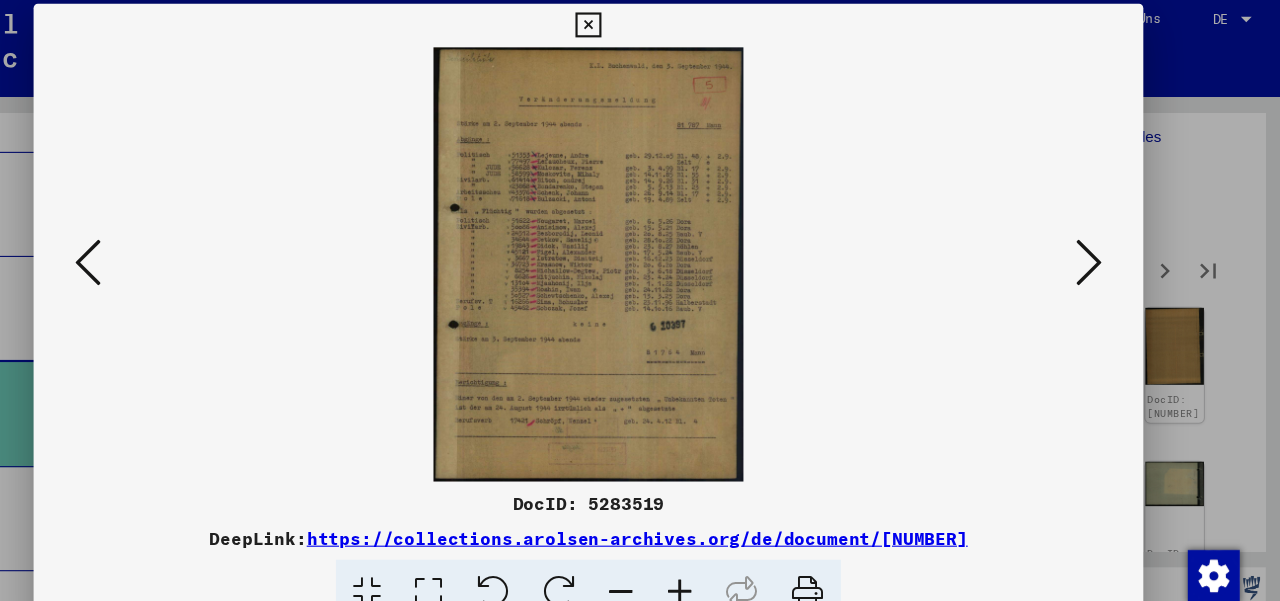 click at bounding box center (1102, 249) 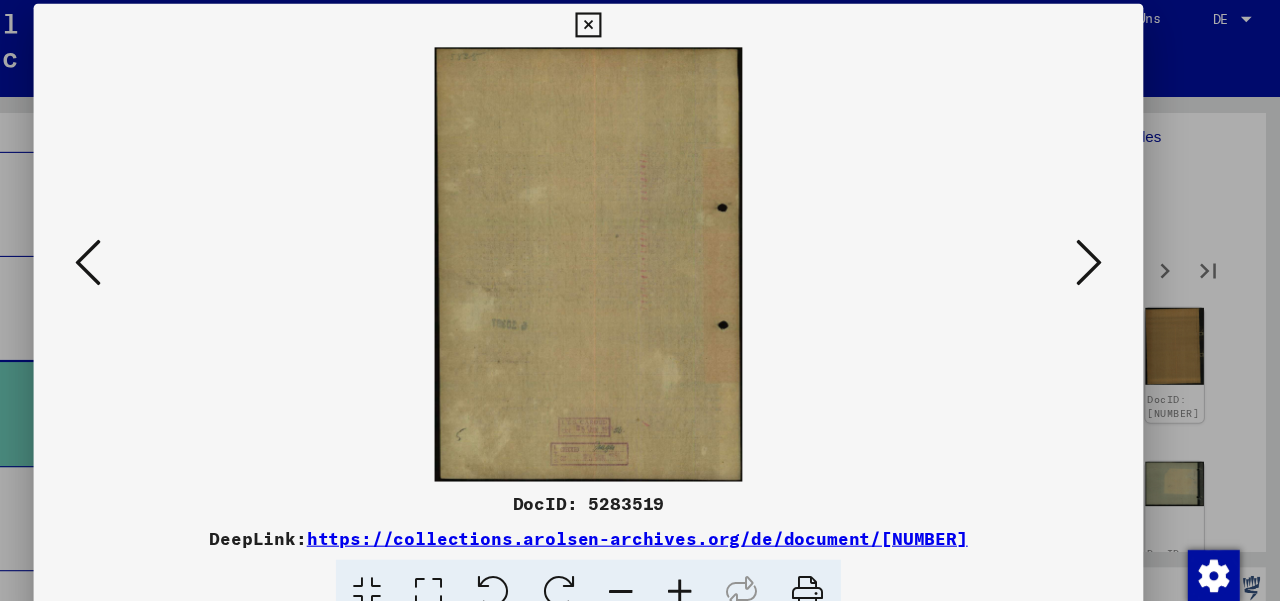 click at bounding box center [1102, 249] 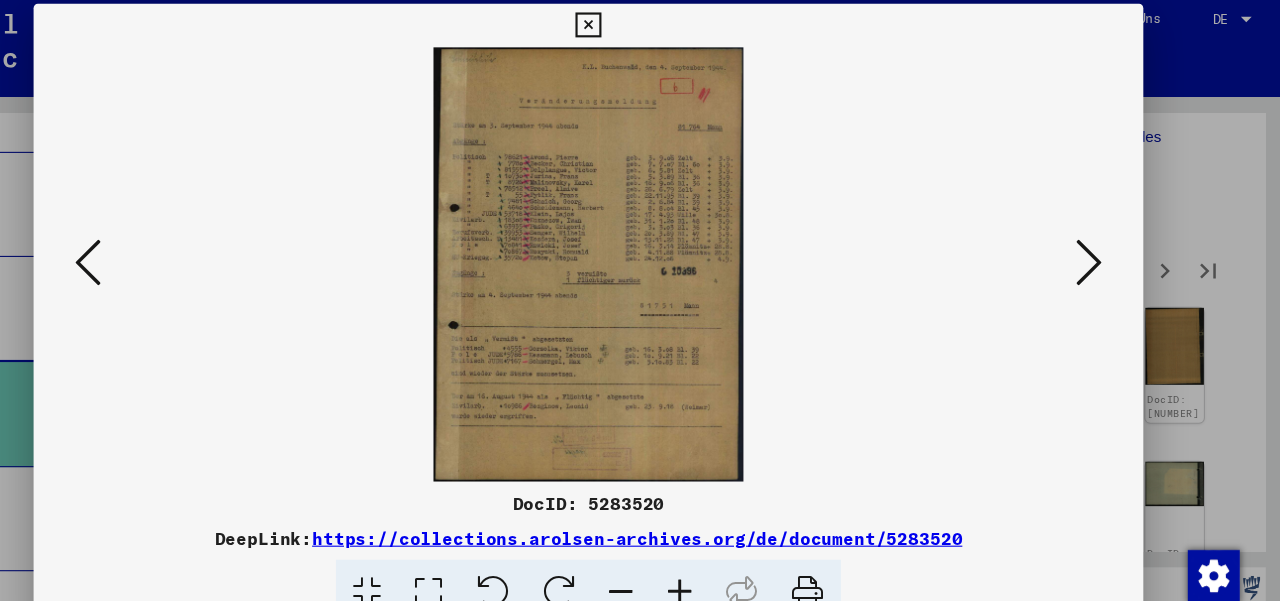 click at bounding box center [1102, 249] 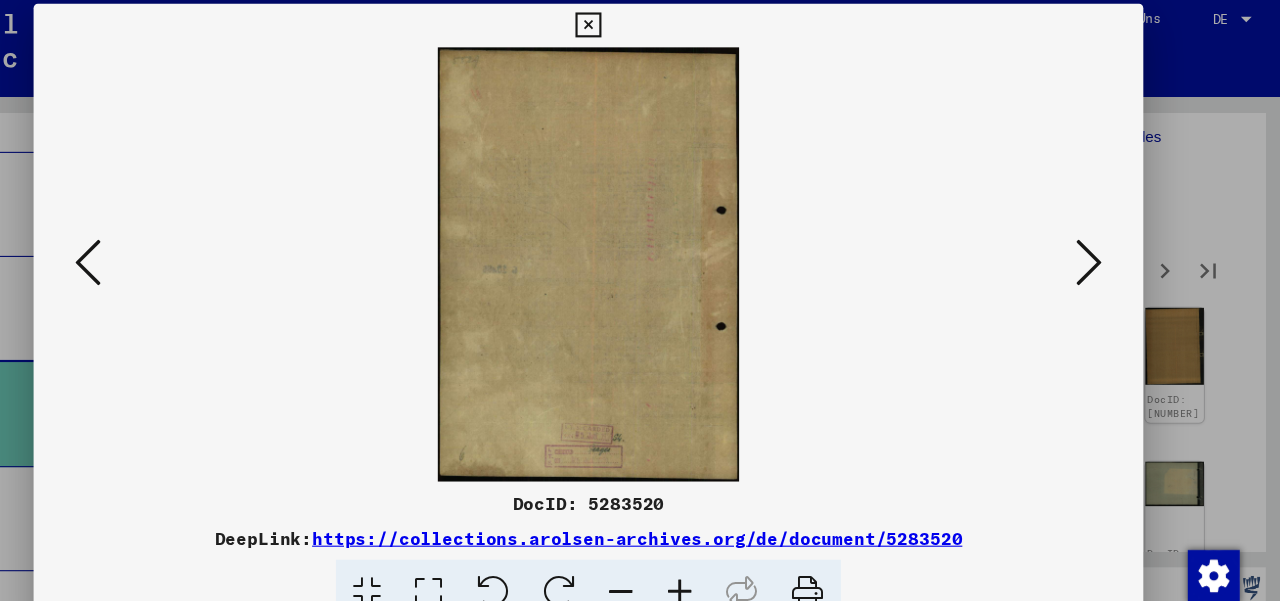 click at bounding box center (1102, 249) 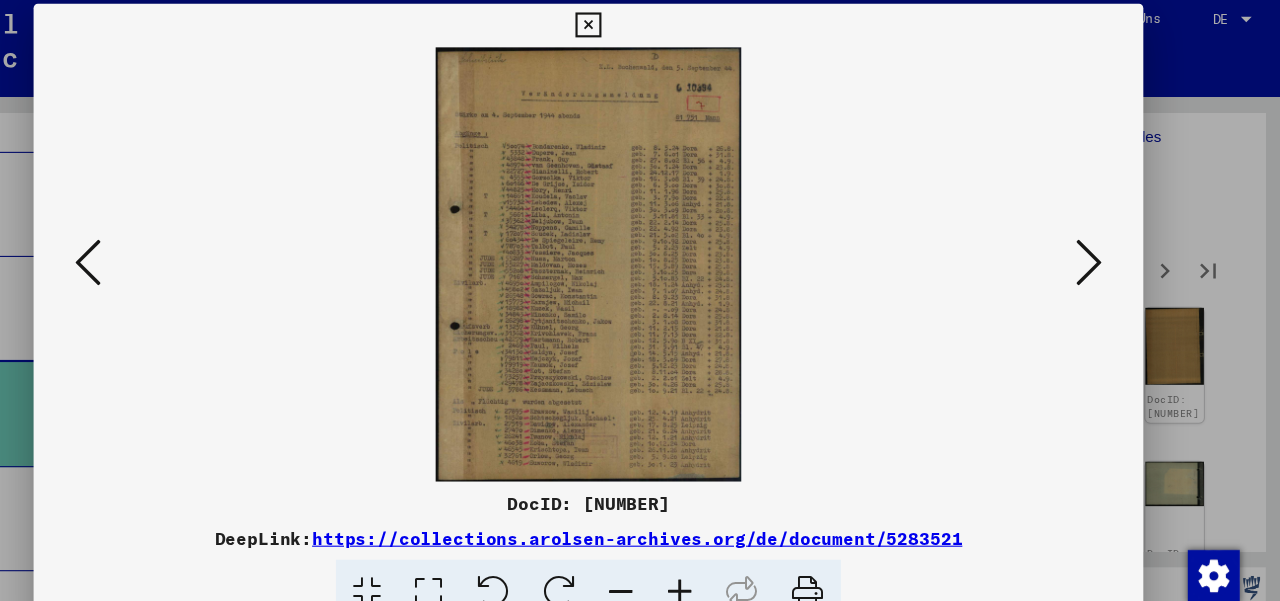 click at bounding box center [1102, 249] 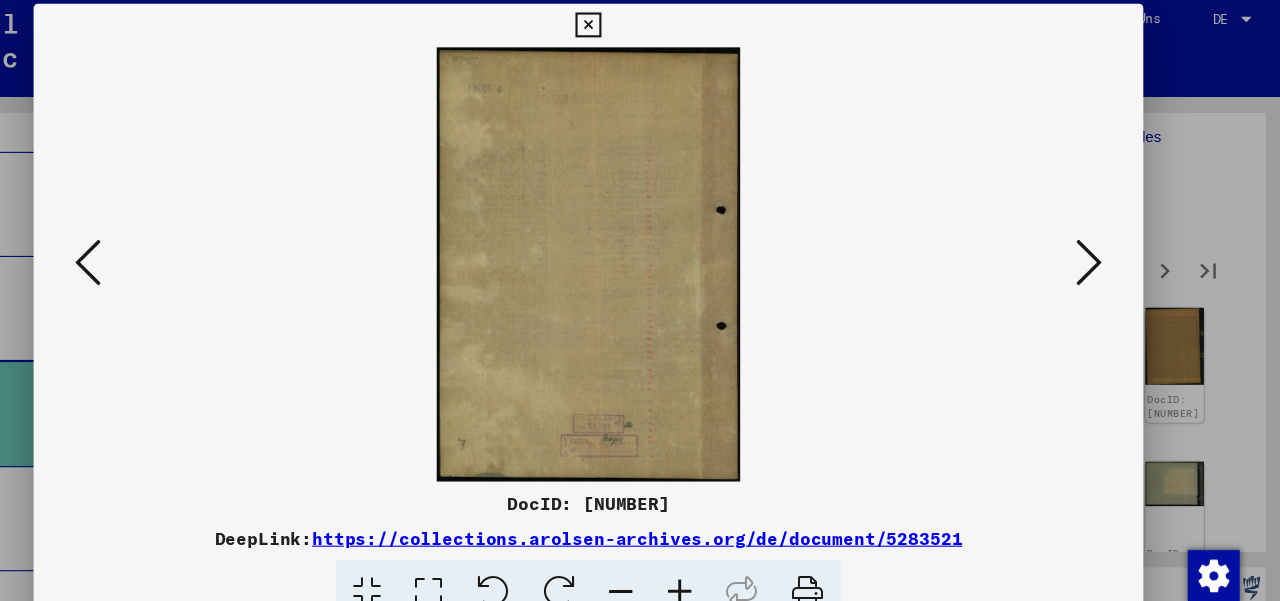click at bounding box center (1102, 249) 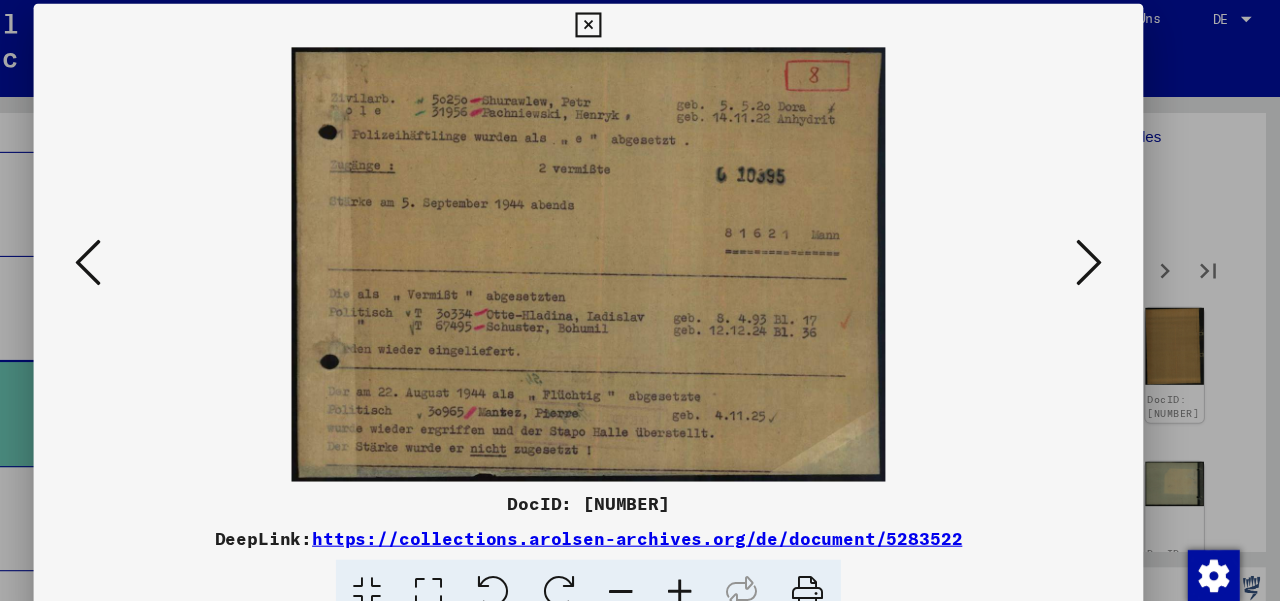 click at bounding box center [1102, 249] 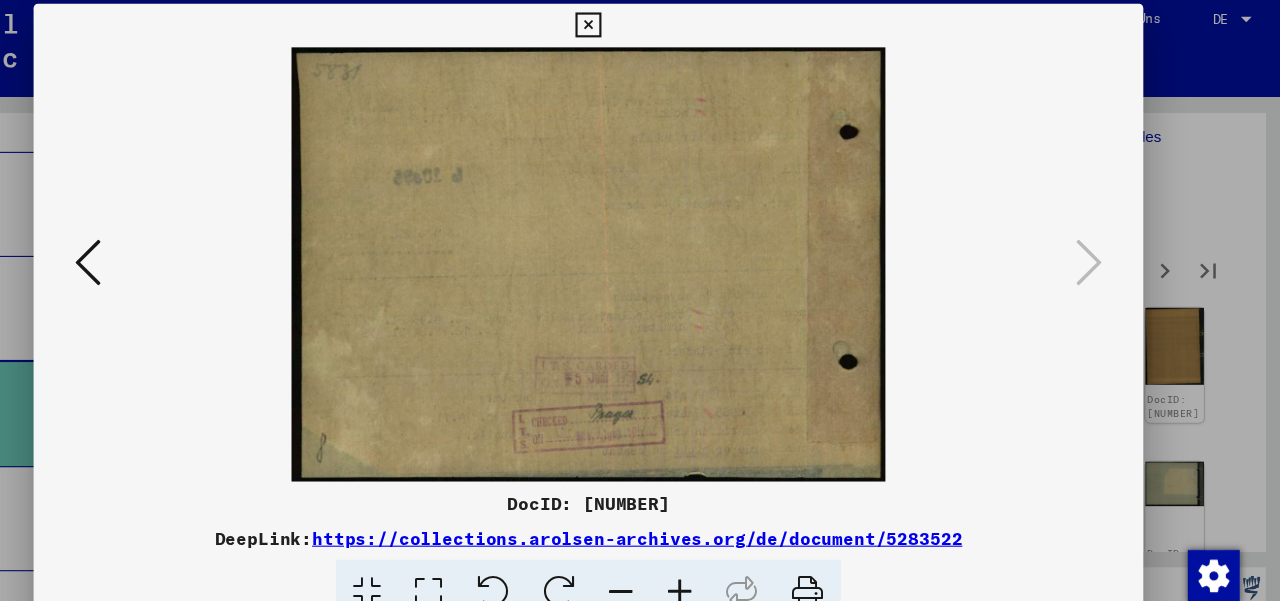 click at bounding box center [178, 249] 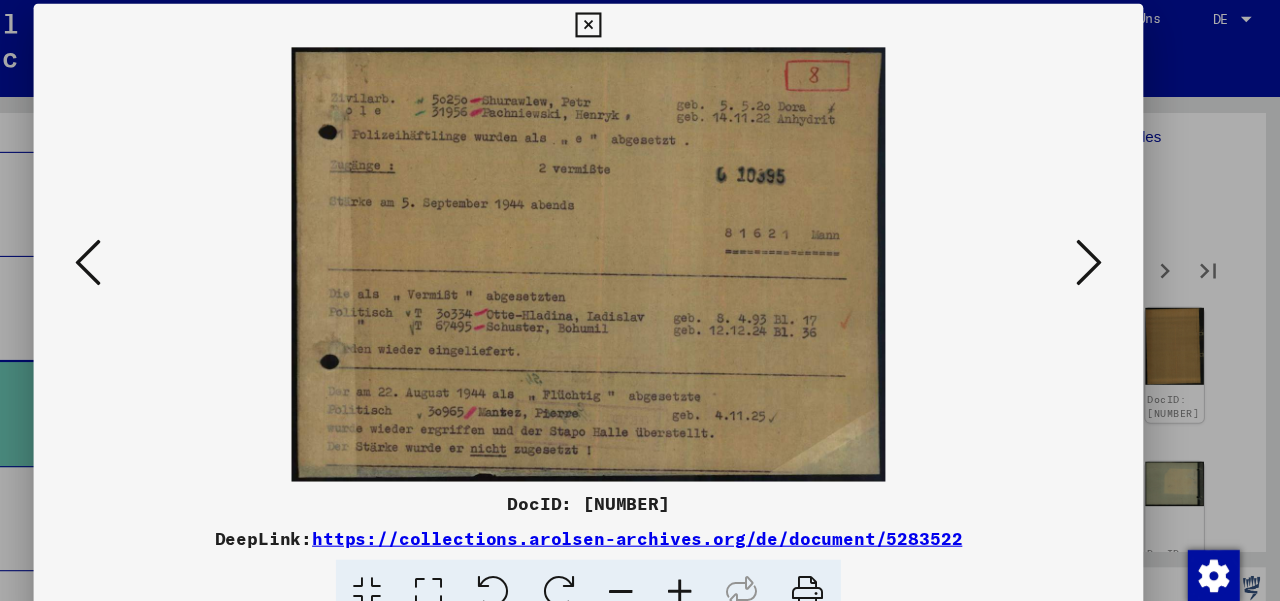 click at bounding box center (1102, 249) 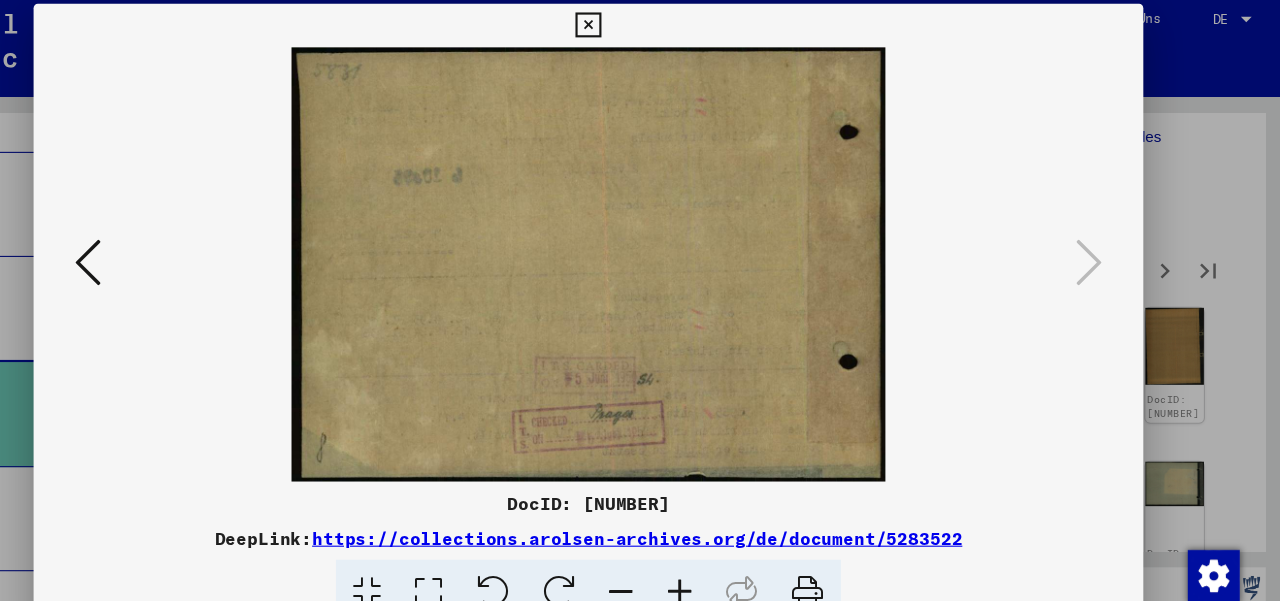 click at bounding box center (639, 30) 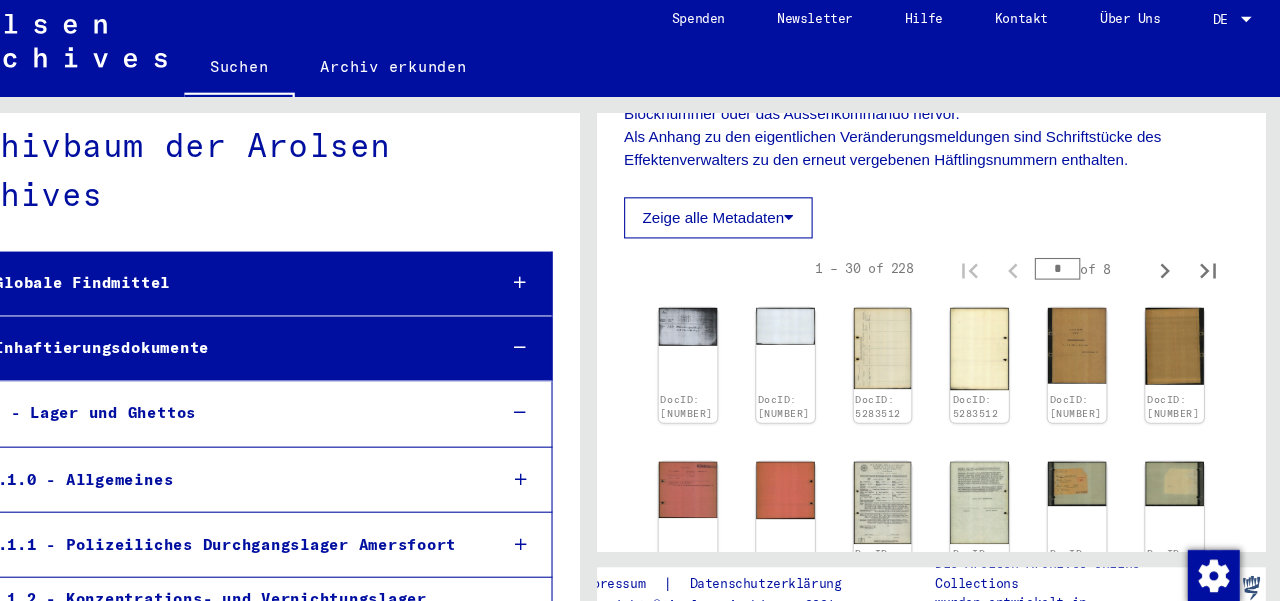 scroll, scrollTop: 0, scrollLeft: 0, axis: both 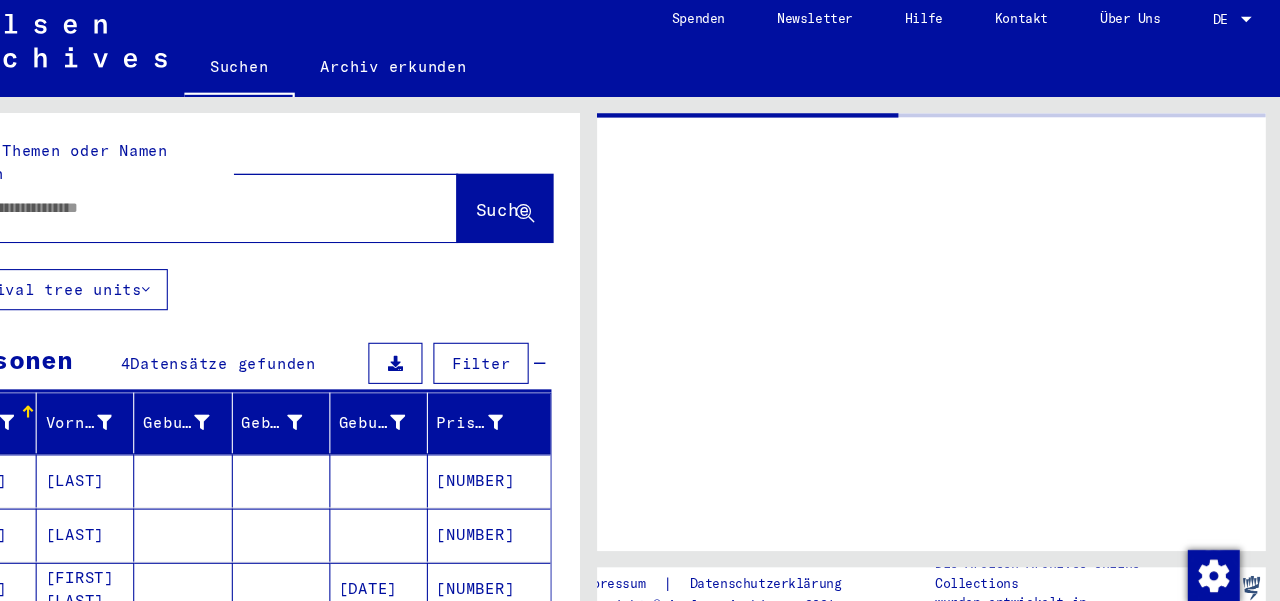 type on "*******" 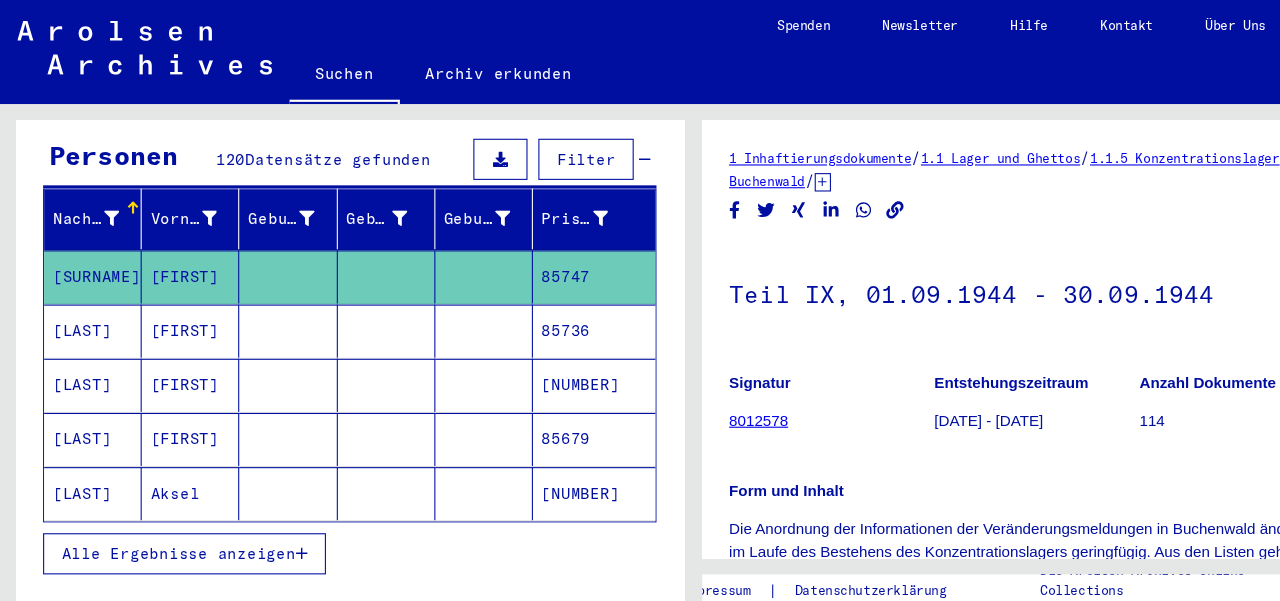 scroll, scrollTop: 204, scrollLeft: 0, axis: vertical 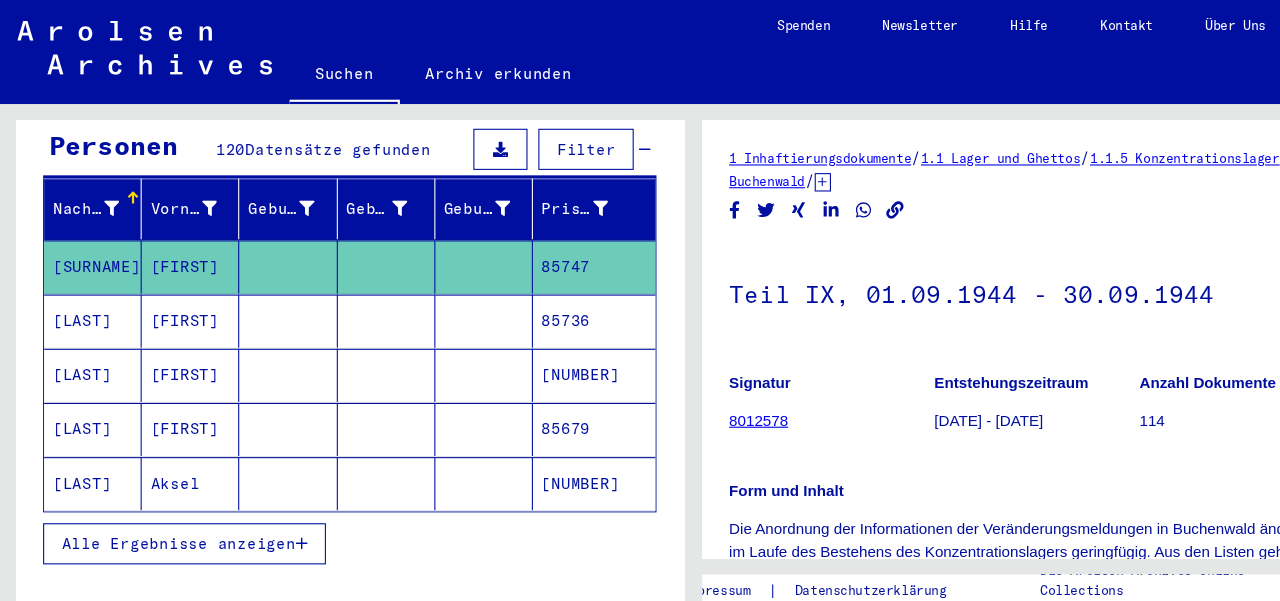 click on "Alle Ergebnisse anzeigen" at bounding box center (165, 502) 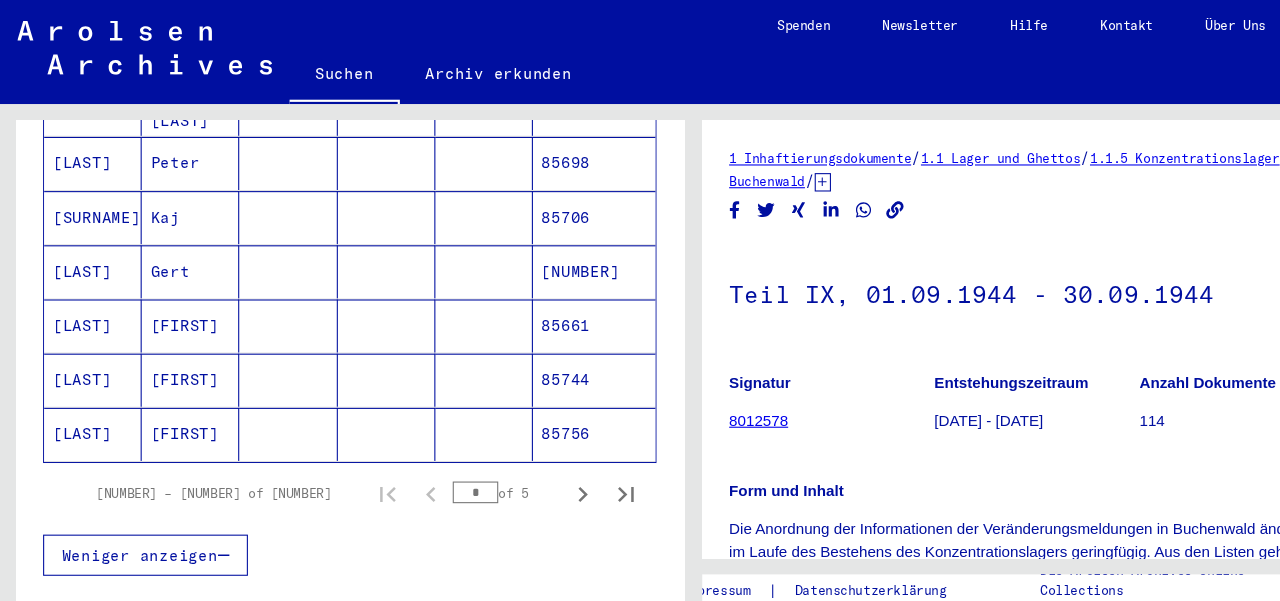 scroll, scrollTop: 1257, scrollLeft: 0, axis: vertical 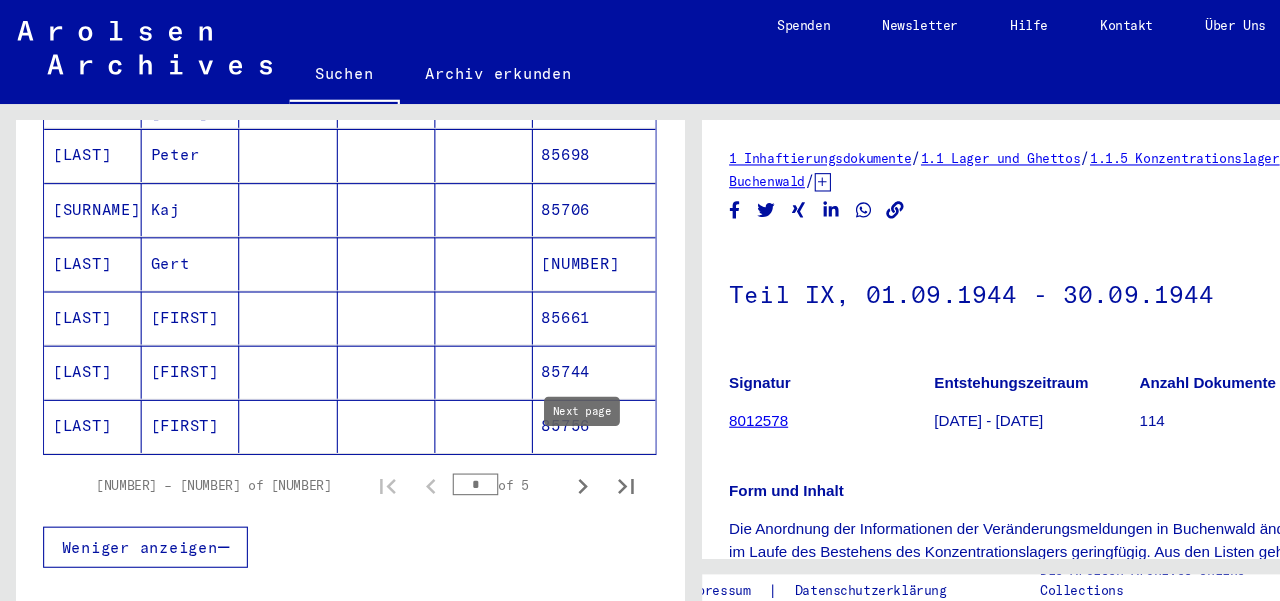 click 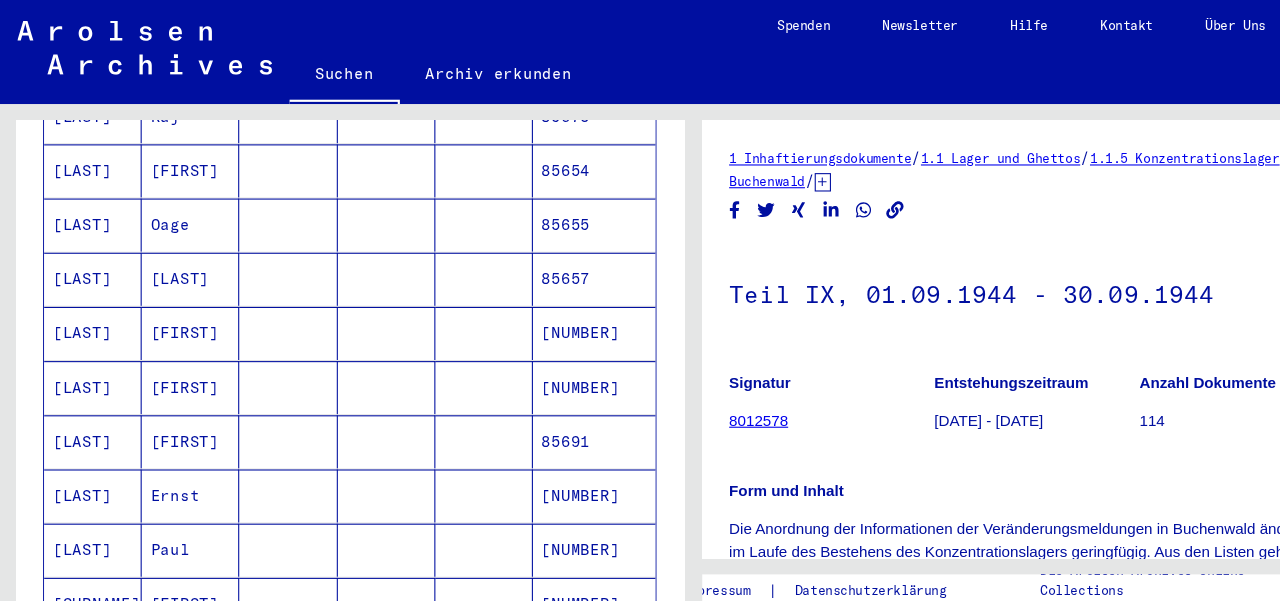 scroll, scrollTop: 1098, scrollLeft: 0, axis: vertical 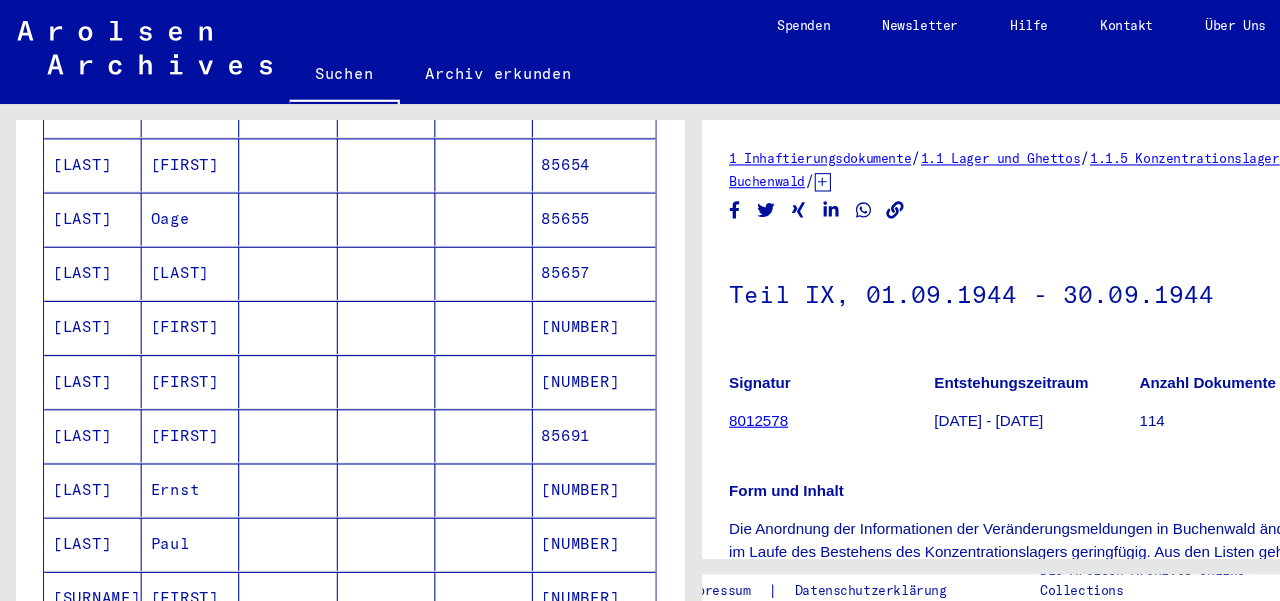 click on "Nachname Vorname Geburtsname Geburt Geburtdatum Prisoner # [LAST] [FIRST] 85693 [LAST] [FIRST] 85709 [LAST] [FIRST] 85658 [LAST] [FIRST] 85665 [LAST] [FIRST] 85676 [LAST] [FIRST] 85696 [LAST] [FIRST] 85703 [LAST] [FIRST] 85719 [LAST] [FIRST] 85720 [LAST] [FIRST] 85760 [LAST] [FIRST] 85745 [LAST] [FIRST] 85707 [LAST] [FIRST] 85761 [LAST] [FIRST] 85741 [LAST] [FIRST] 85725 [LAST] [FIRST] 85670 [LAST] [FIRST] 85654 [LAST] [FIRST] 85655 [LAST] [FIRST] 85657 [LAST] [FIRST] 85663 [LAST] [FIRST] 85689 [LAST] [FIRST] 85691 [LAST] [FIRST] 85731 [LAST] [FIRST] 85754 [LAST] [FIRST] 85678 26 – 50 of 120 * of 5 Weniger anzeigen Signature Nachname Vorname Geburt" at bounding box center [323, -10] 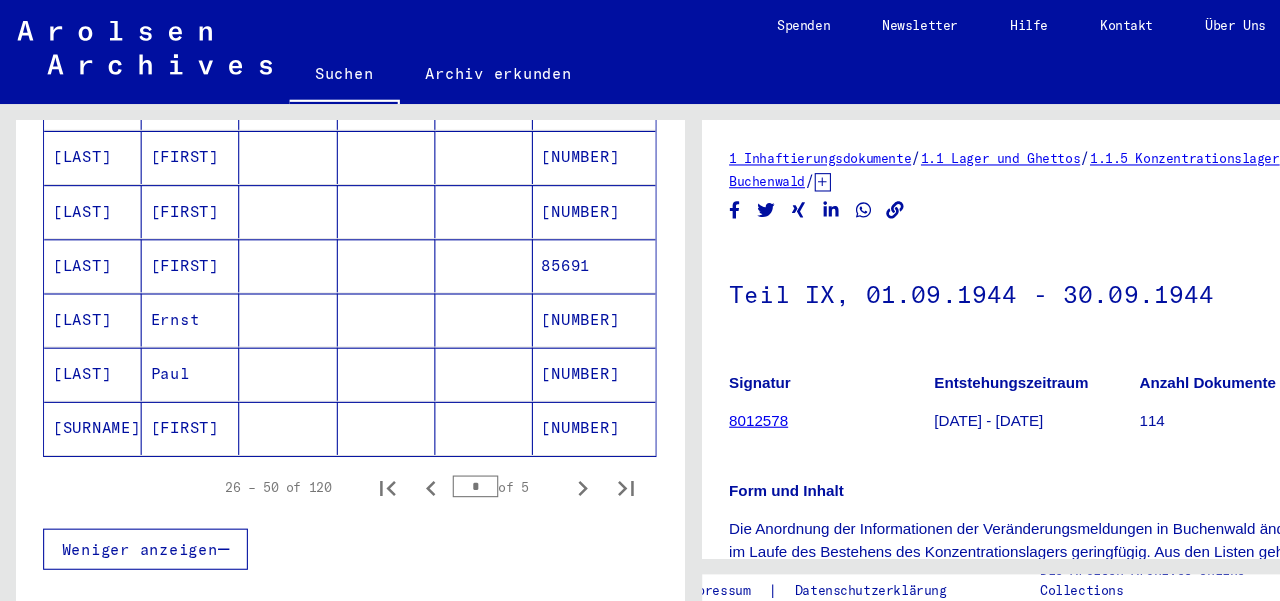 scroll, scrollTop: 1244, scrollLeft: 0, axis: vertical 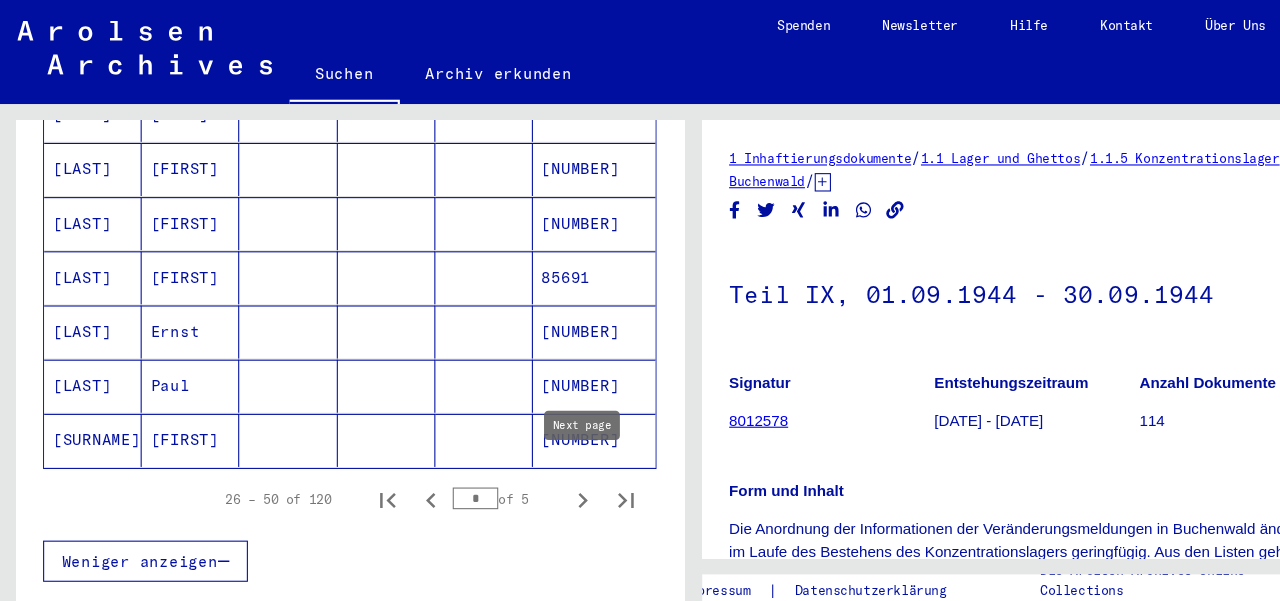 click 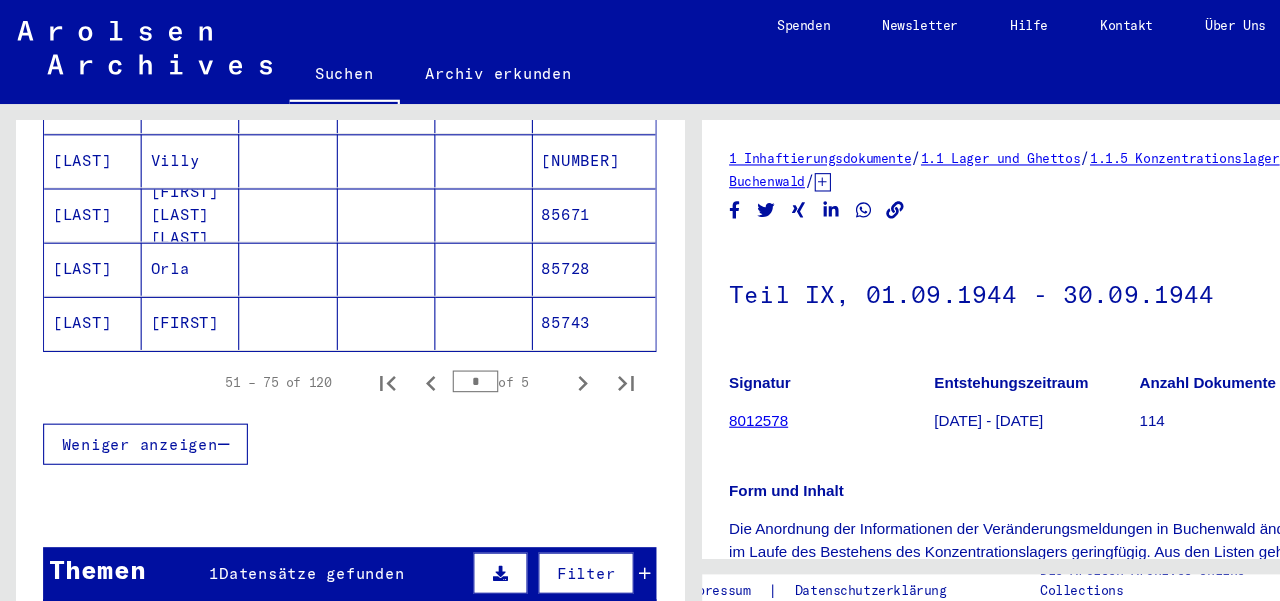 scroll, scrollTop: 1360, scrollLeft: 0, axis: vertical 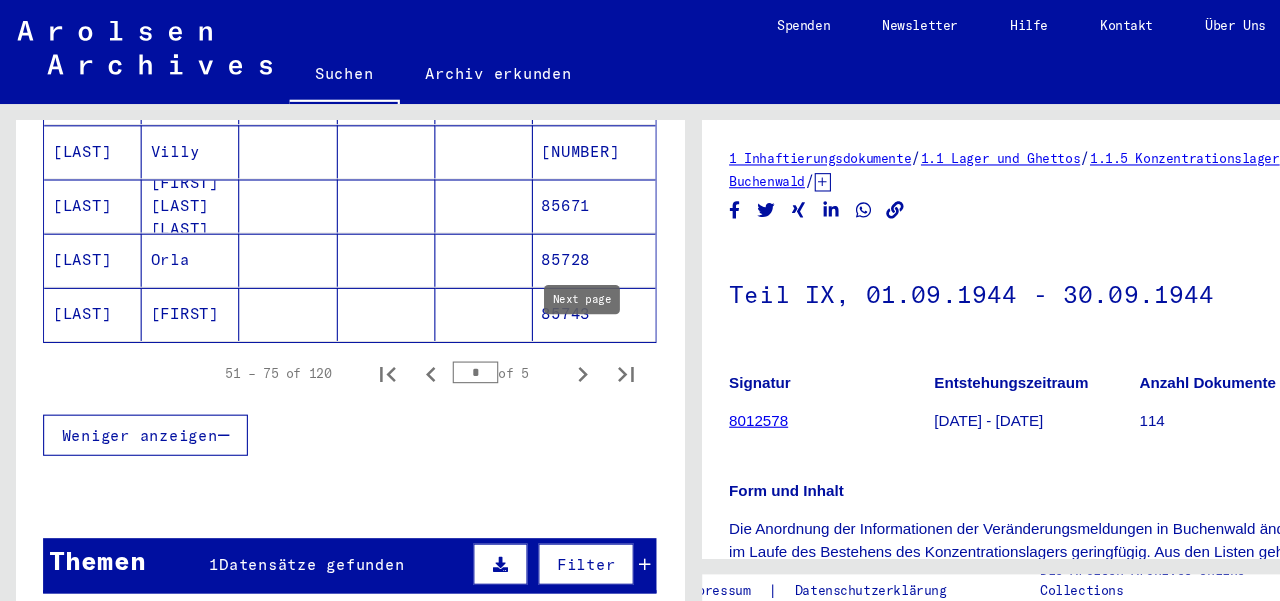 click 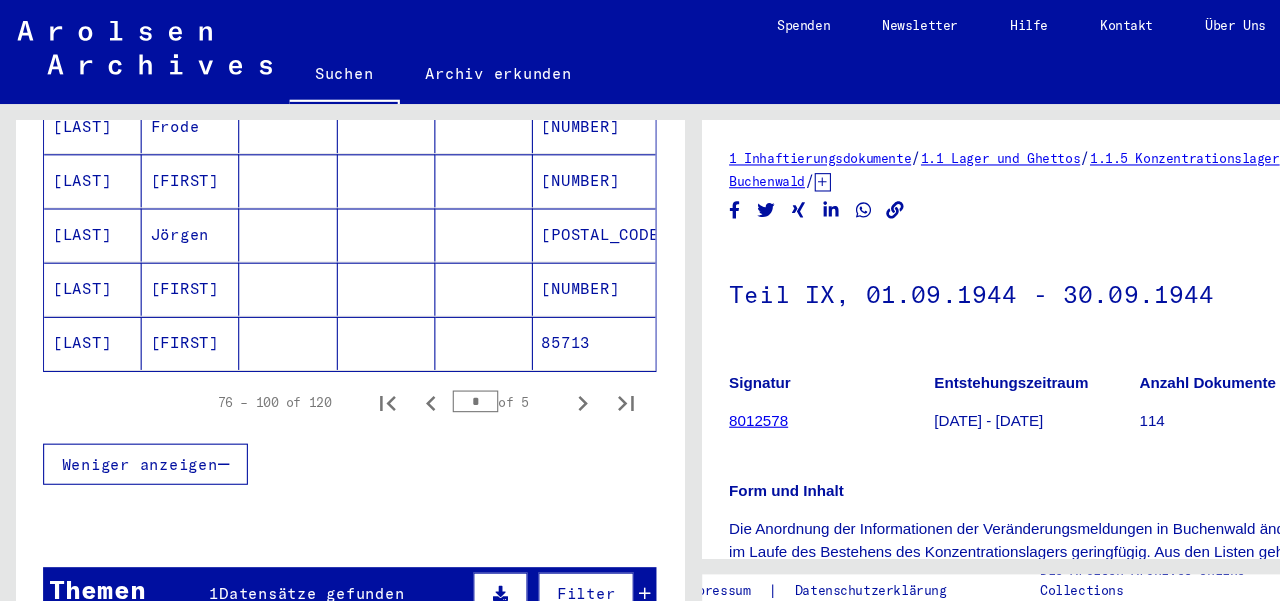 scroll, scrollTop: 1338, scrollLeft: 0, axis: vertical 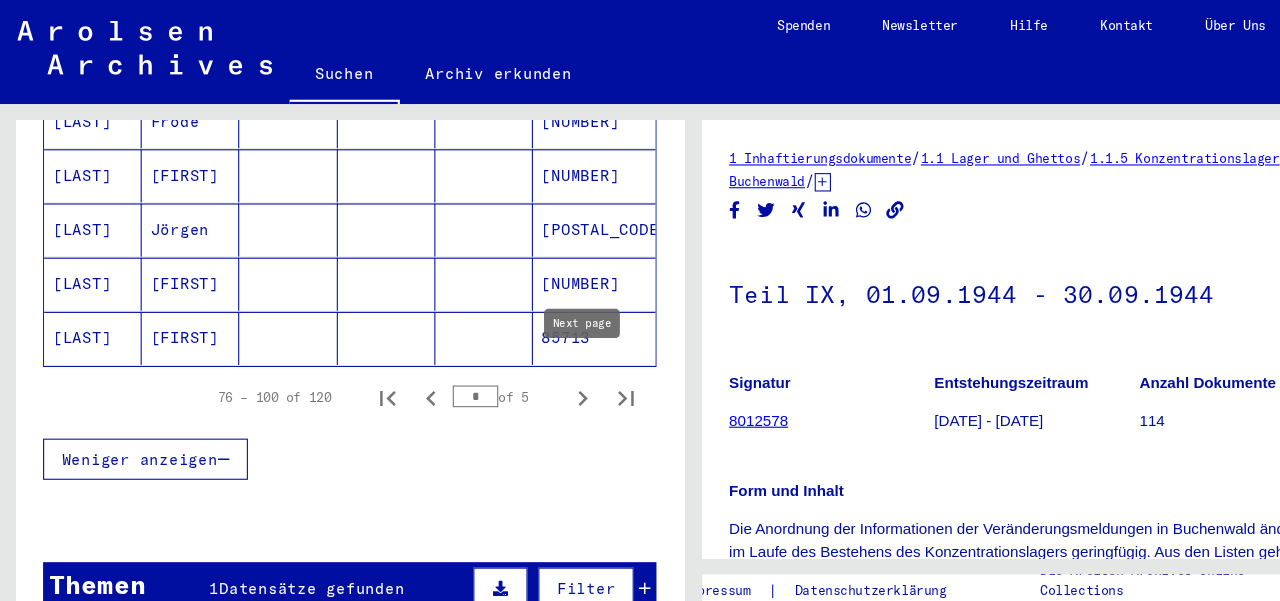 click 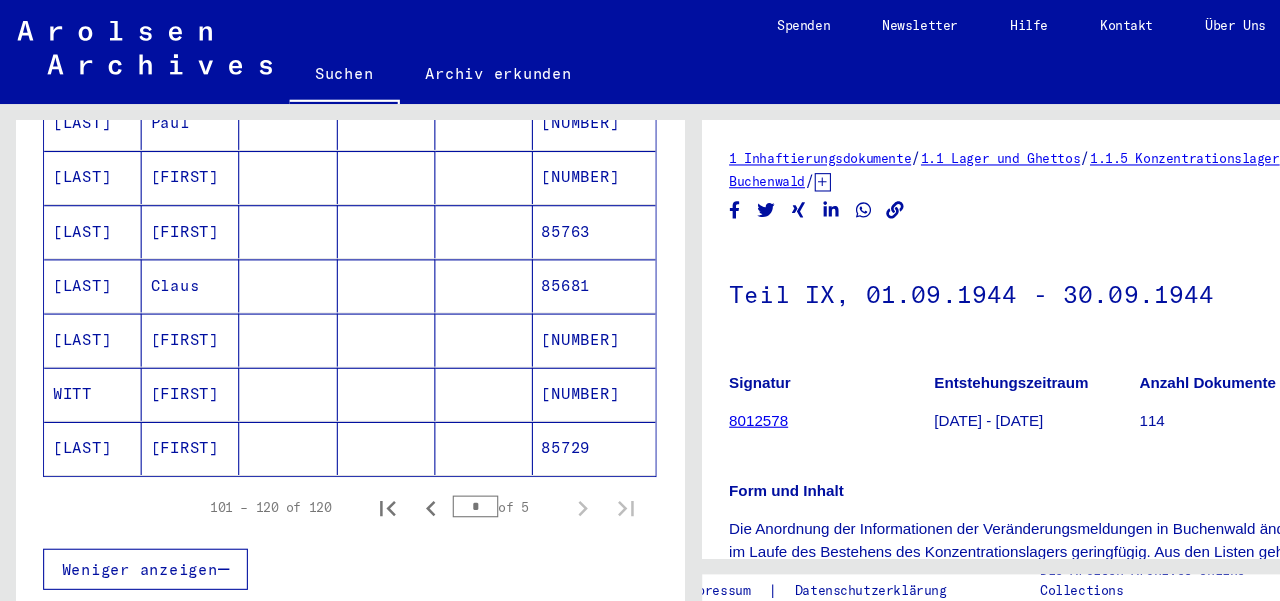 scroll, scrollTop: 994, scrollLeft: 0, axis: vertical 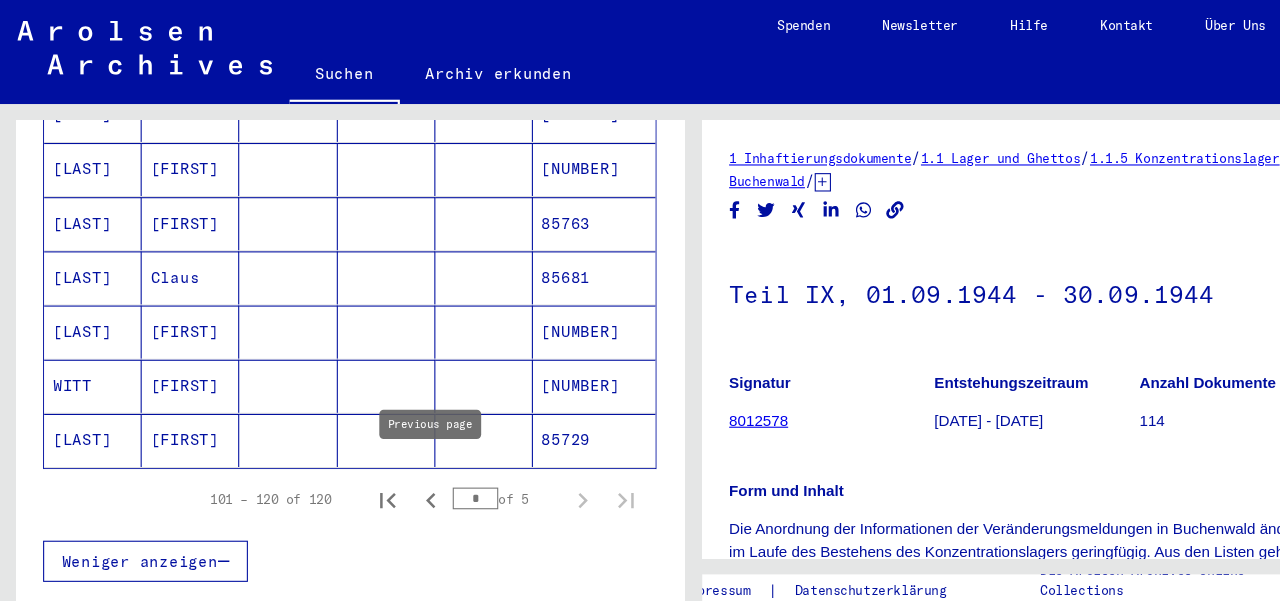click 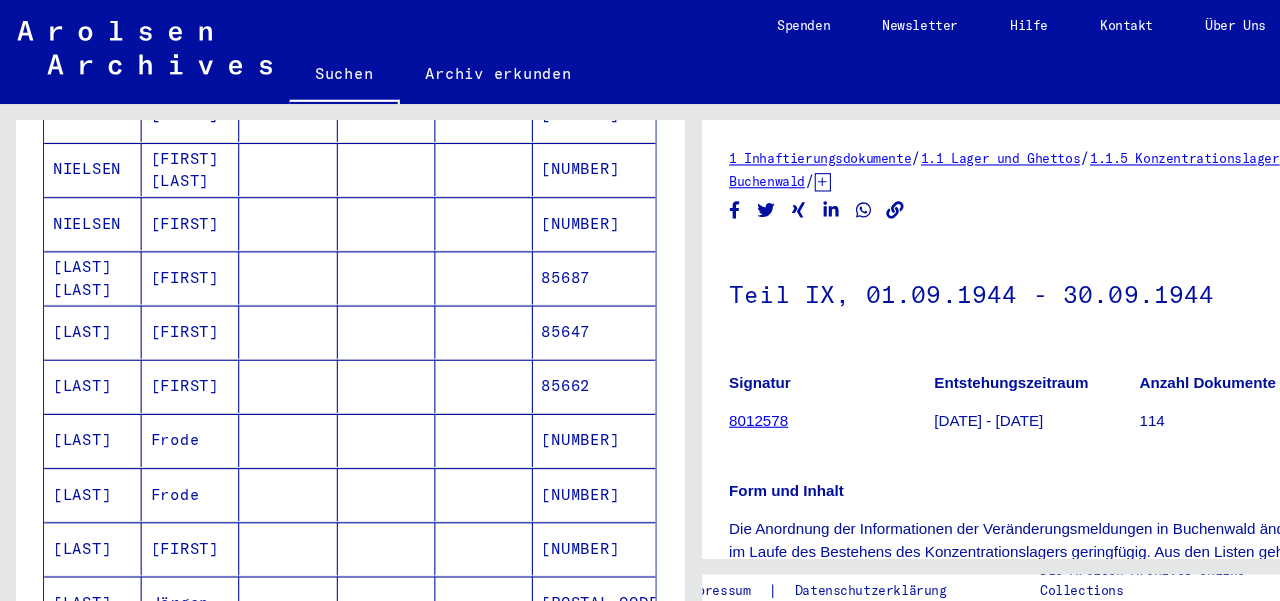 click at bounding box center [357, 506] 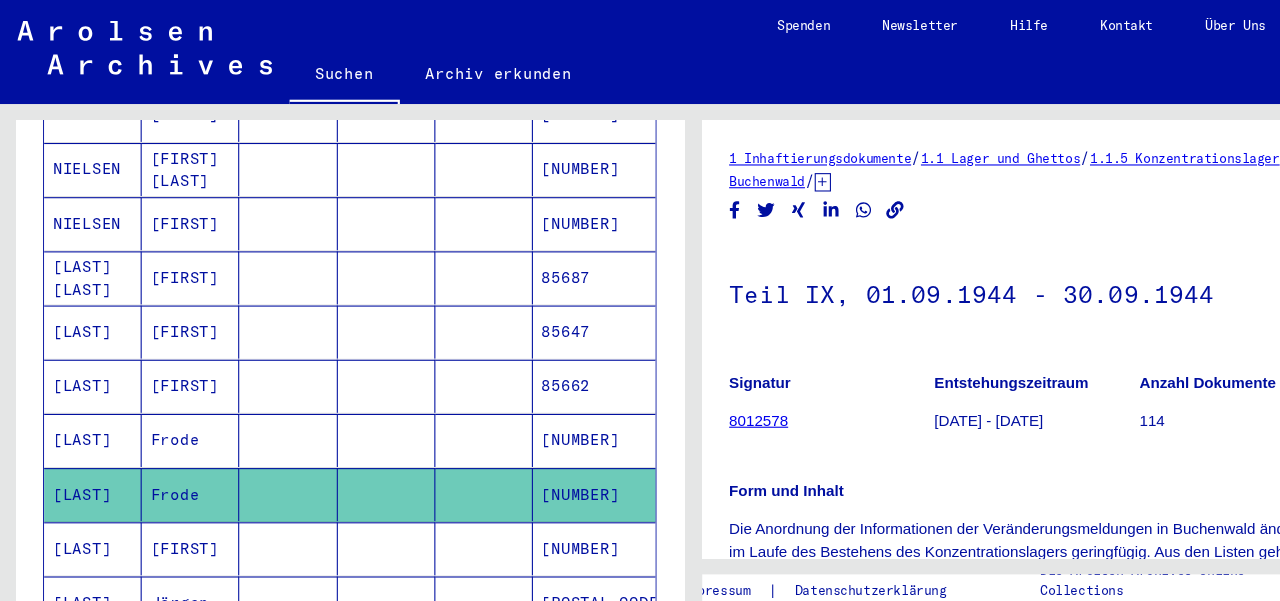 click 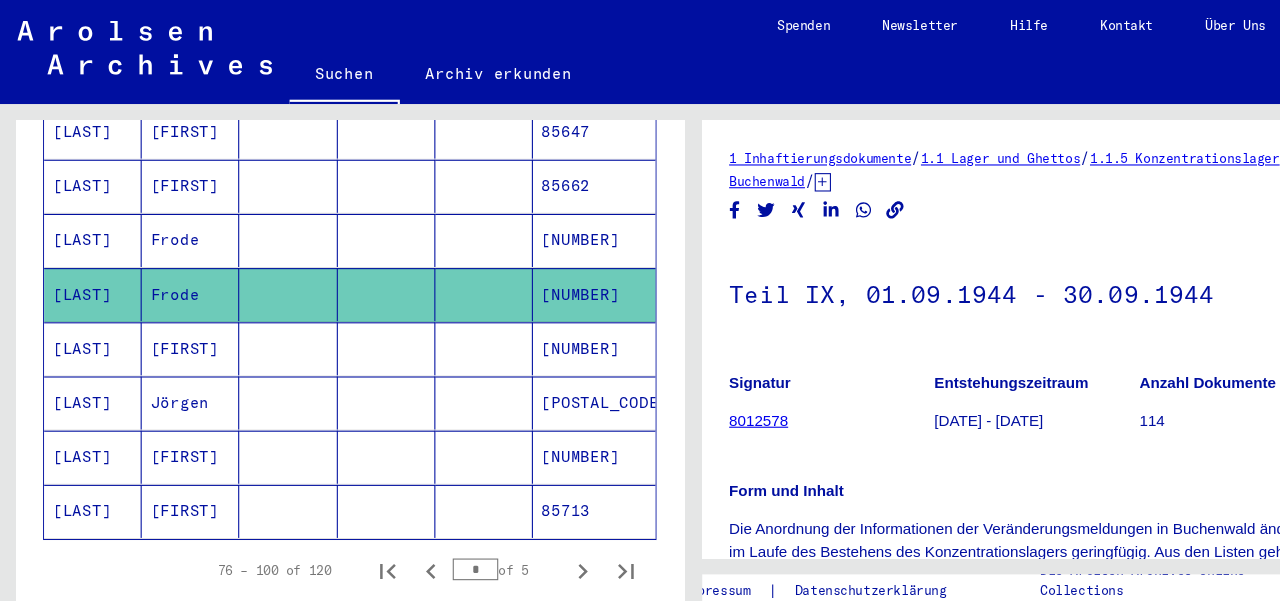 scroll, scrollTop: 1474, scrollLeft: 0, axis: vertical 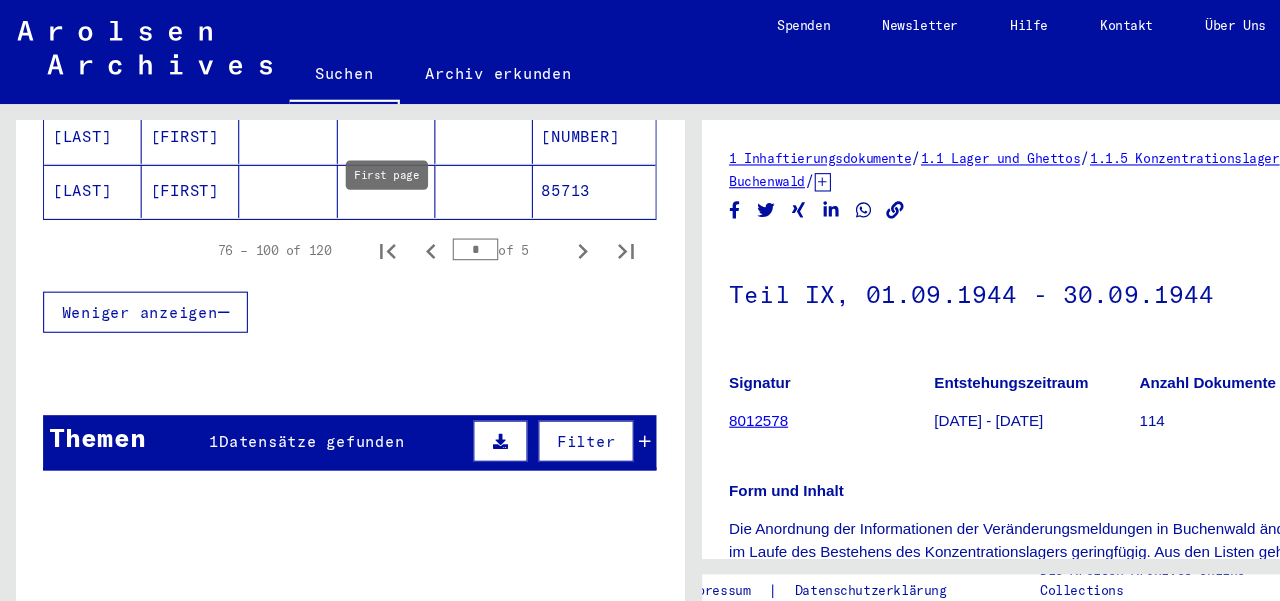 click 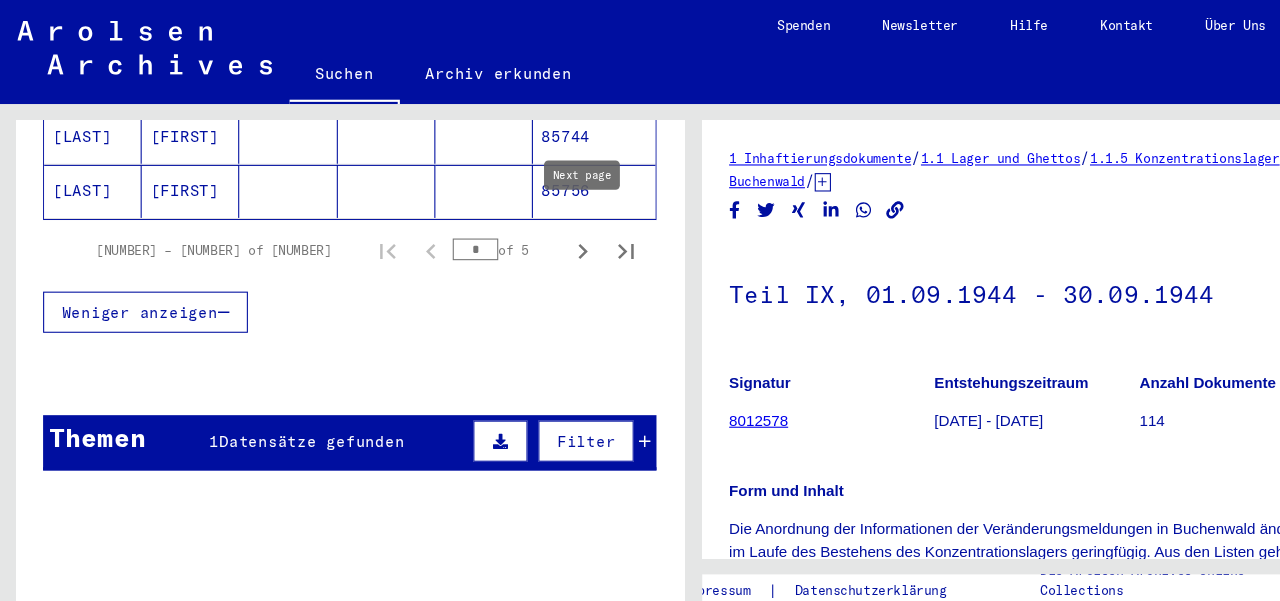 click 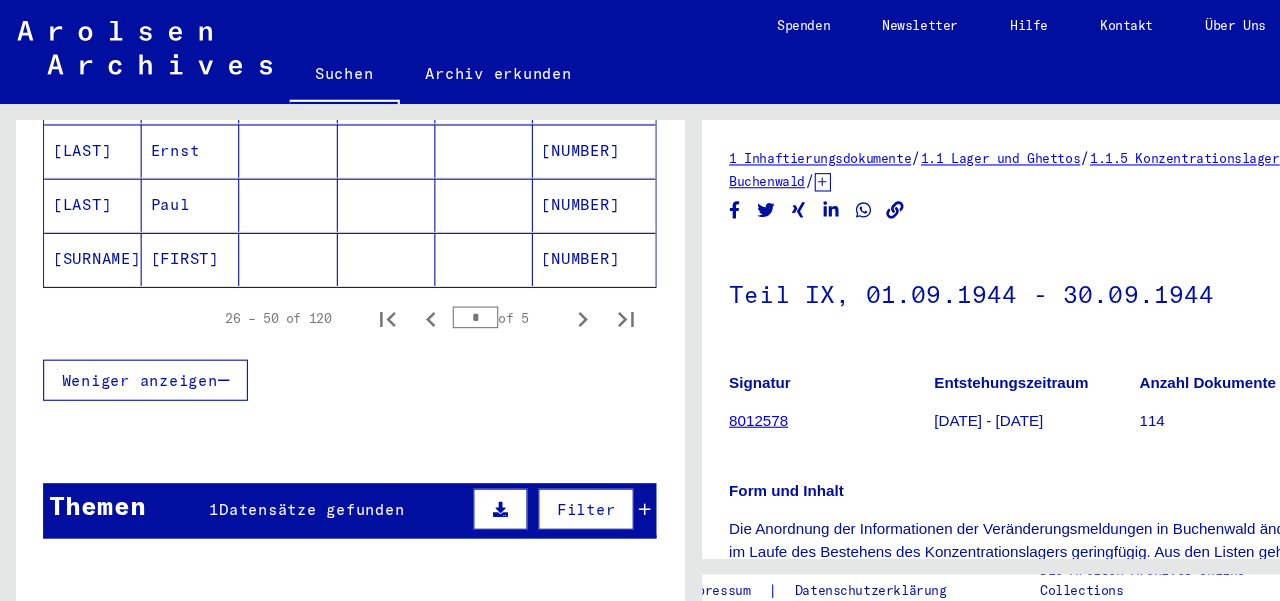 scroll, scrollTop: 1474, scrollLeft: 0, axis: vertical 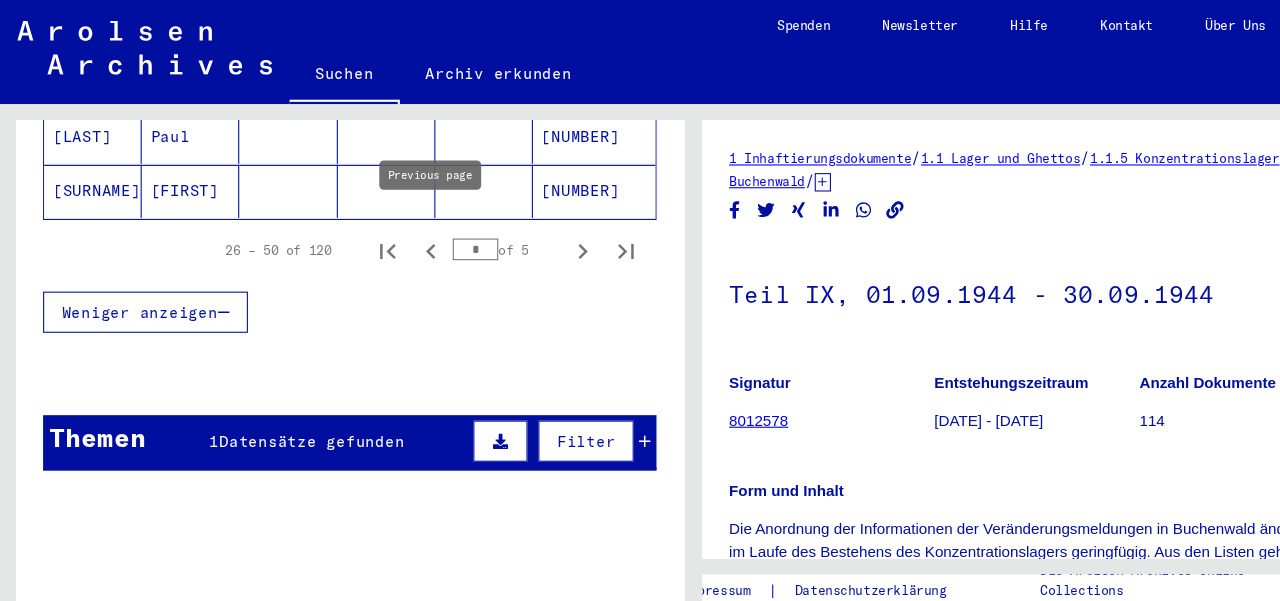 click 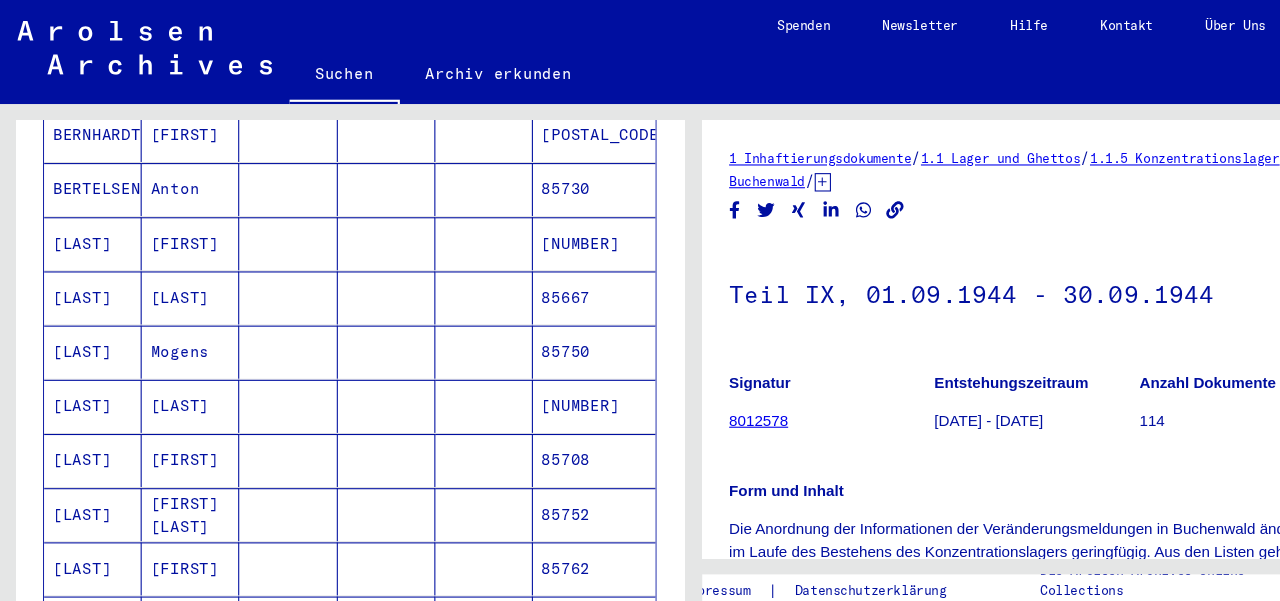 scroll, scrollTop: 720, scrollLeft: 0, axis: vertical 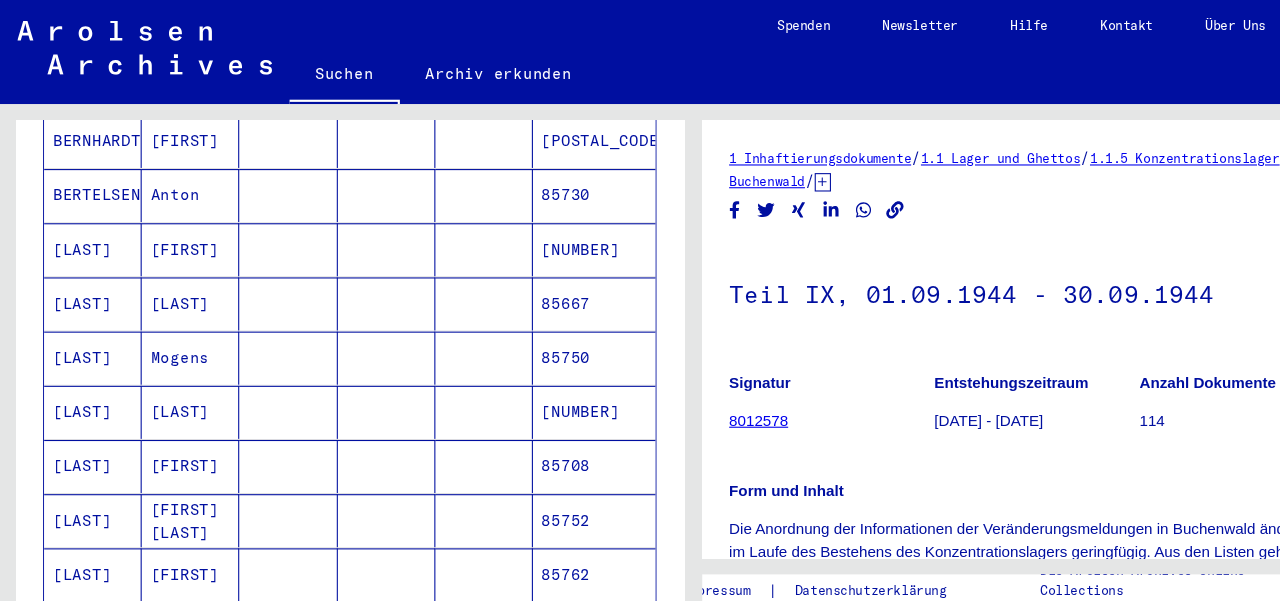 click on "[LAST]" at bounding box center [86, 430] 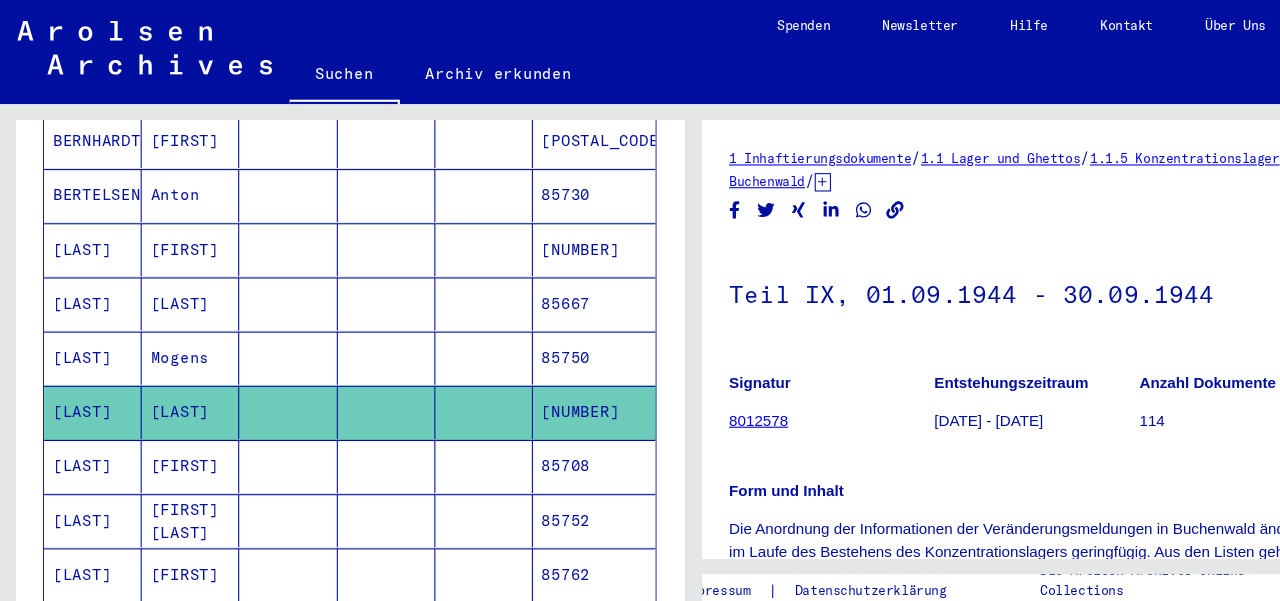 click on "[LAST]" 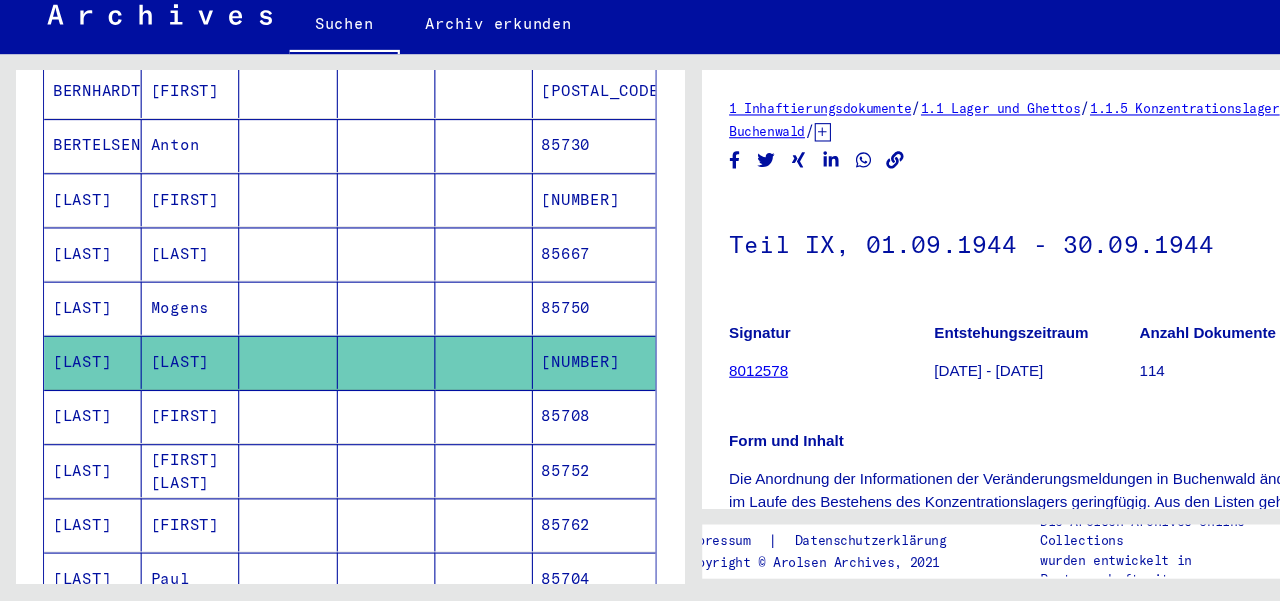 click on "8012578" 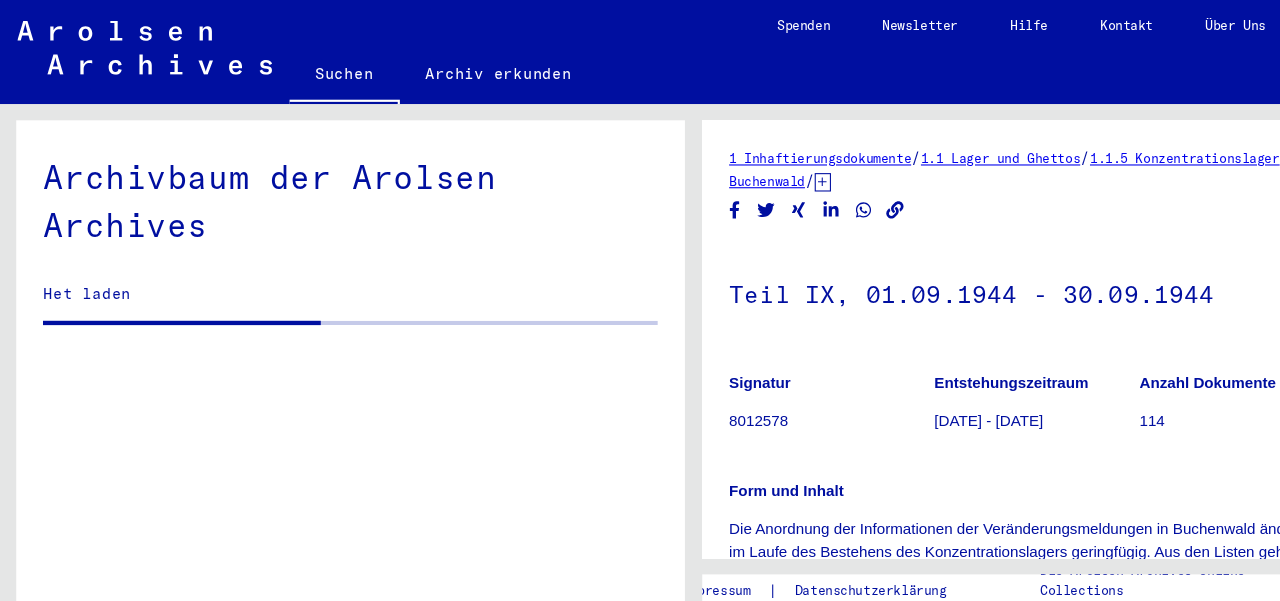 scroll, scrollTop: 2515, scrollLeft: 0, axis: vertical 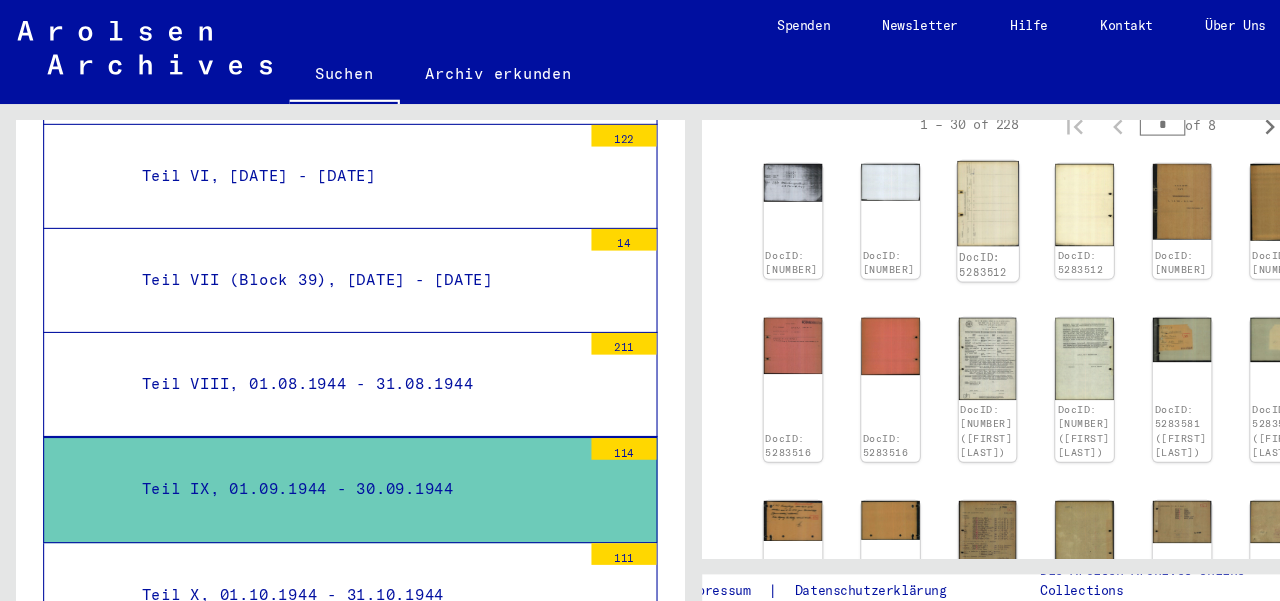 click 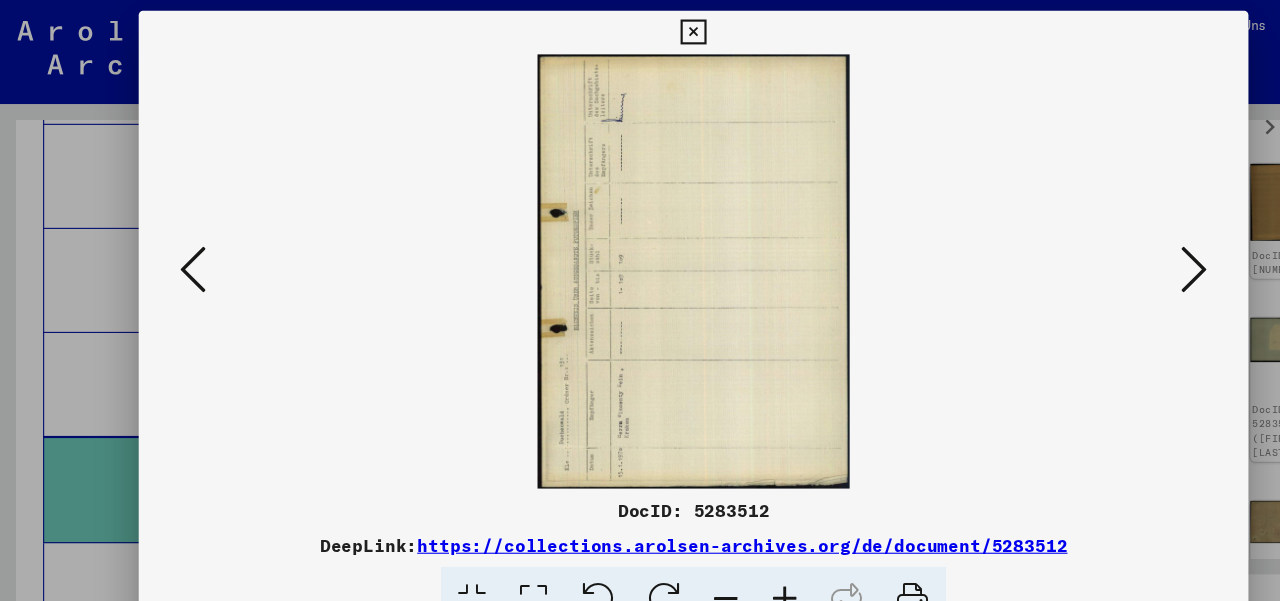 click at bounding box center [1102, 249] 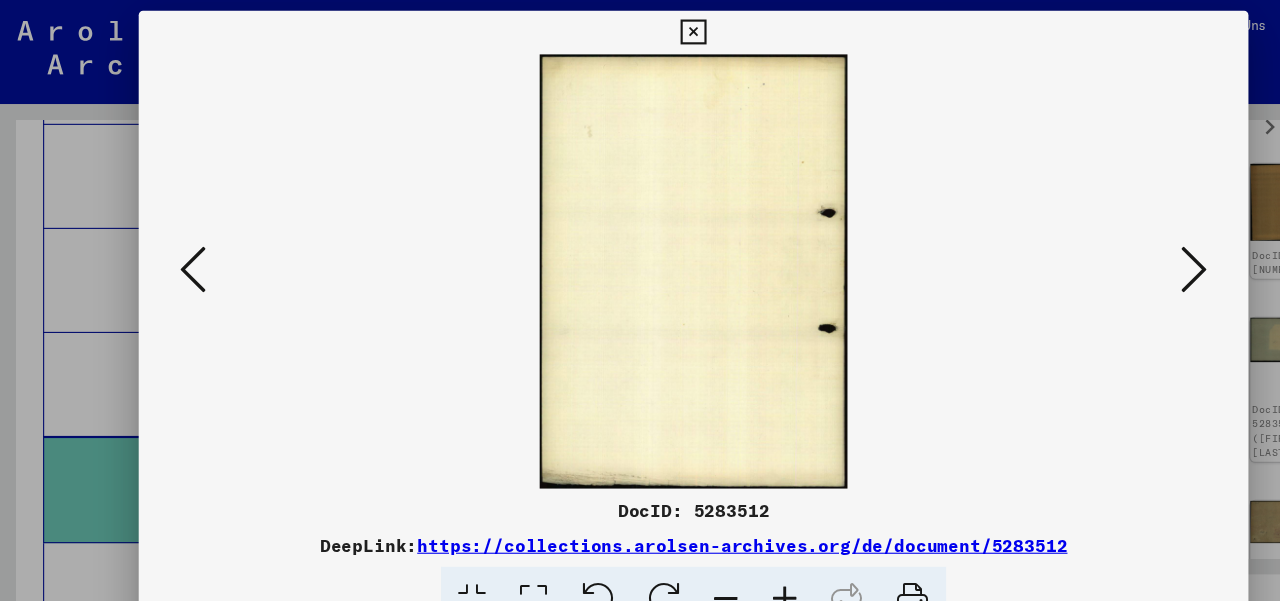click at bounding box center (1102, 249) 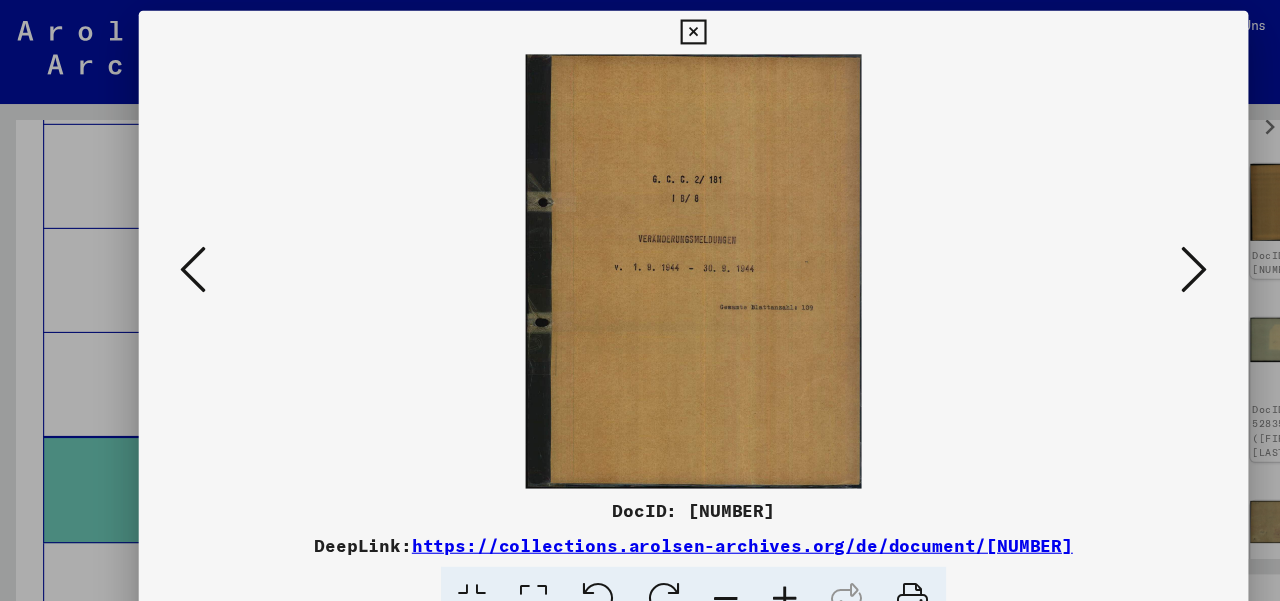 click at bounding box center (1102, 249) 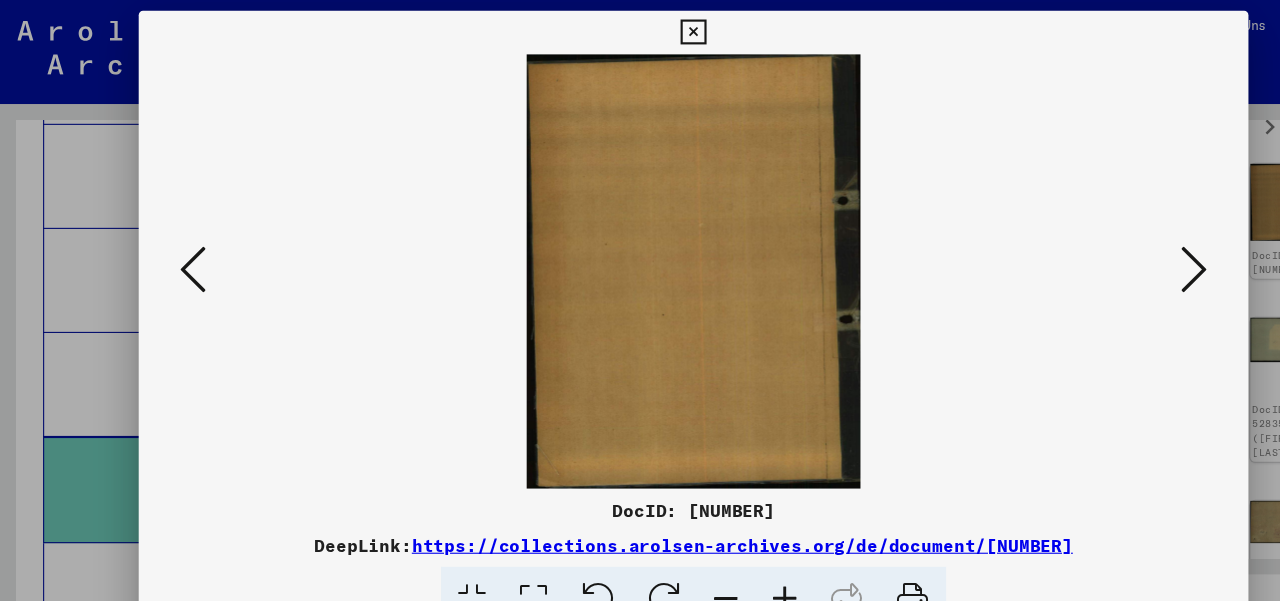 click at bounding box center (1102, 249) 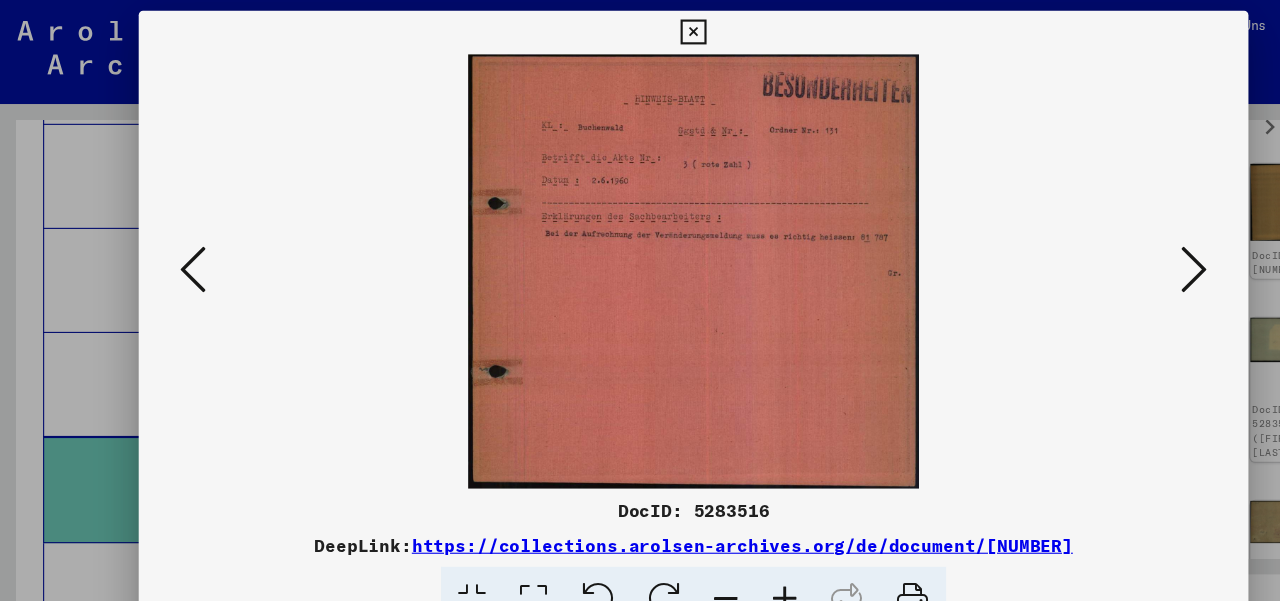 click at bounding box center (1102, 249) 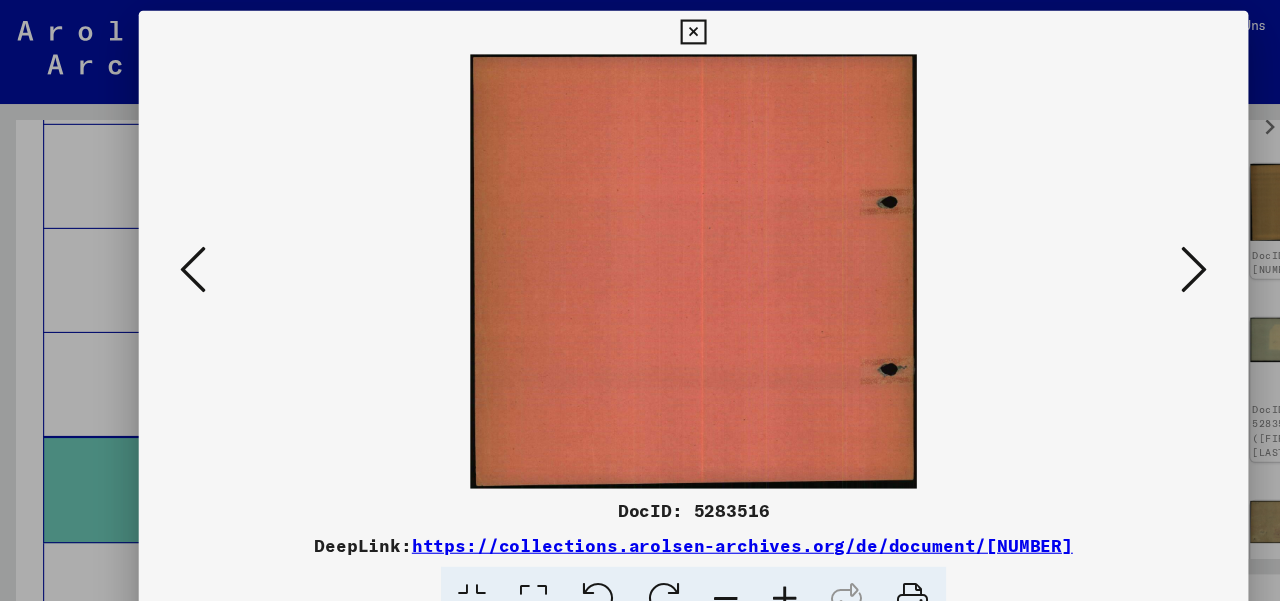 click at bounding box center [1102, 249] 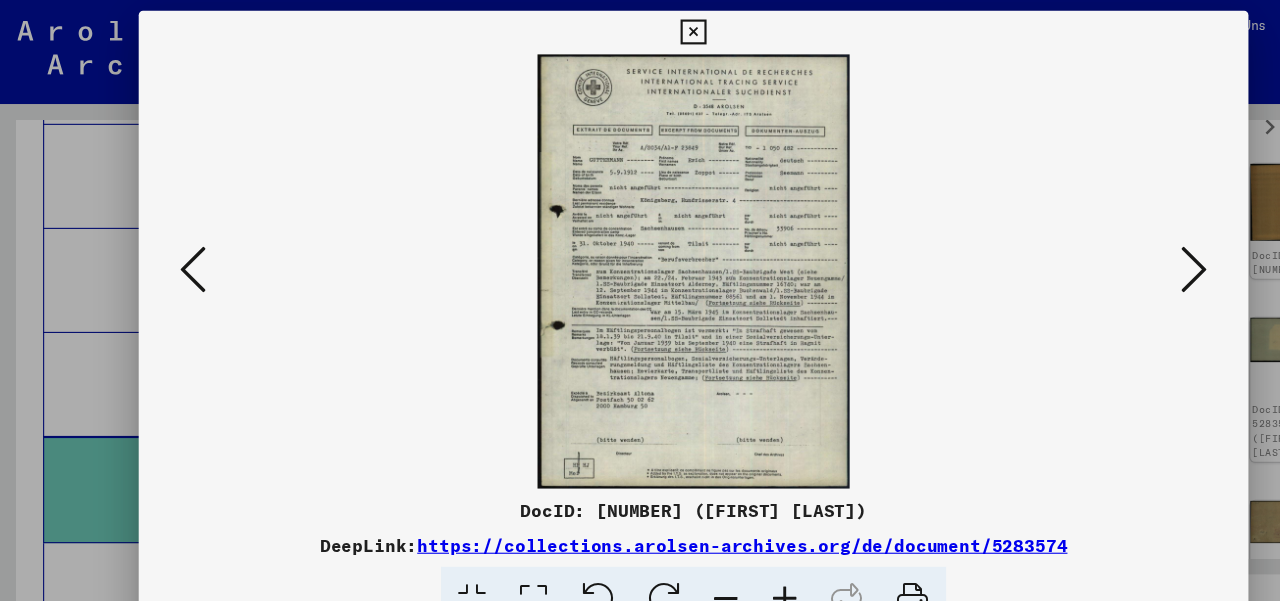 click at bounding box center [1102, 249] 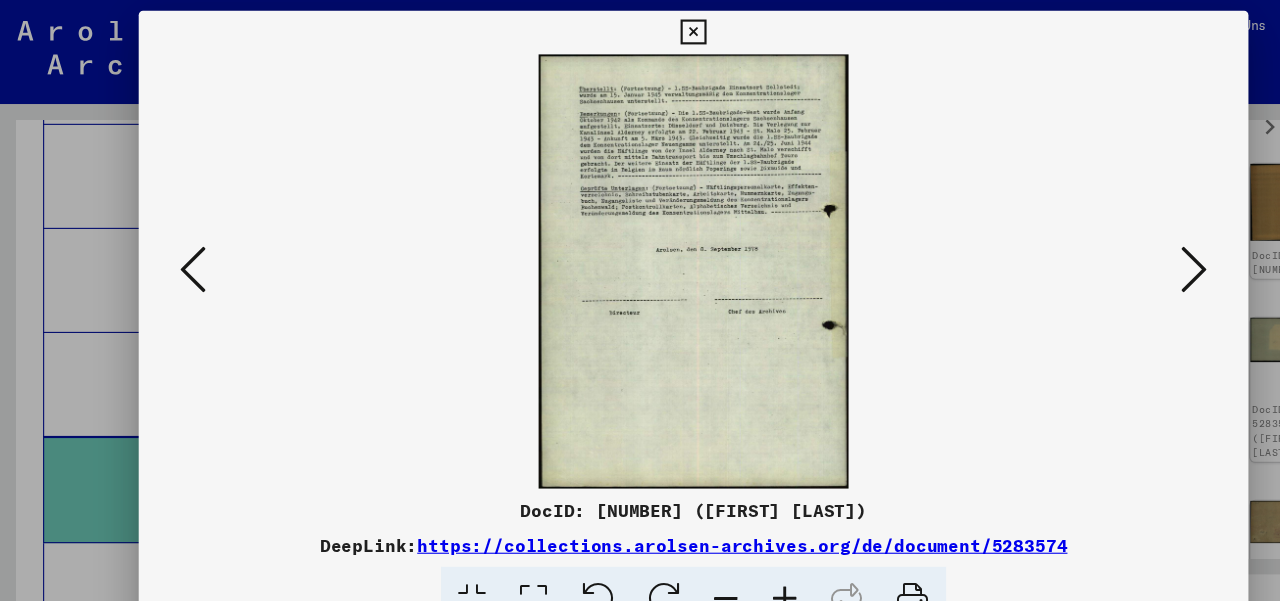 click at bounding box center (1102, 249) 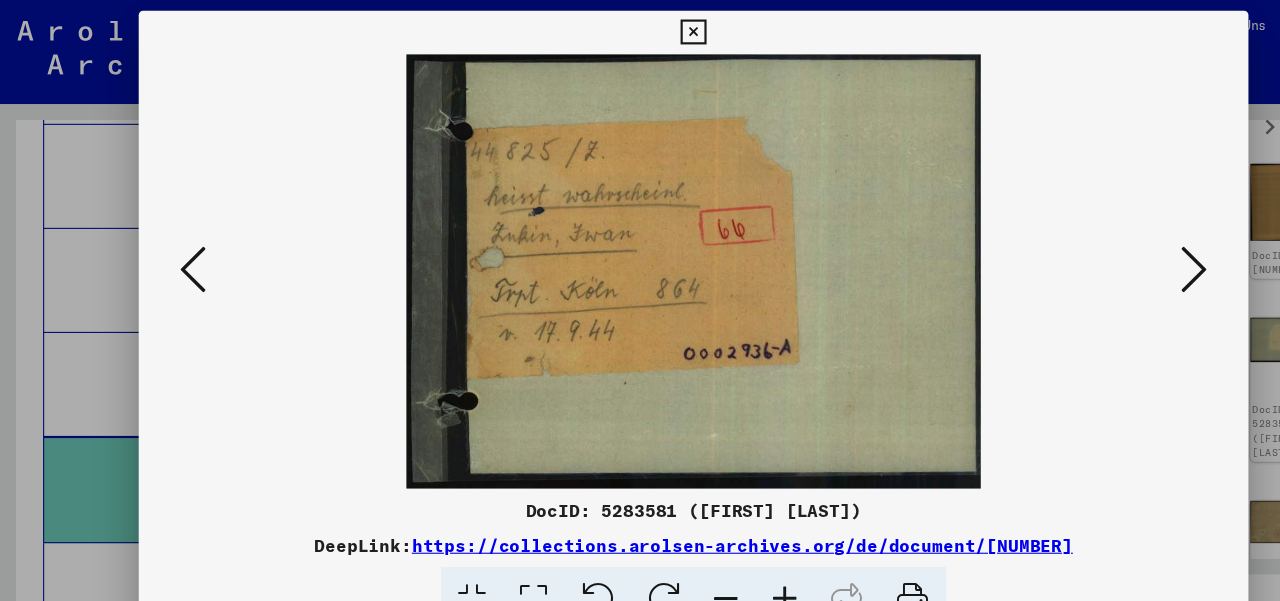 click at bounding box center [1102, 249] 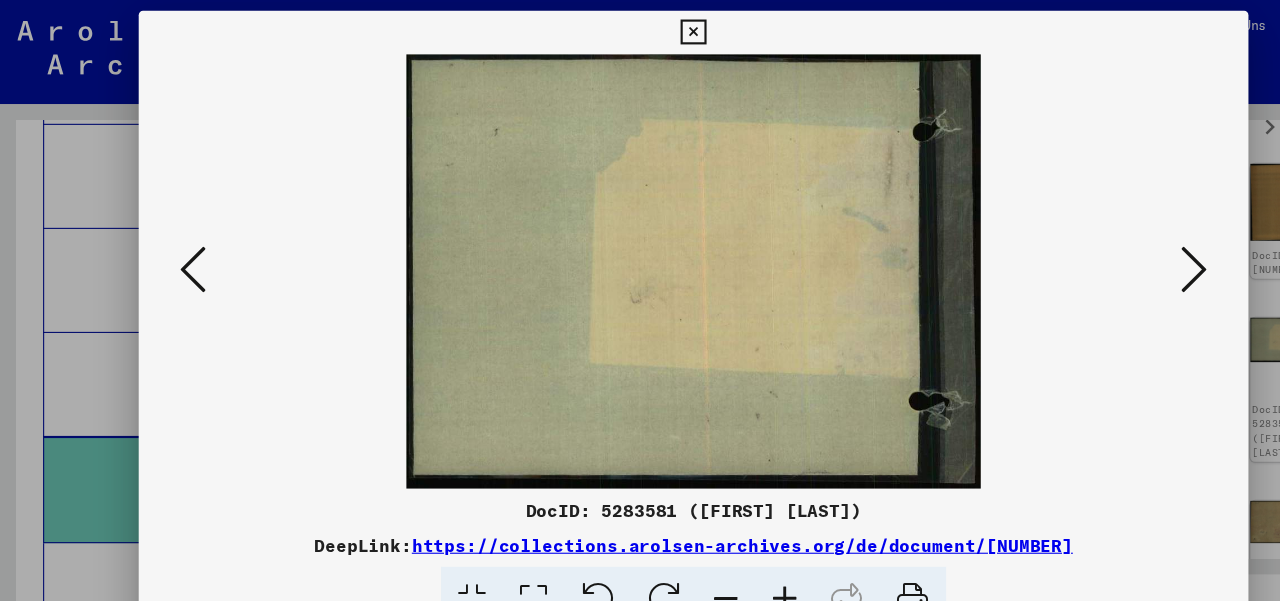click at bounding box center (639, 30) 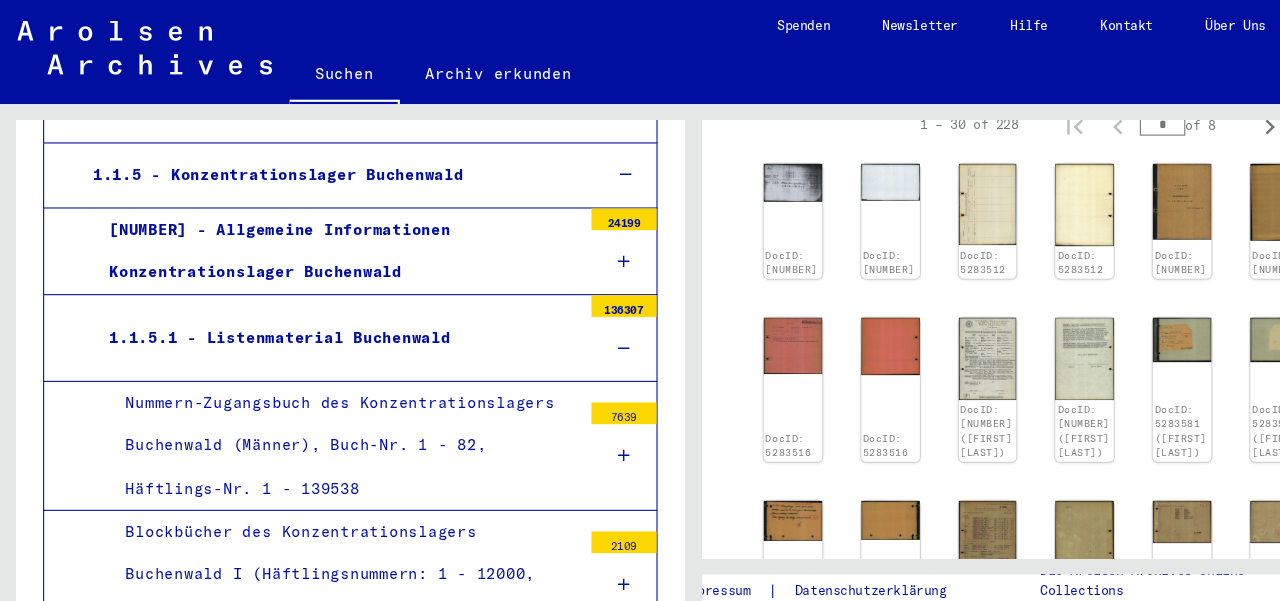 scroll, scrollTop: 637, scrollLeft: 0, axis: vertical 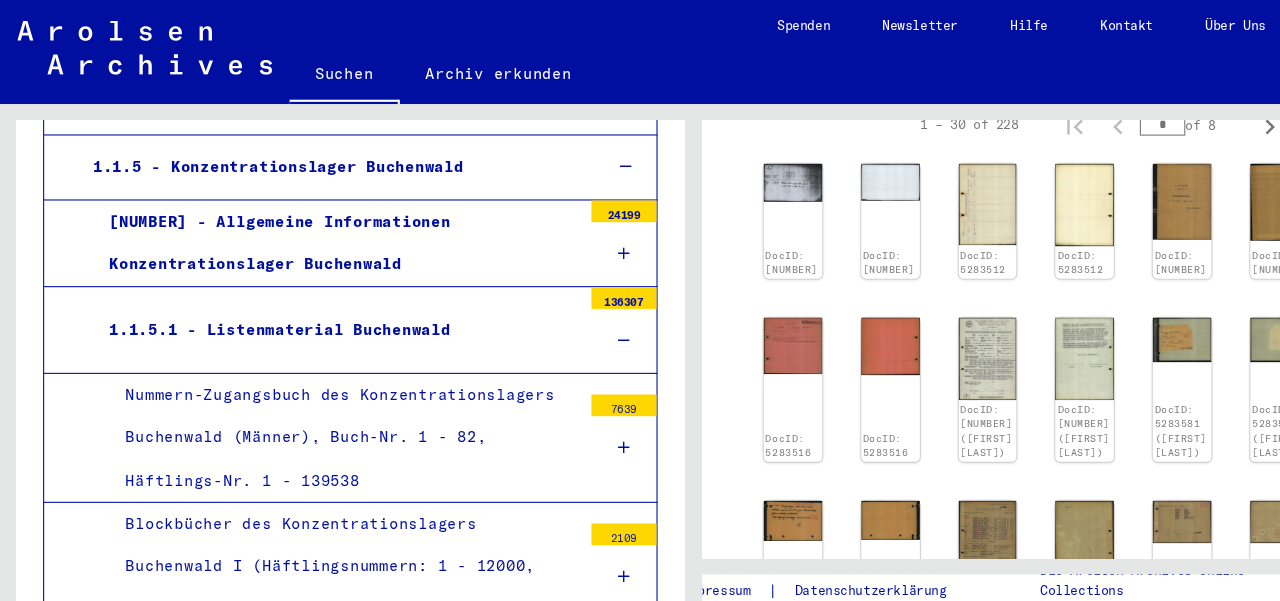 click on "1.1.5 - Konzentrationslager Buchenwald" at bounding box center (305, 154) 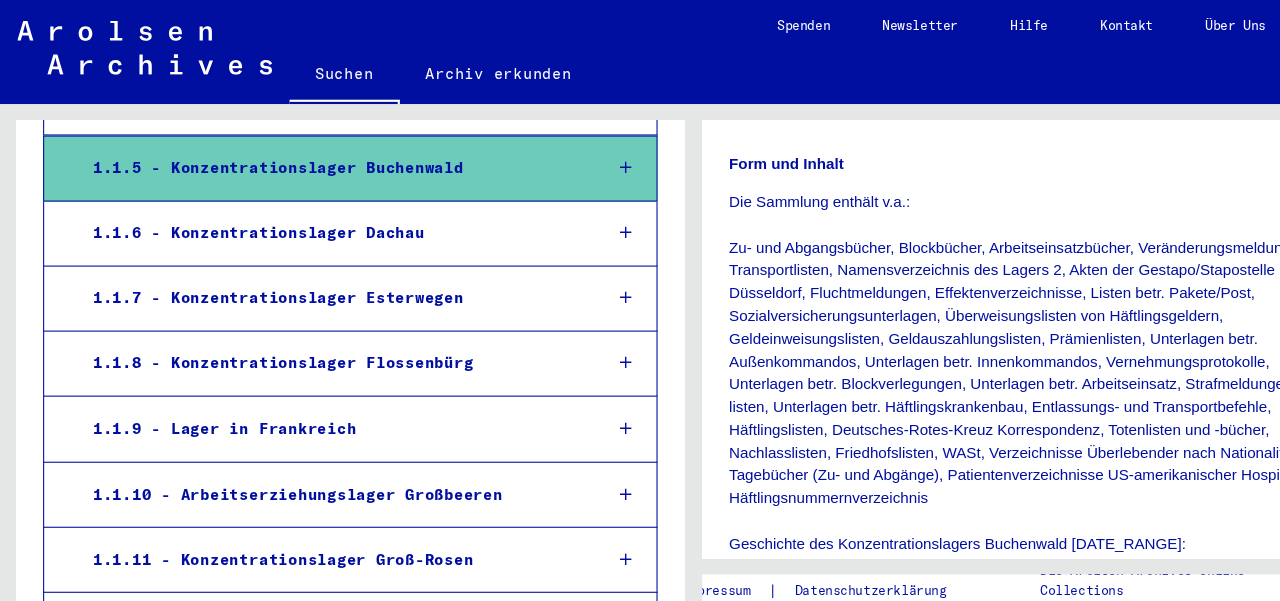 scroll, scrollTop: 0, scrollLeft: 0, axis: both 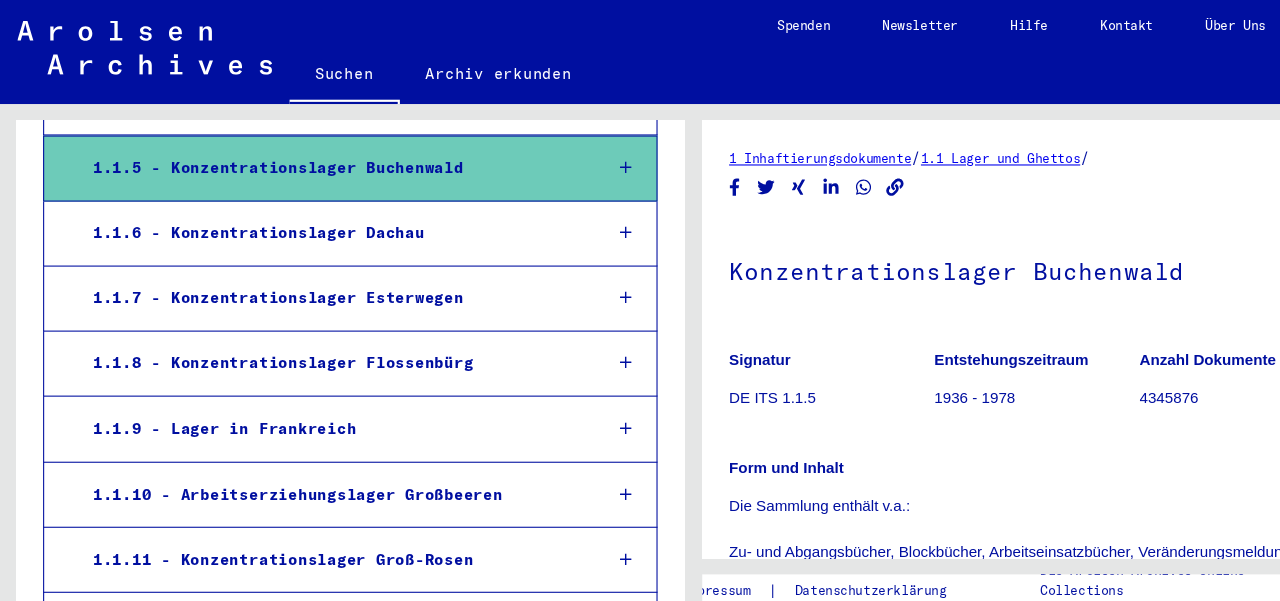 click 